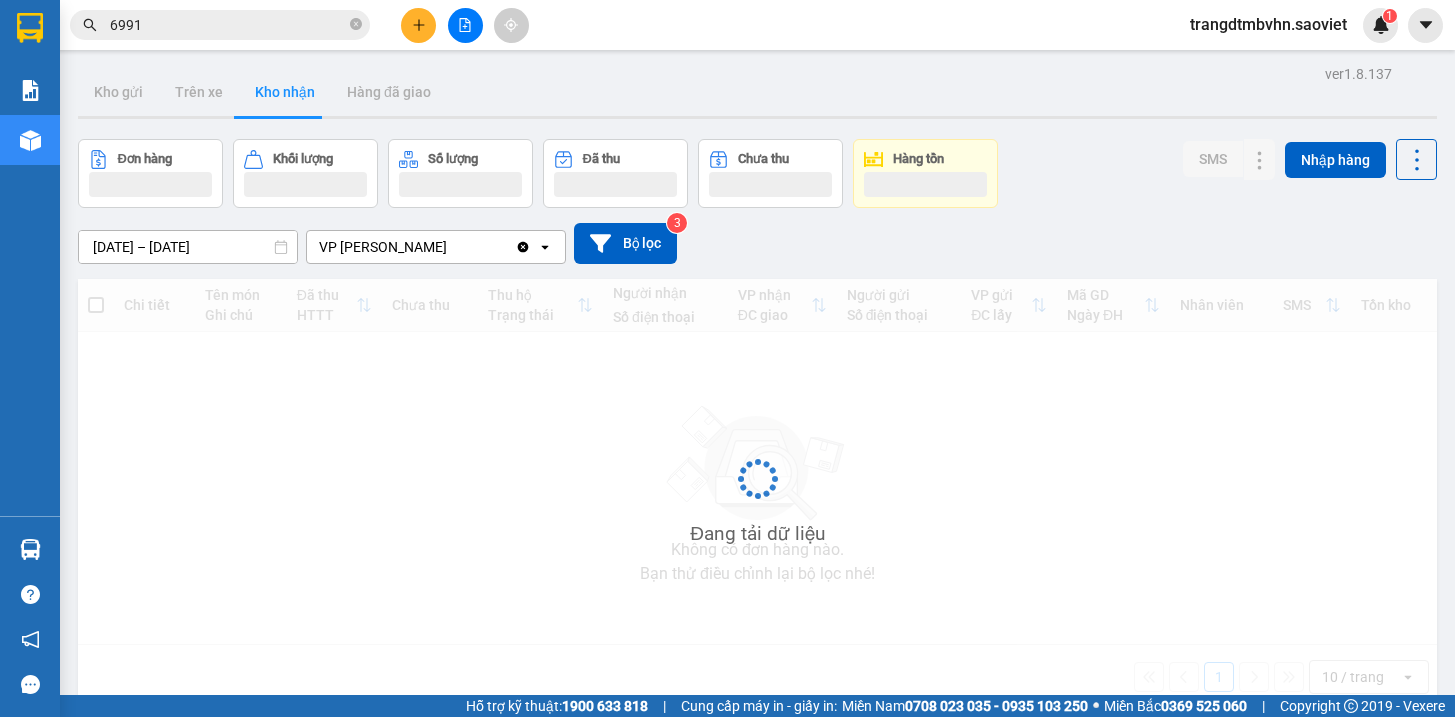 scroll, scrollTop: 0, scrollLeft: 0, axis: both 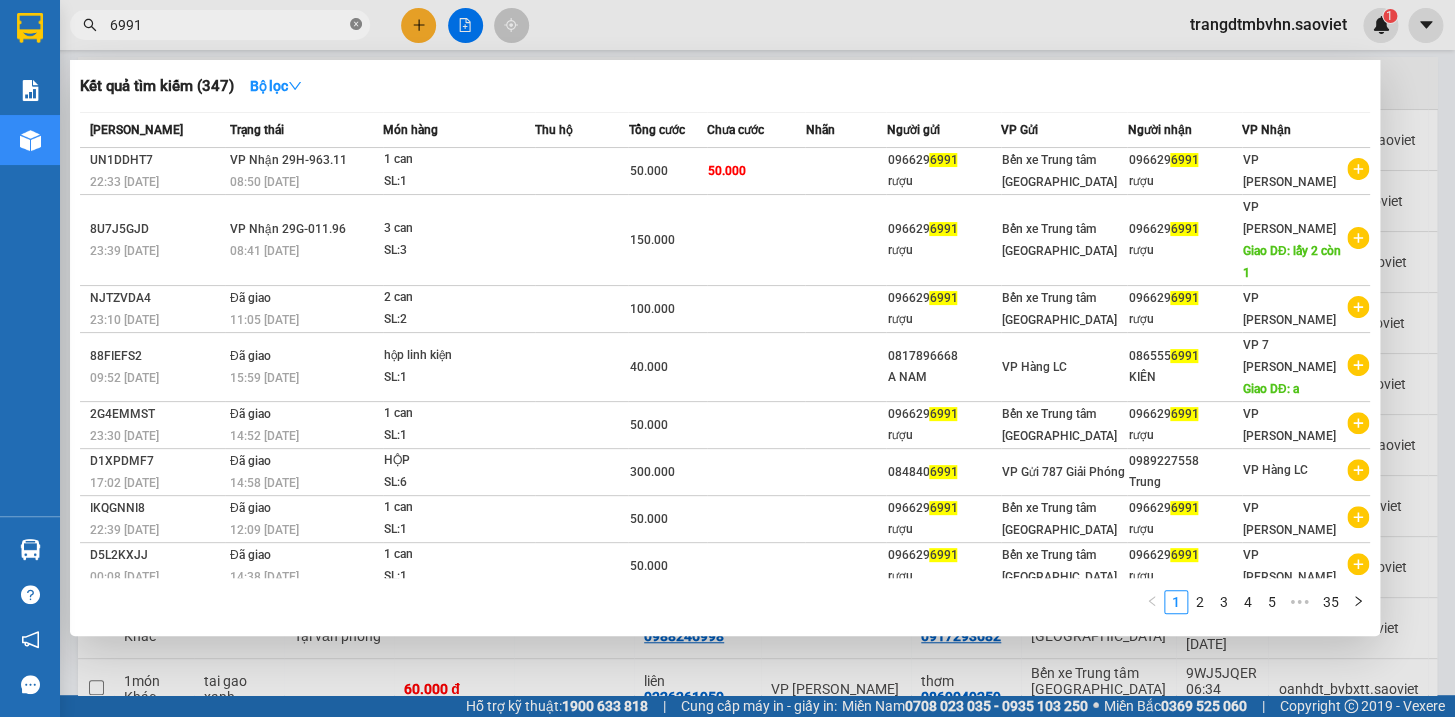 click 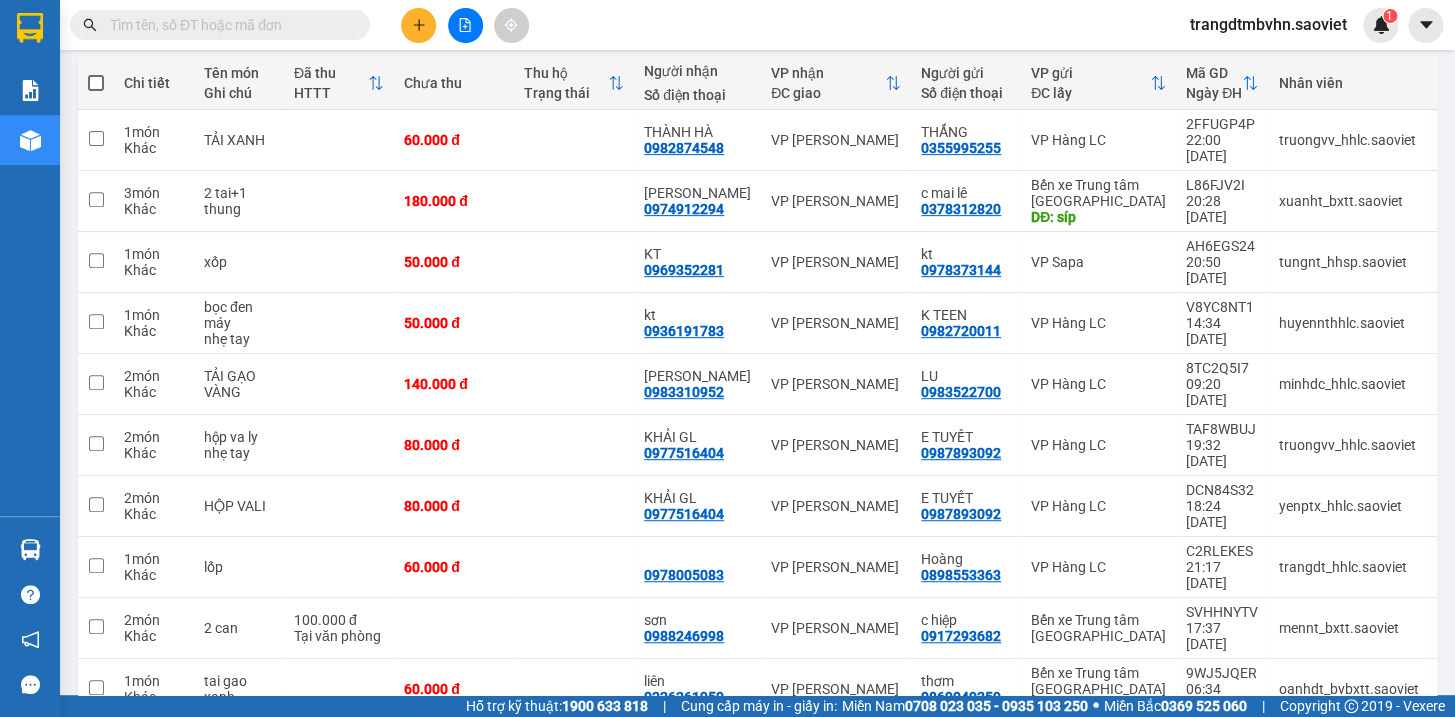 click at bounding box center [228, 25] 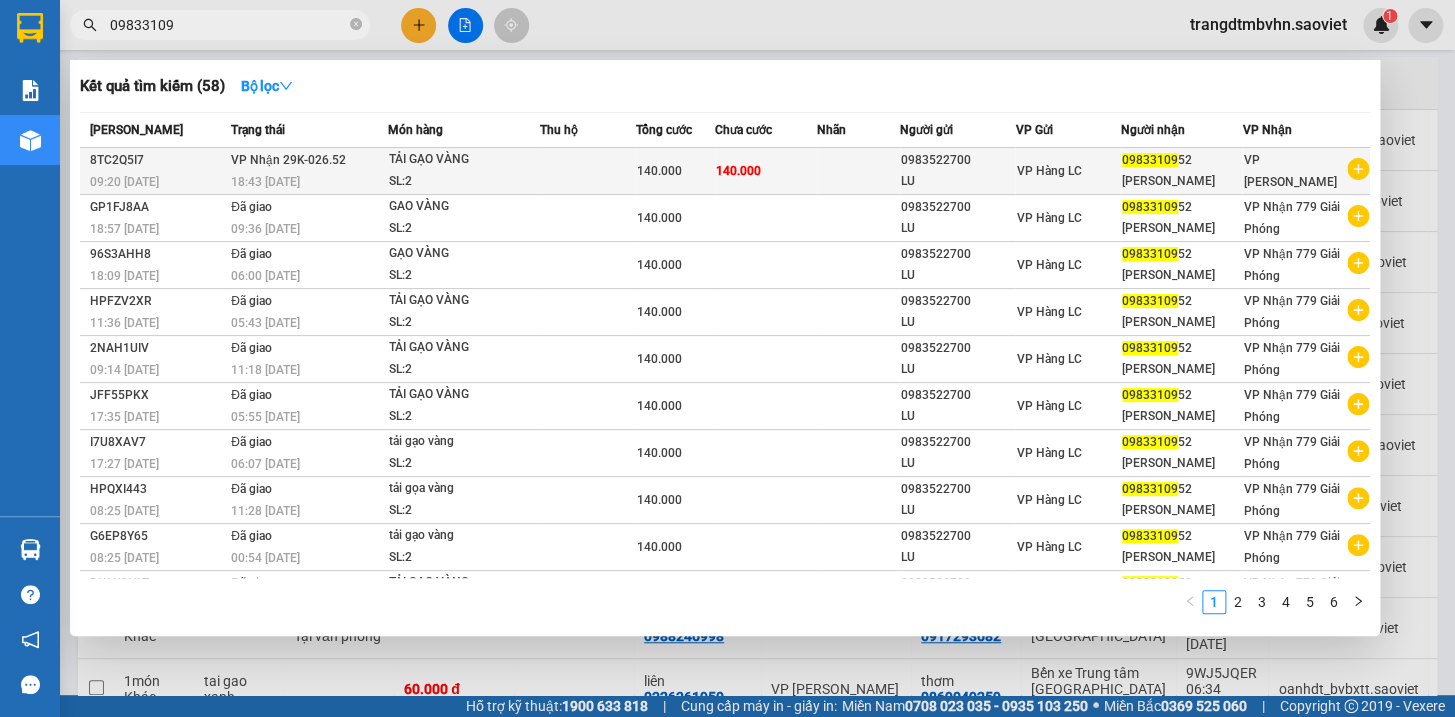 type on "09833109" 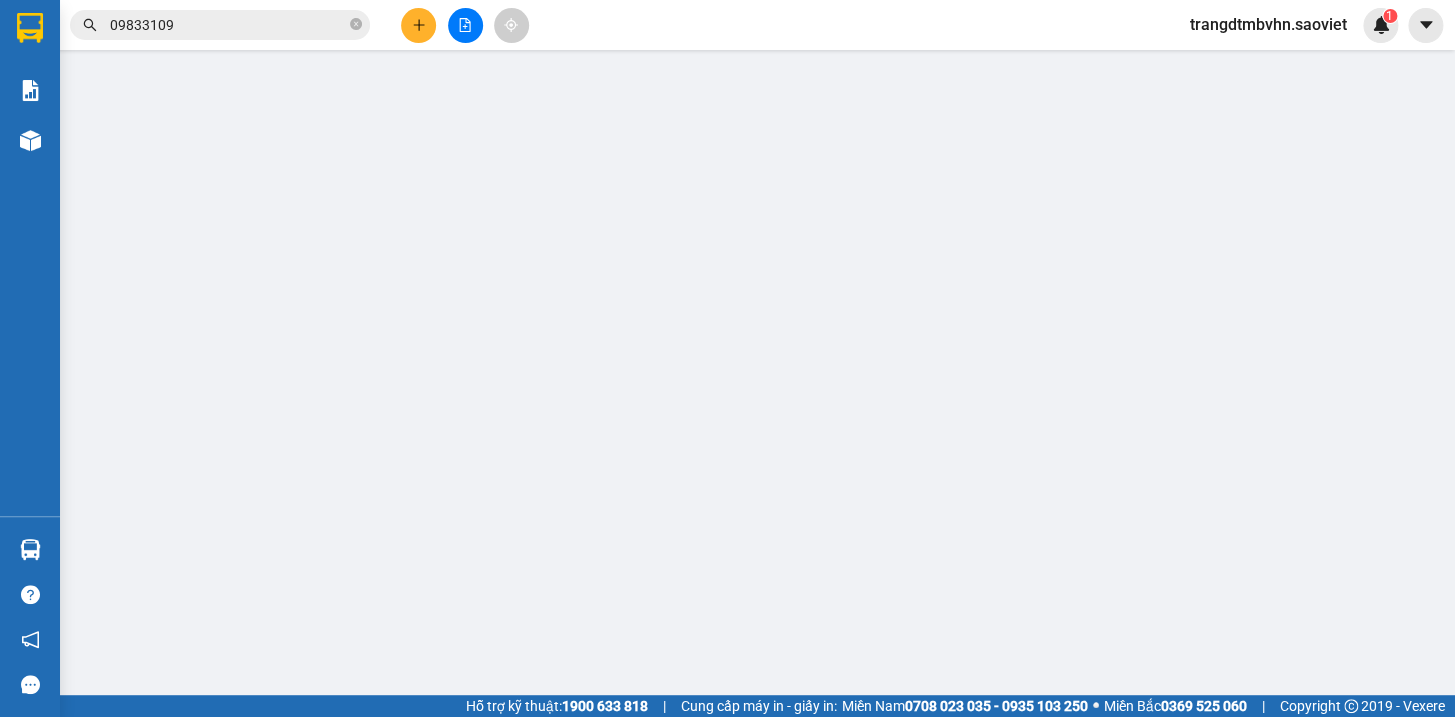 scroll, scrollTop: 0, scrollLeft: 0, axis: both 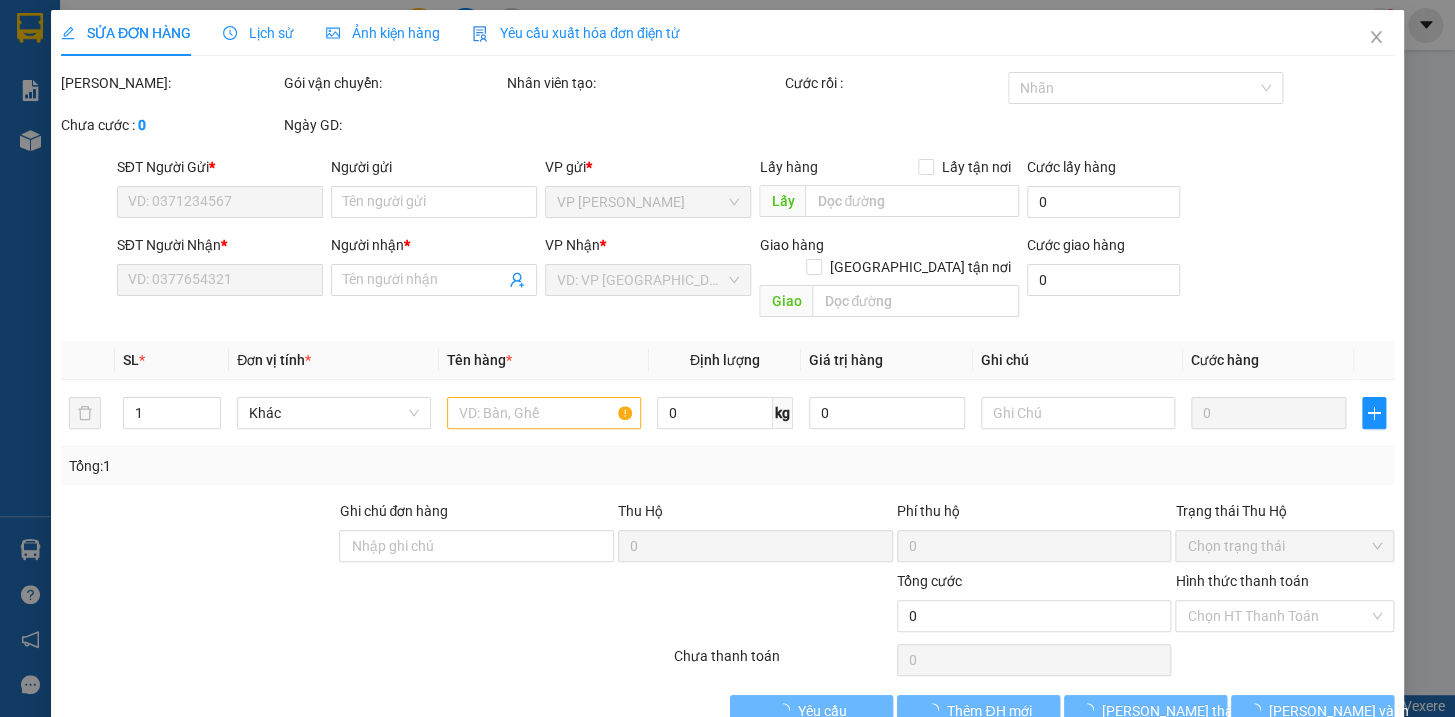 type on "0983522700" 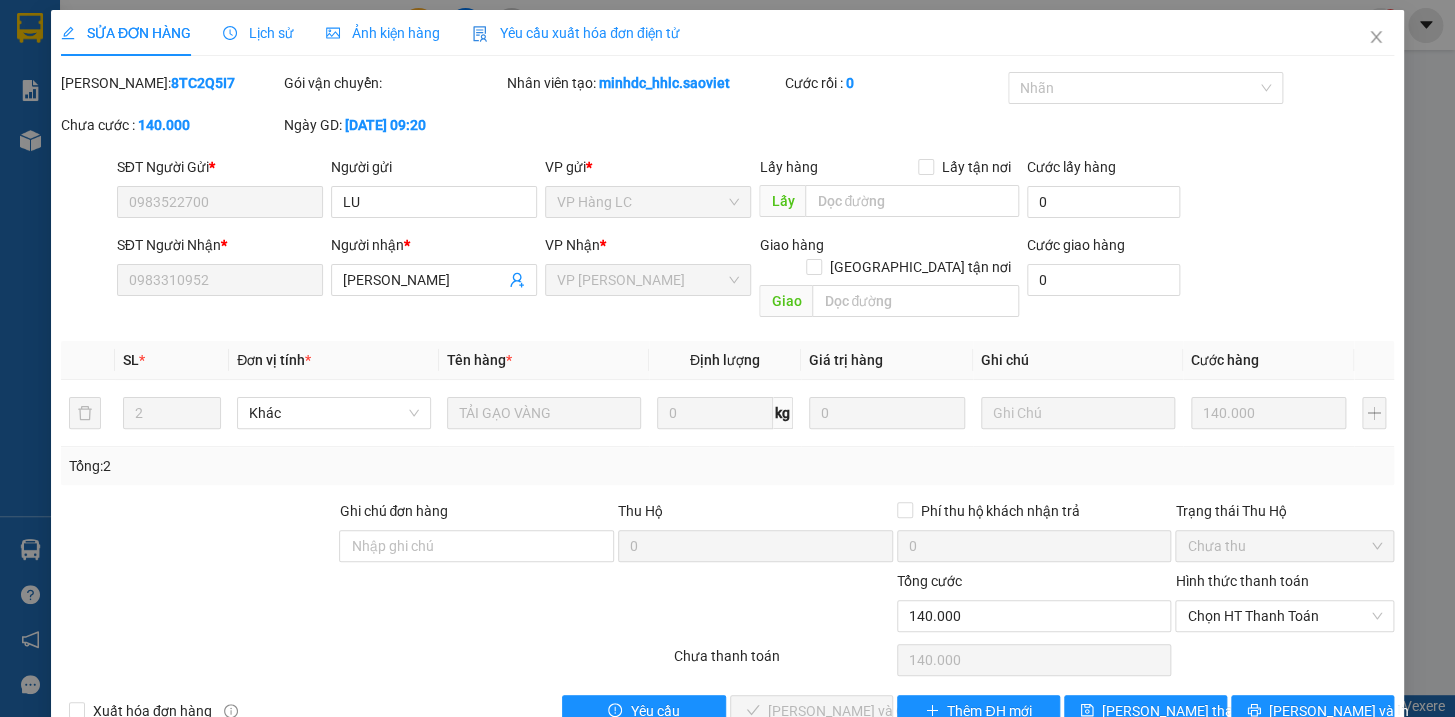 scroll, scrollTop: 26, scrollLeft: 0, axis: vertical 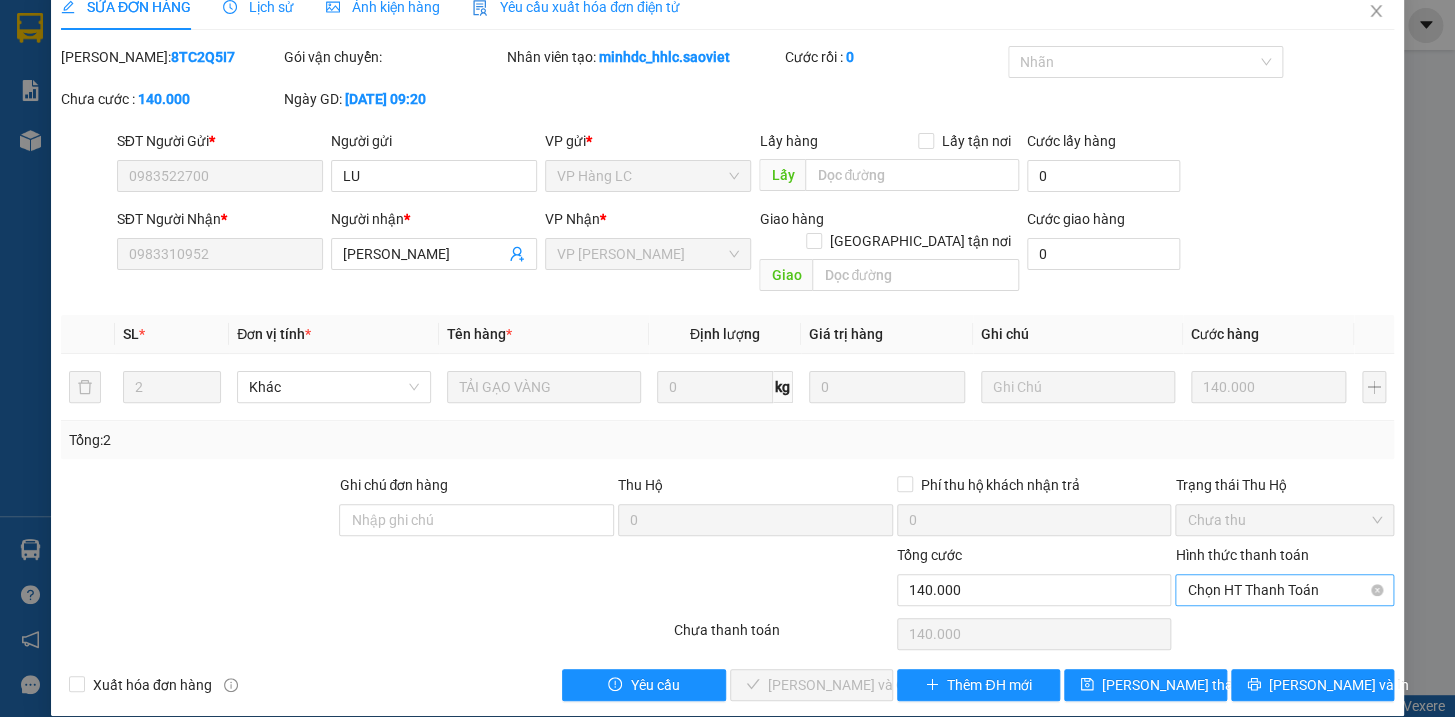 click on "Chọn HT Thanh Toán" at bounding box center [1284, 590] 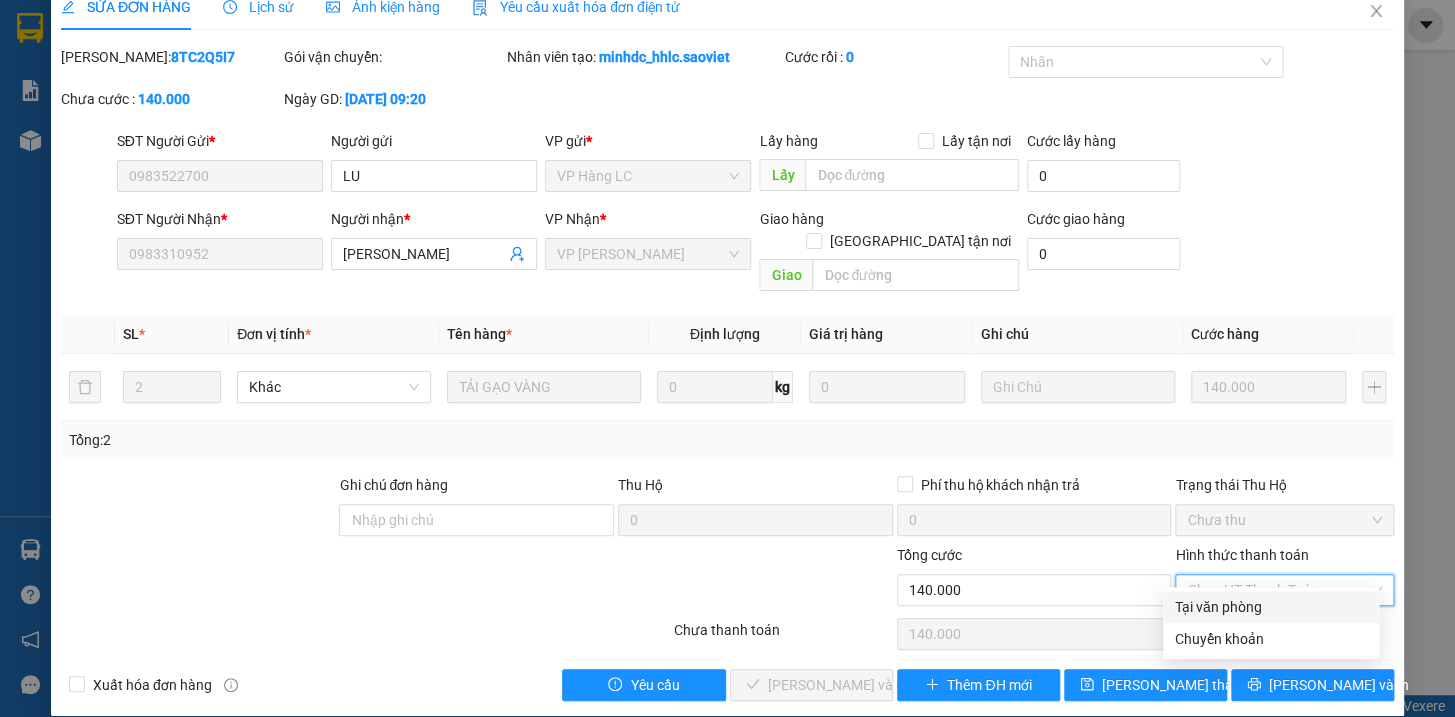 click on "Tại văn phòng" at bounding box center (1271, 607) 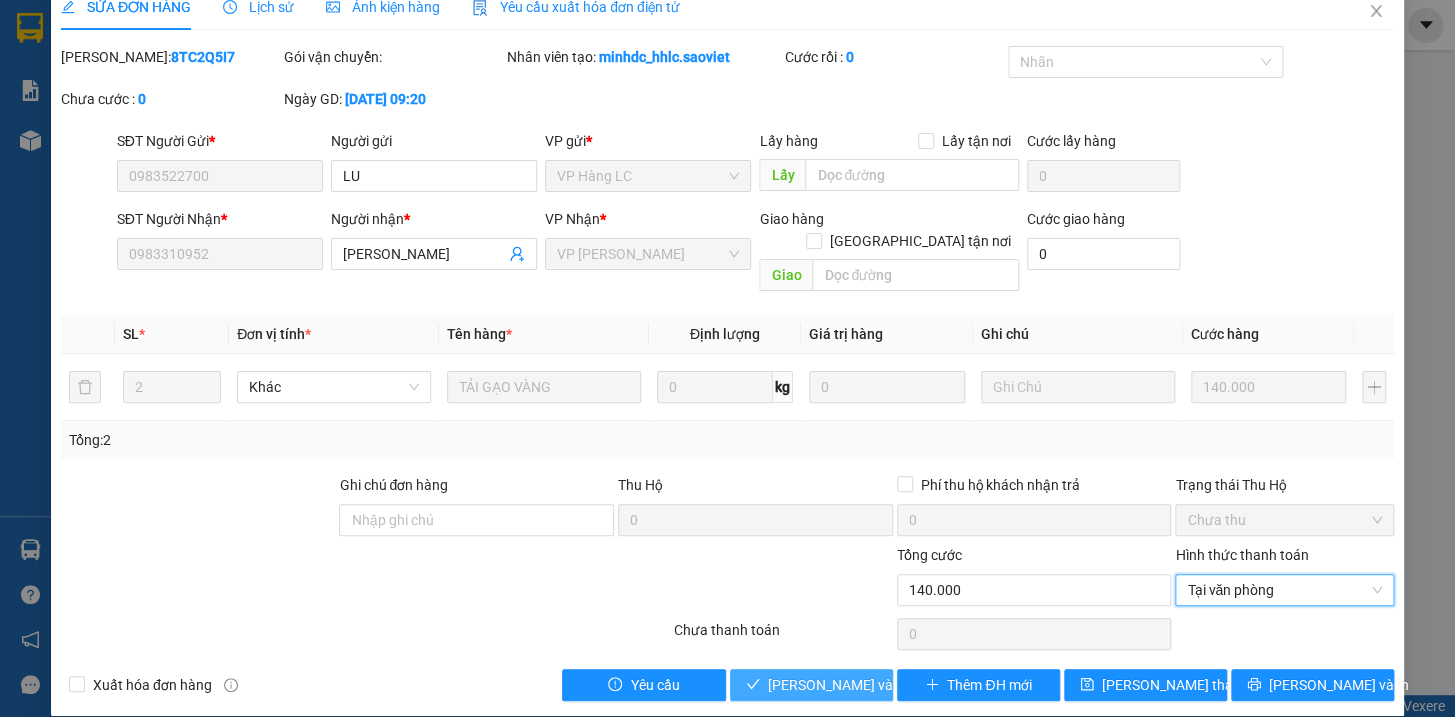 click on "[PERSON_NAME] và Giao hàng" at bounding box center (864, 685) 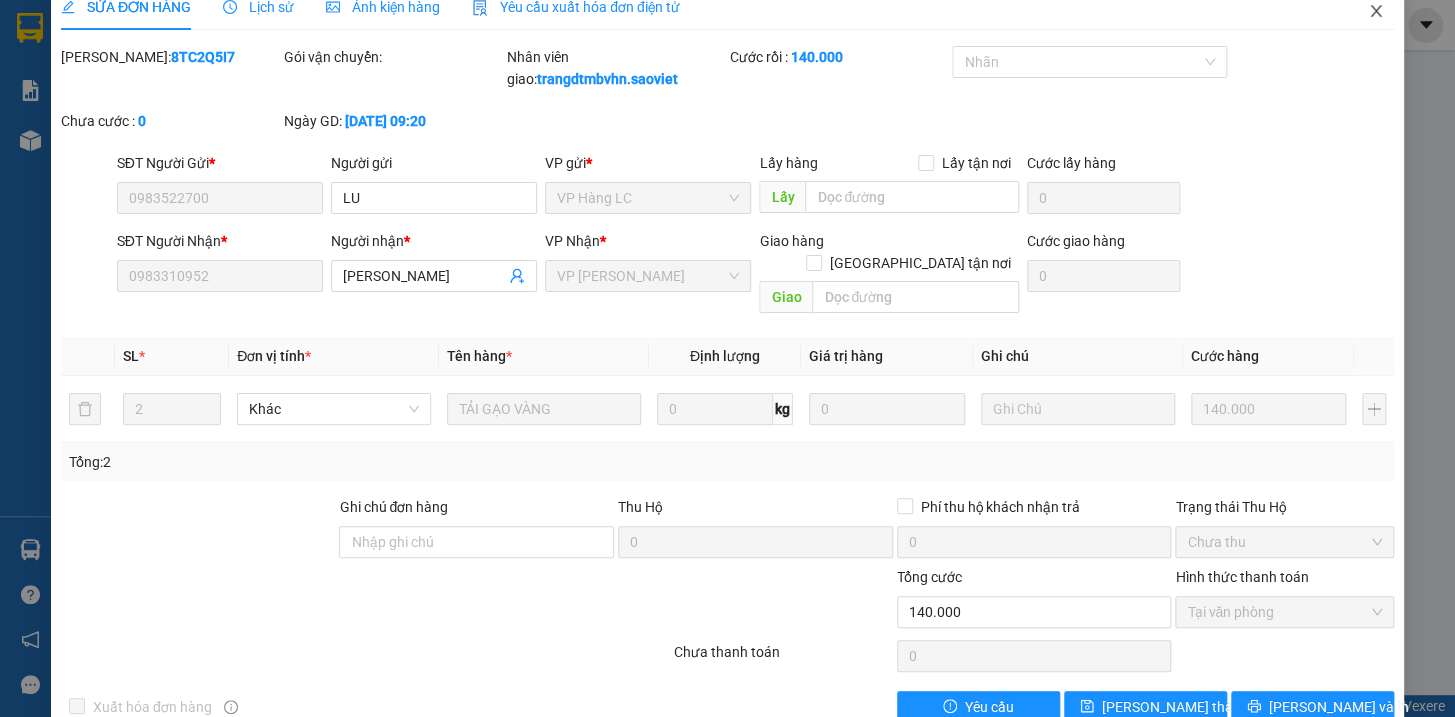 click 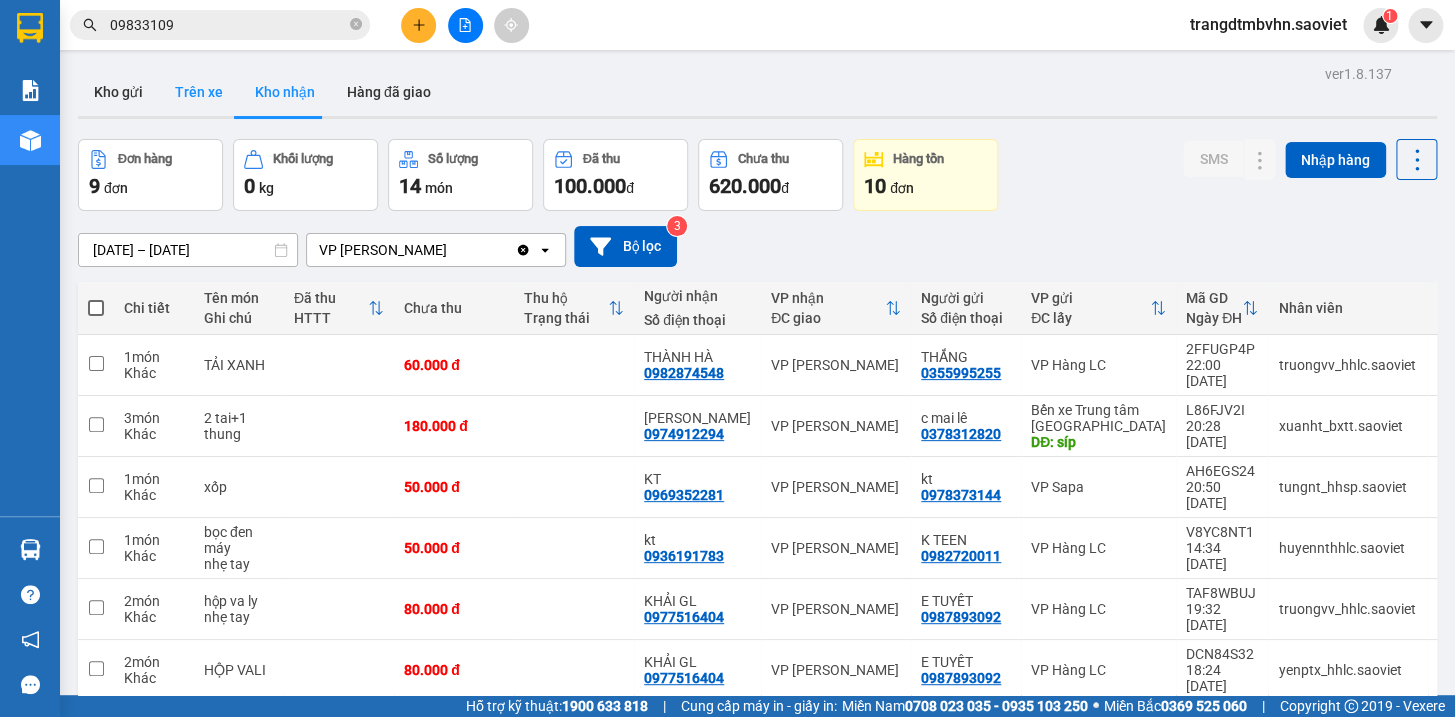 click on "Trên xe" at bounding box center [199, 92] 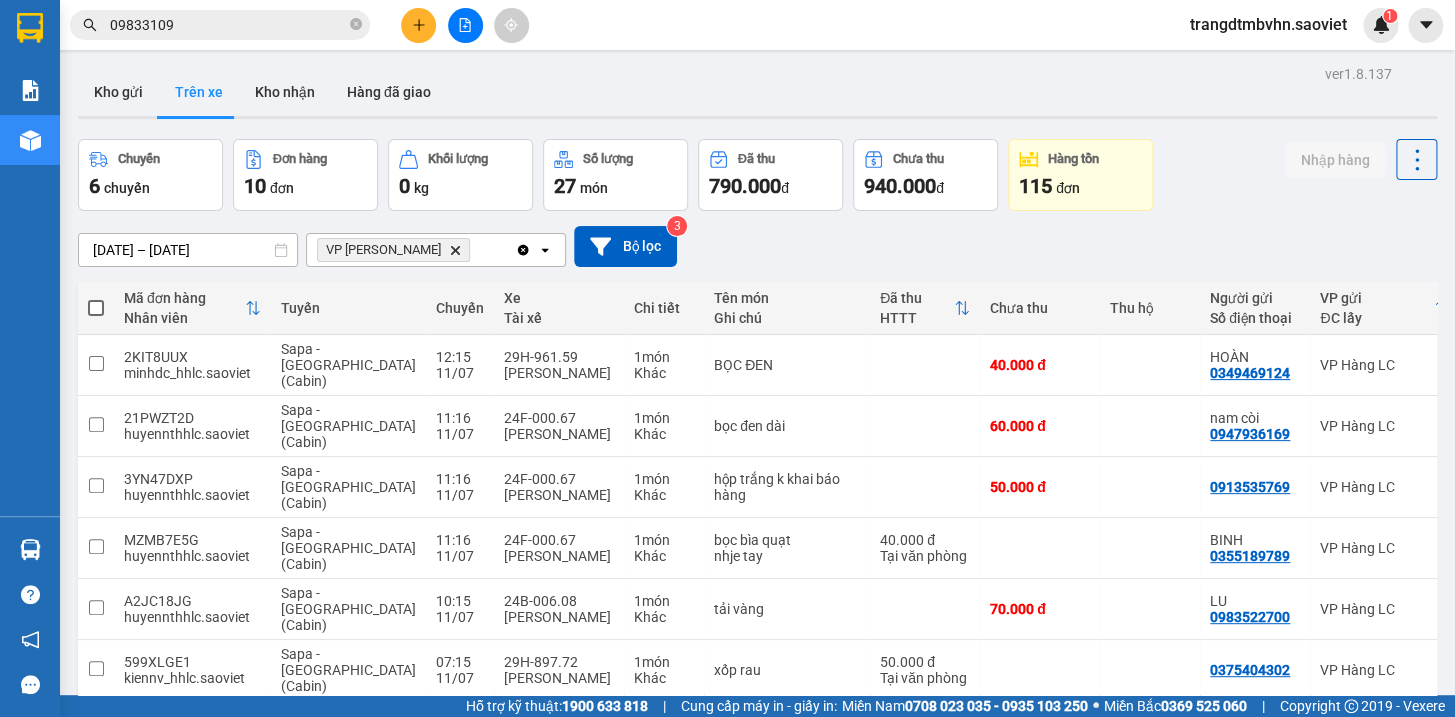 scroll, scrollTop: 289, scrollLeft: 0, axis: vertical 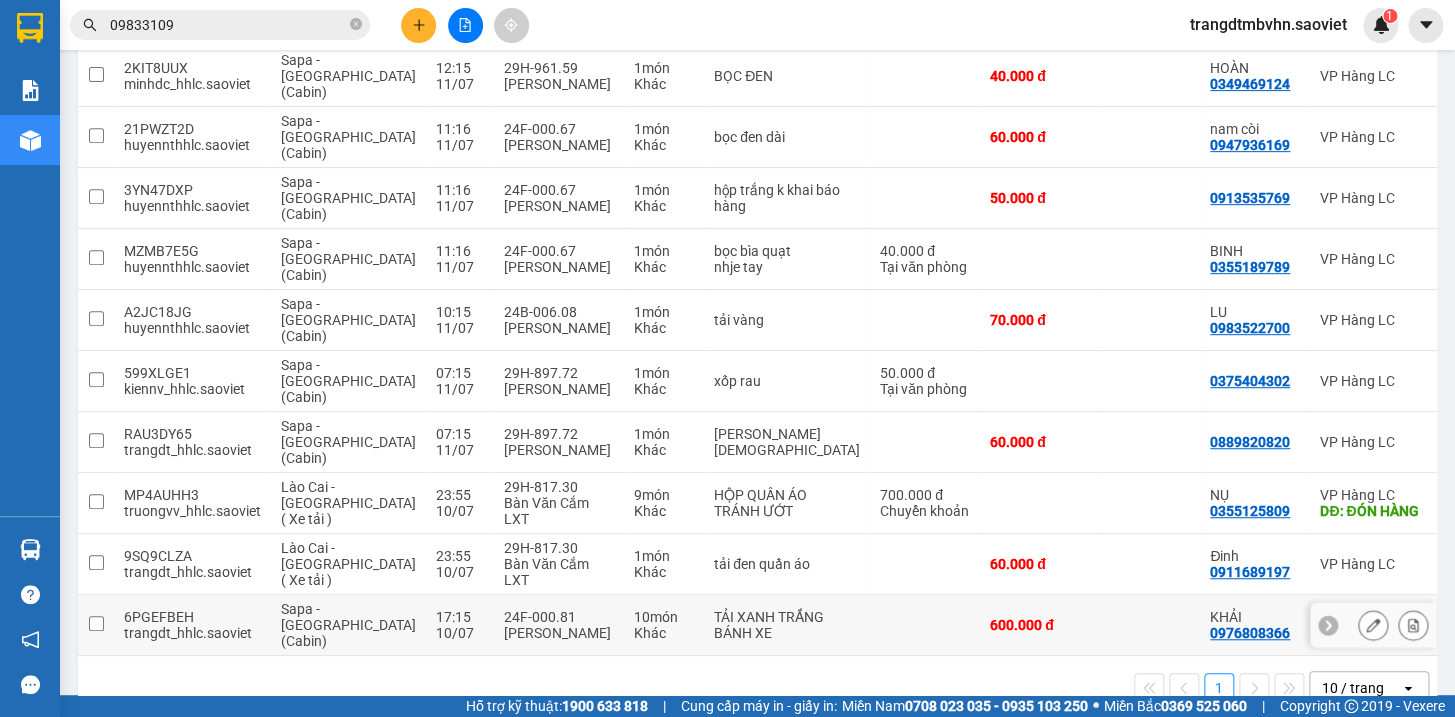 click 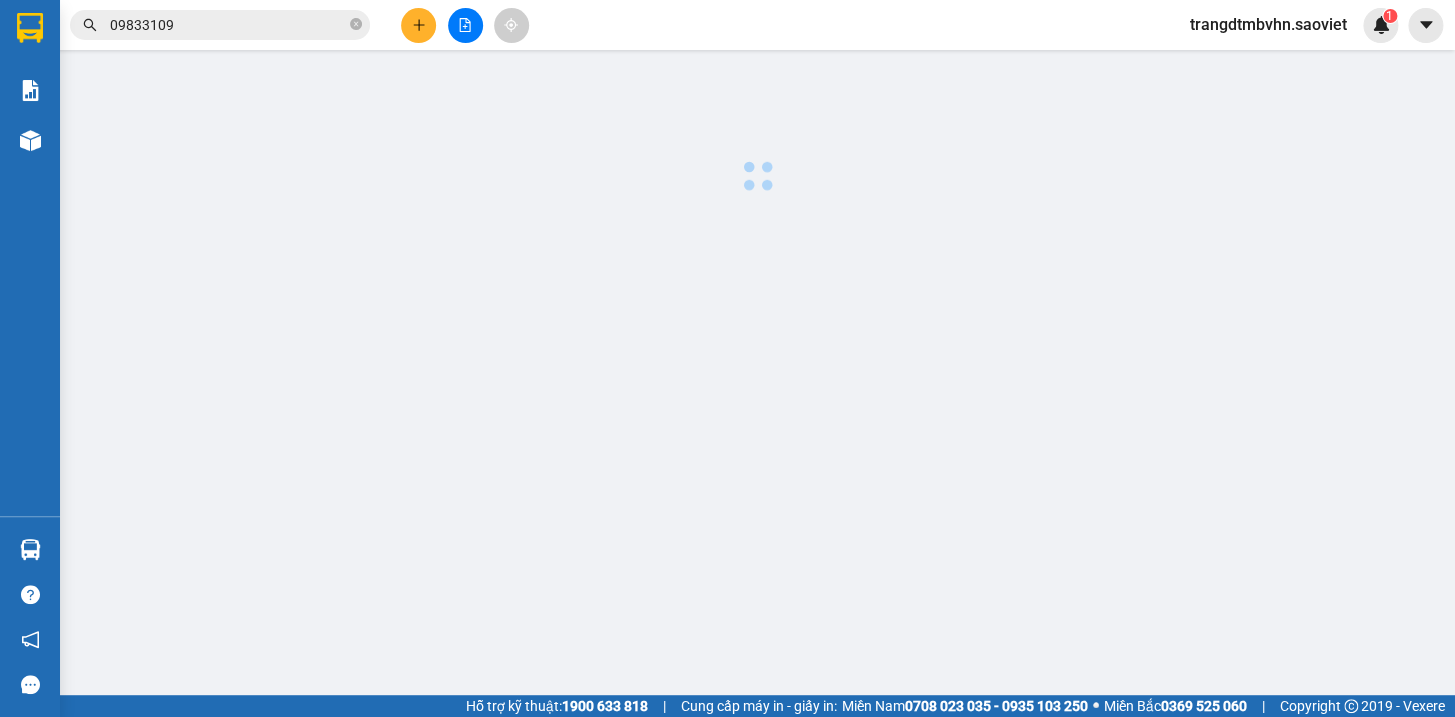 scroll, scrollTop: 0, scrollLeft: 0, axis: both 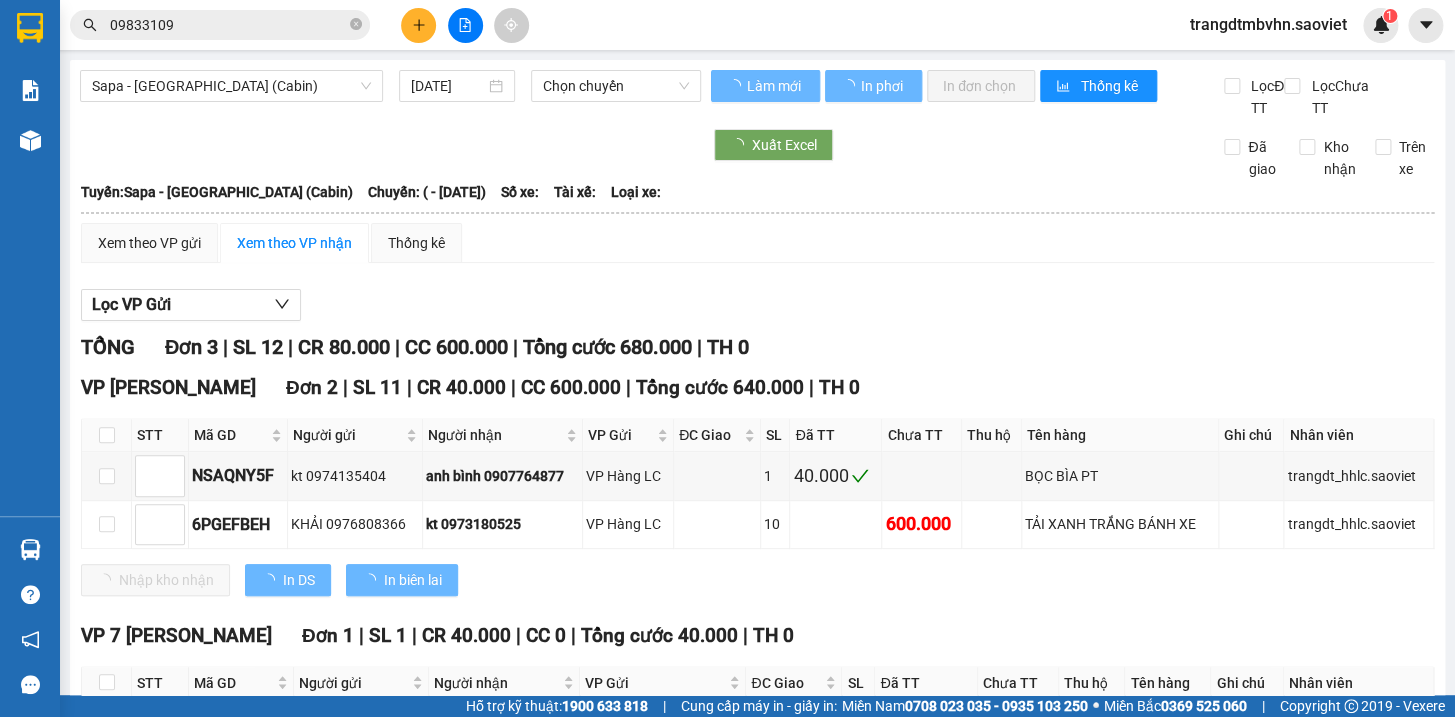 type on "[DATE]" 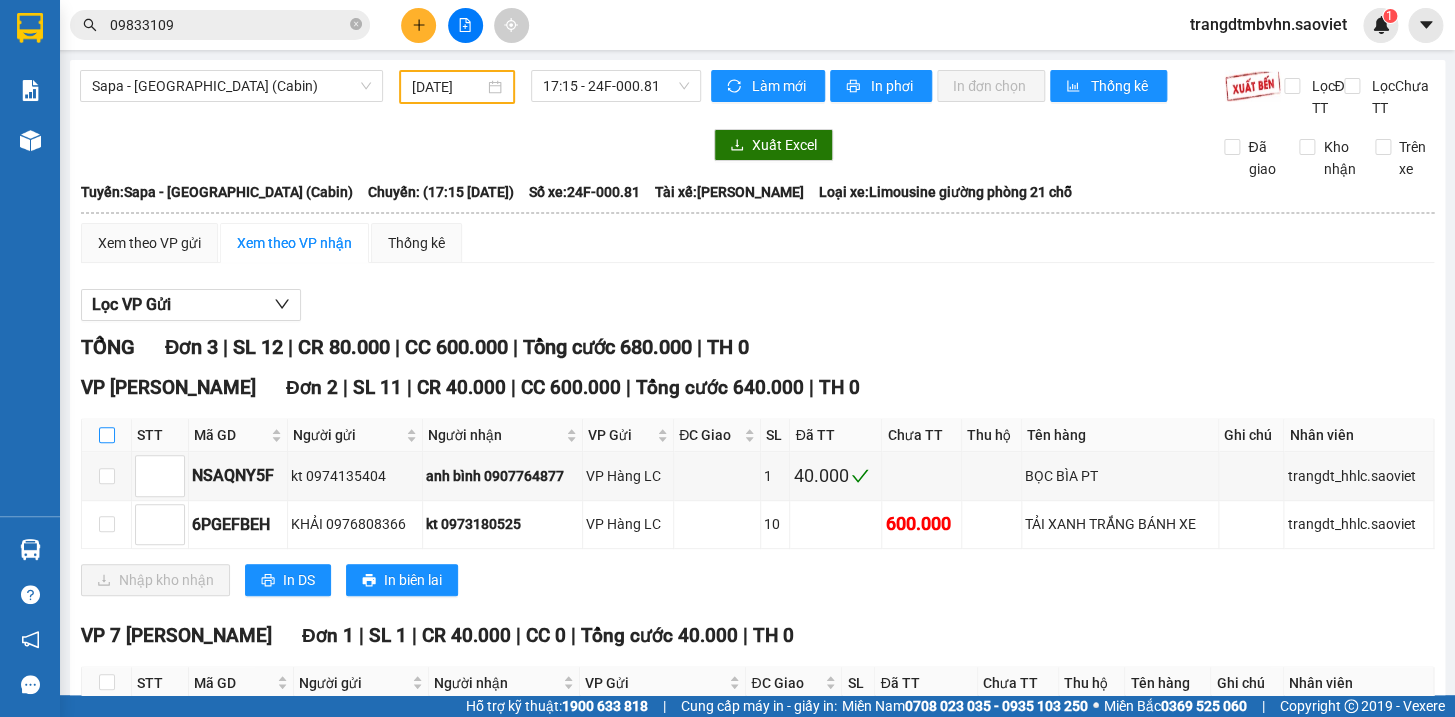 click at bounding box center [107, 435] 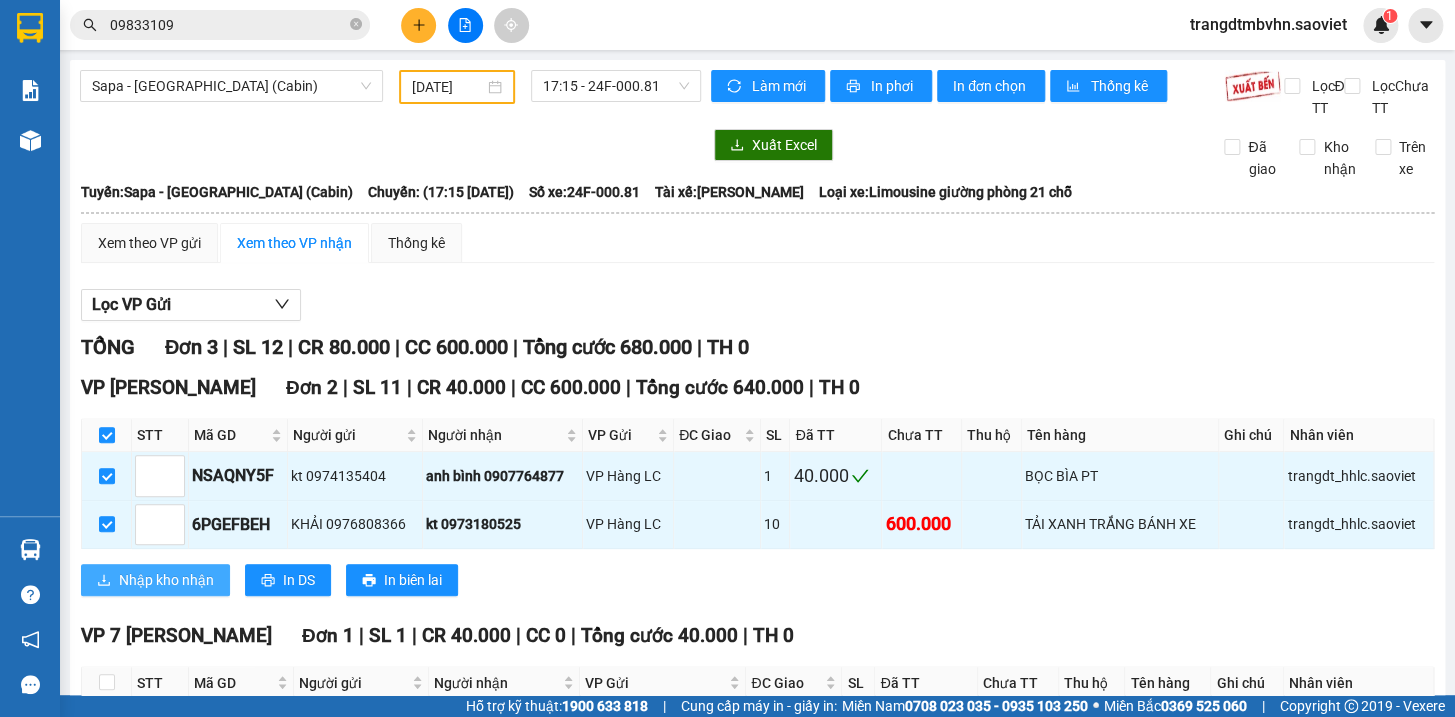 click on "Nhập kho nhận" at bounding box center [166, 580] 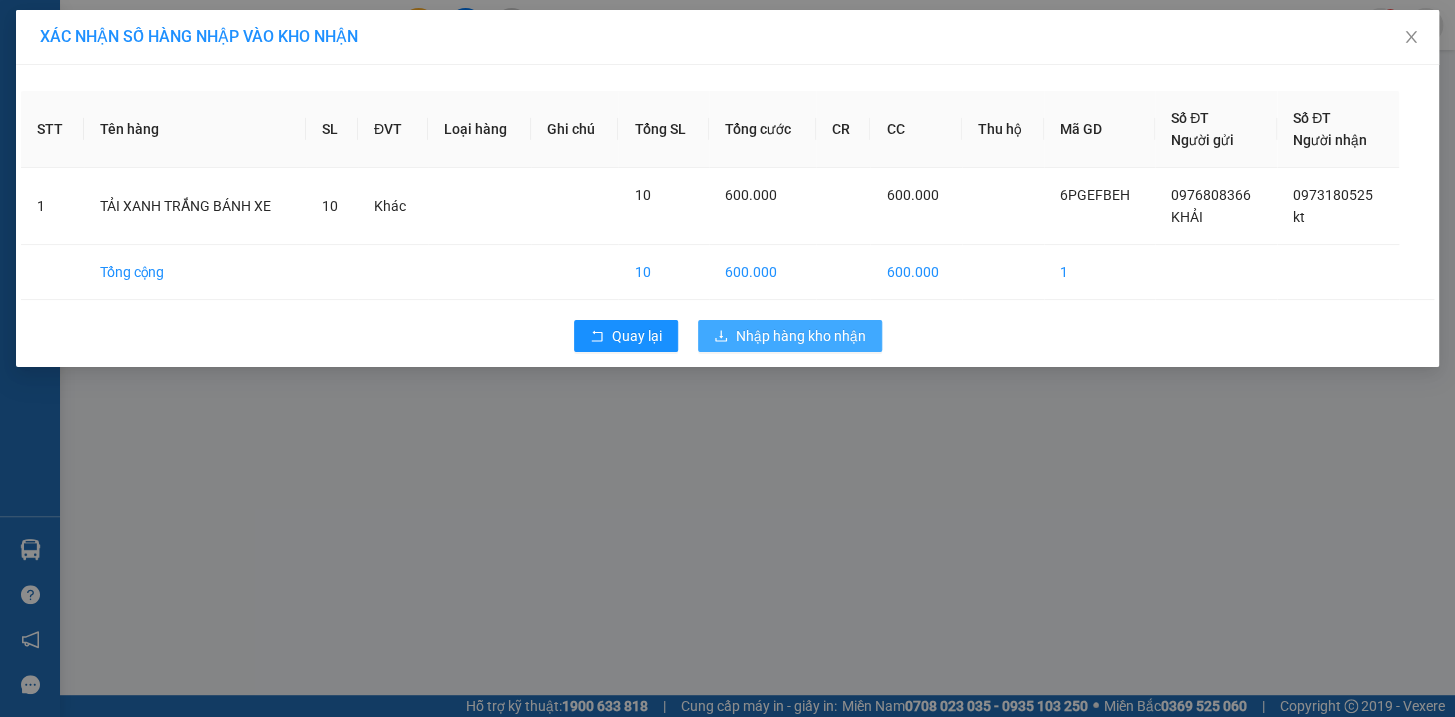 click on "Nhập hàng kho nhận" at bounding box center [801, 336] 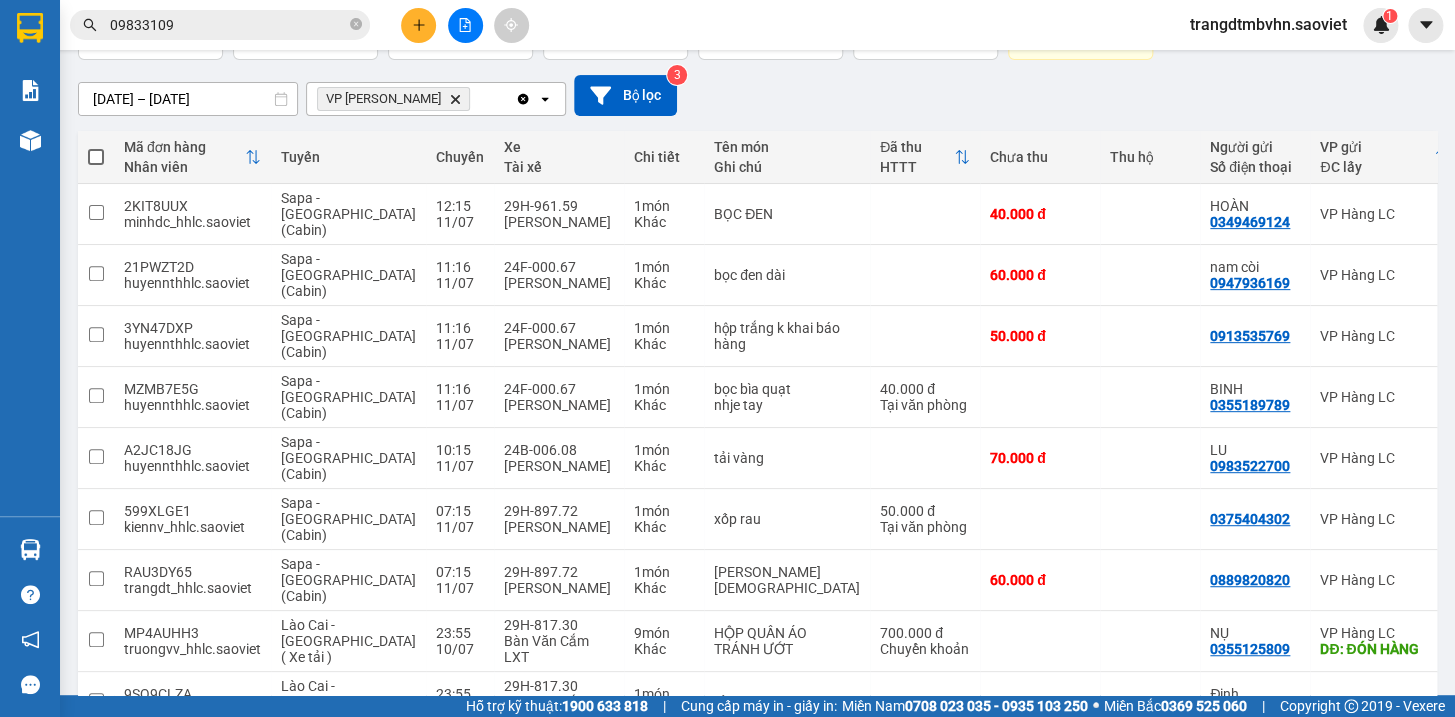 scroll, scrollTop: 228, scrollLeft: 0, axis: vertical 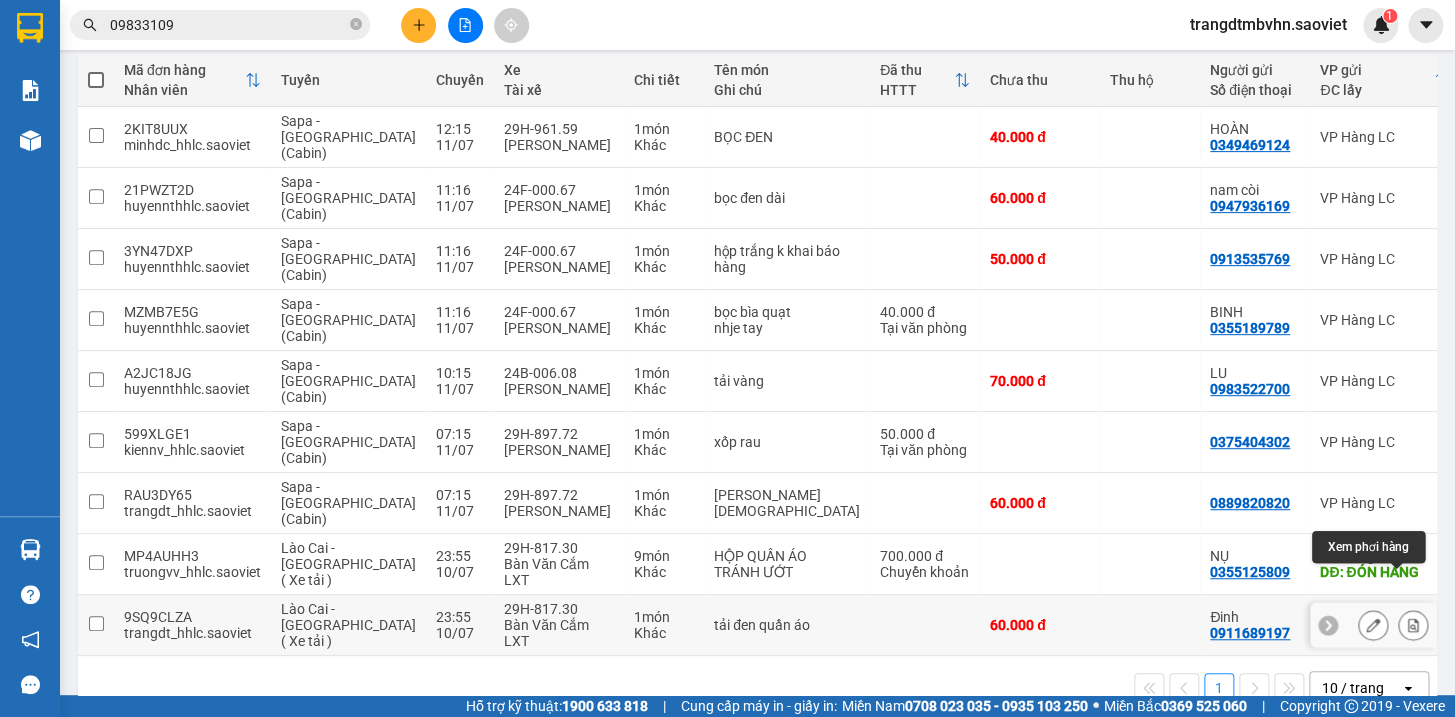 click 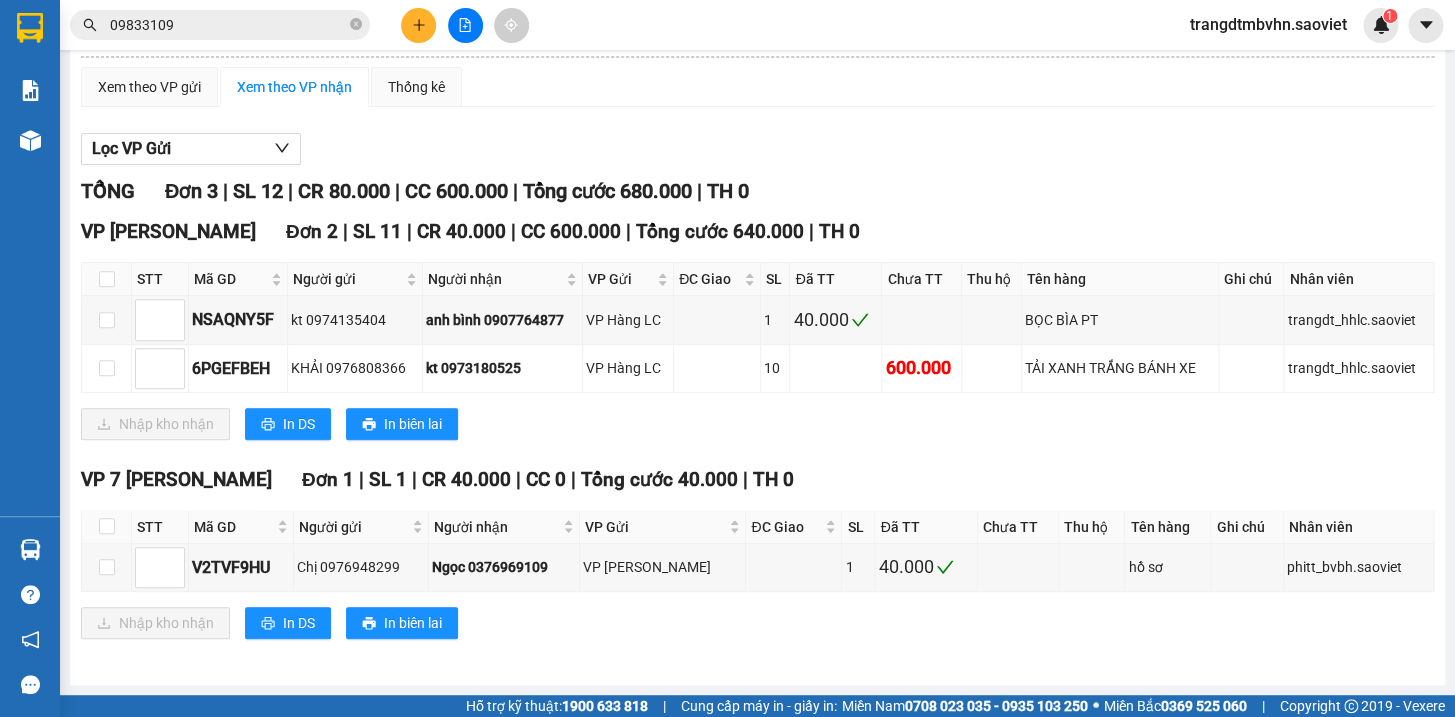 scroll, scrollTop: 175, scrollLeft: 0, axis: vertical 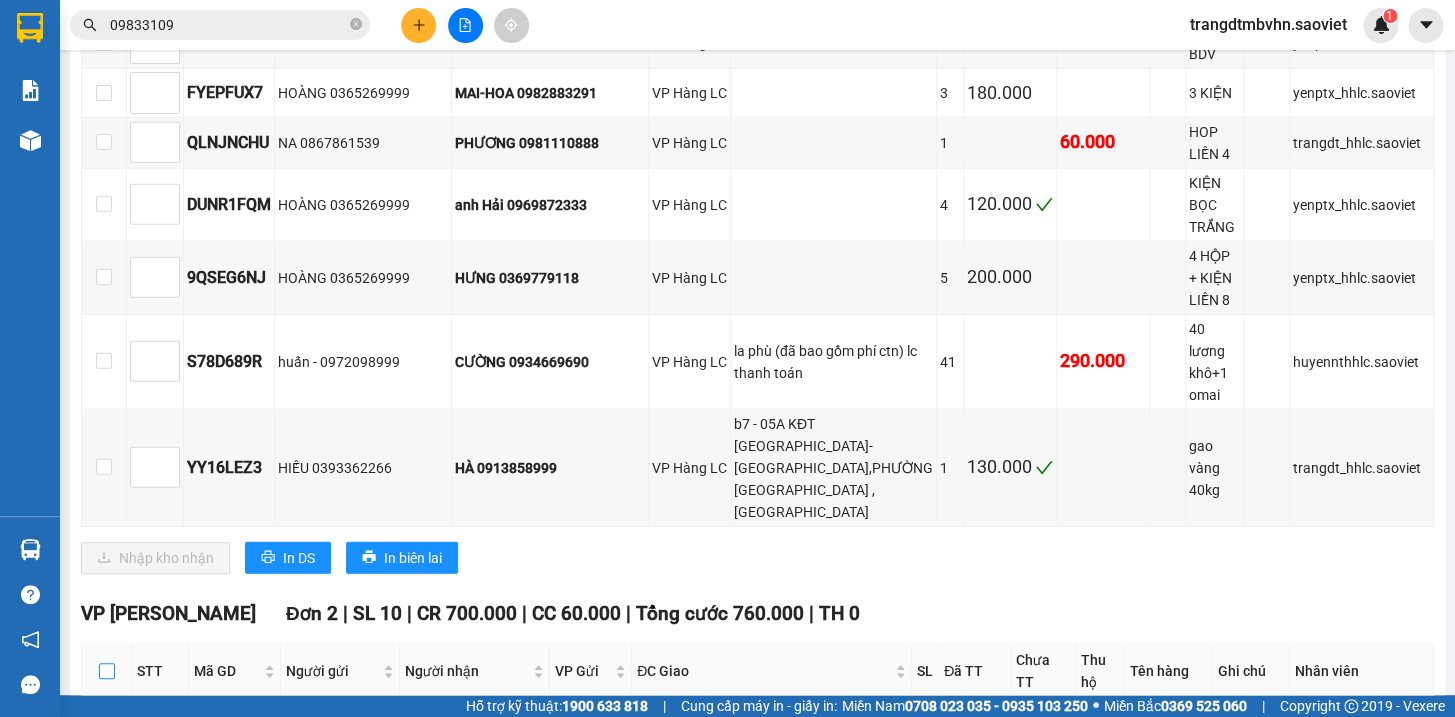 click at bounding box center (107, 671) 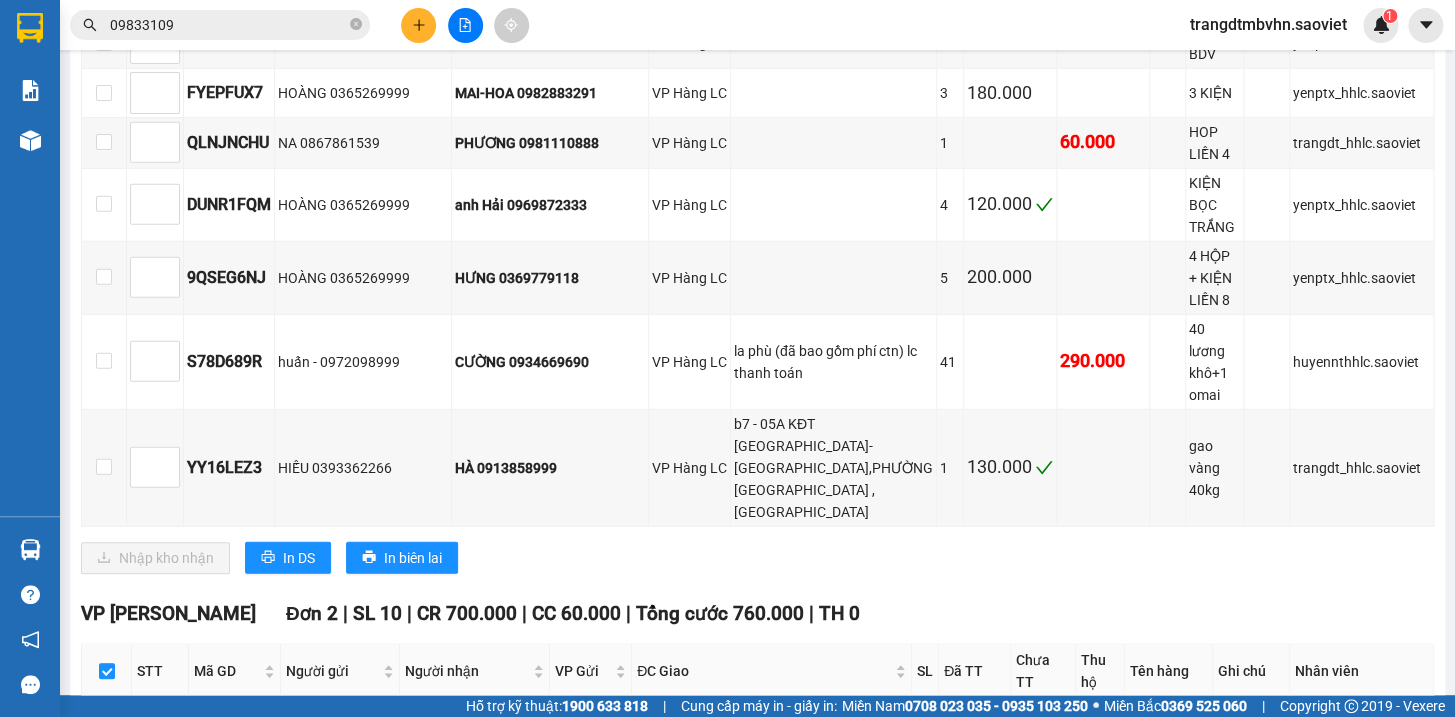 click on "Nhập kho nhận" at bounding box center [166, 832] 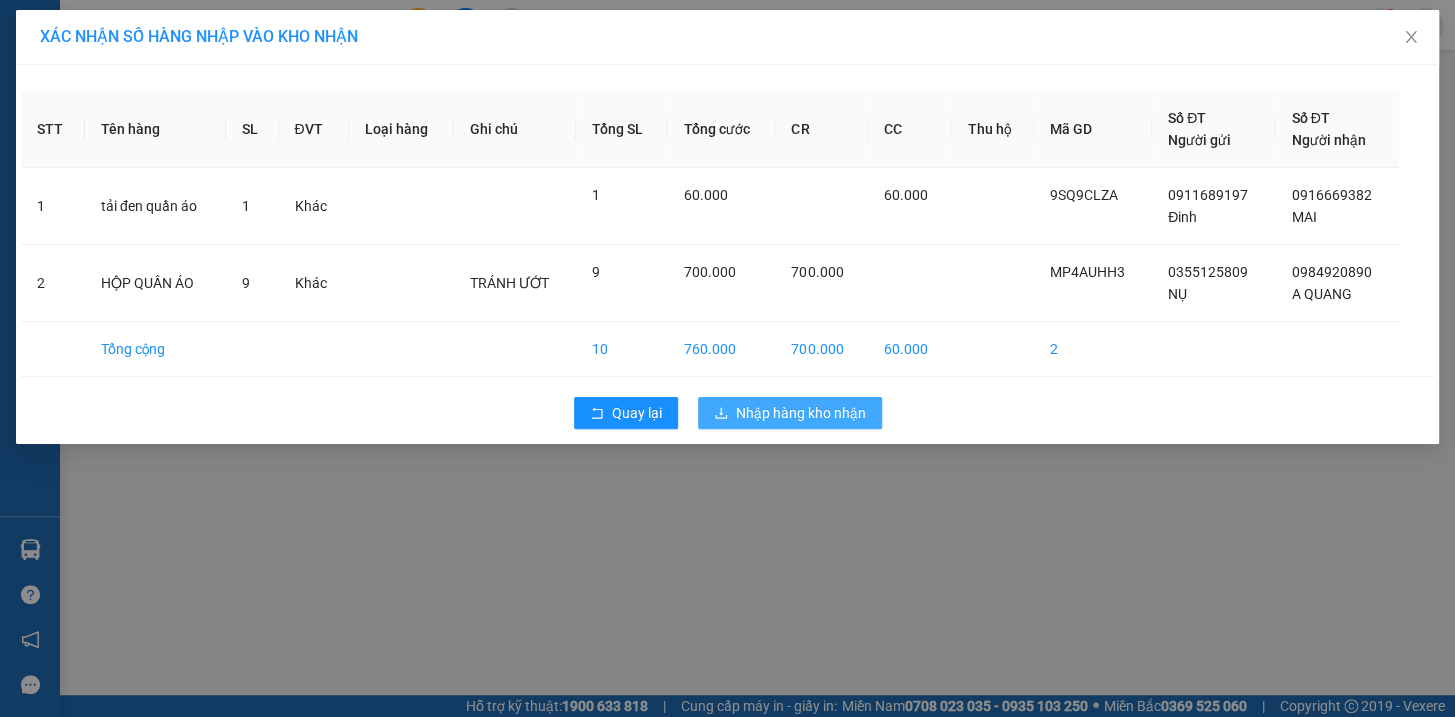 click on "Nhập hàng kho nhận" at bounding box center (801, 413) 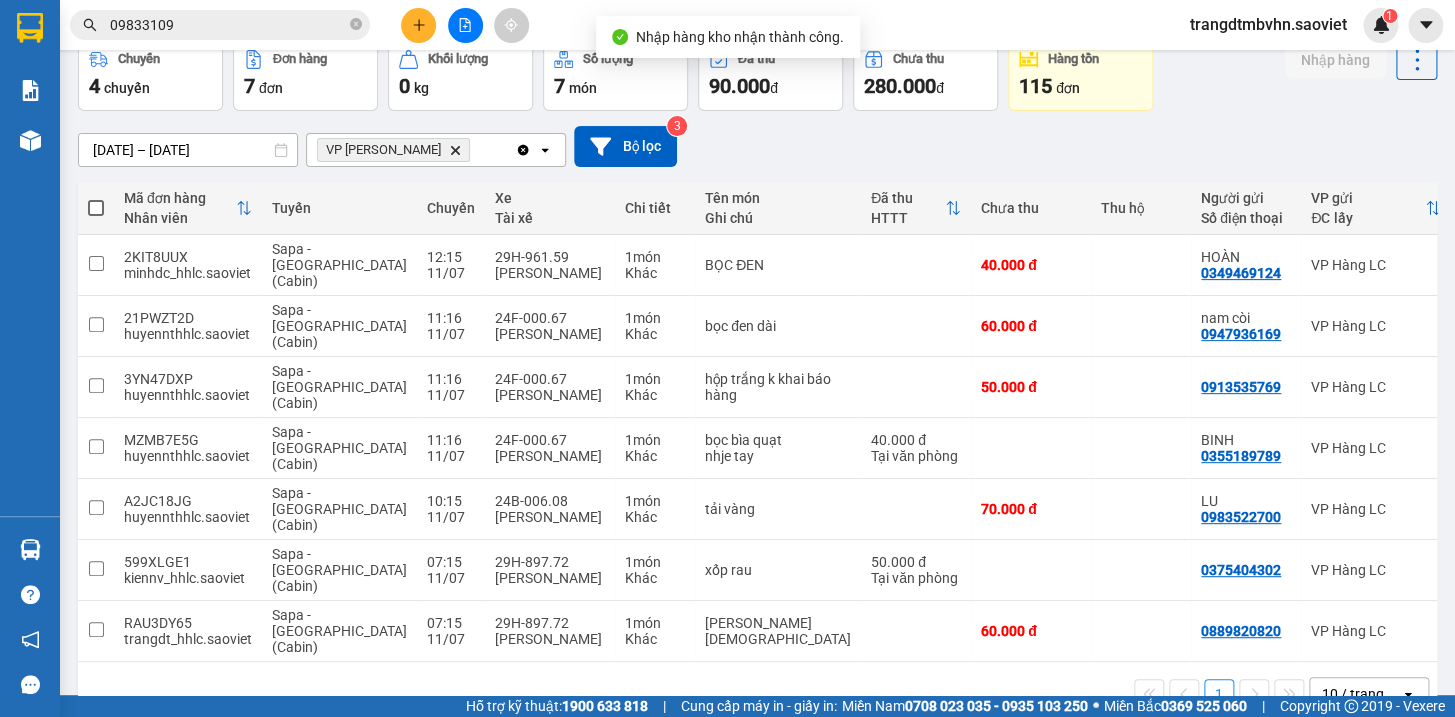 scroll, scrollTop: 106, scrollLeft: 0, axis: vertical 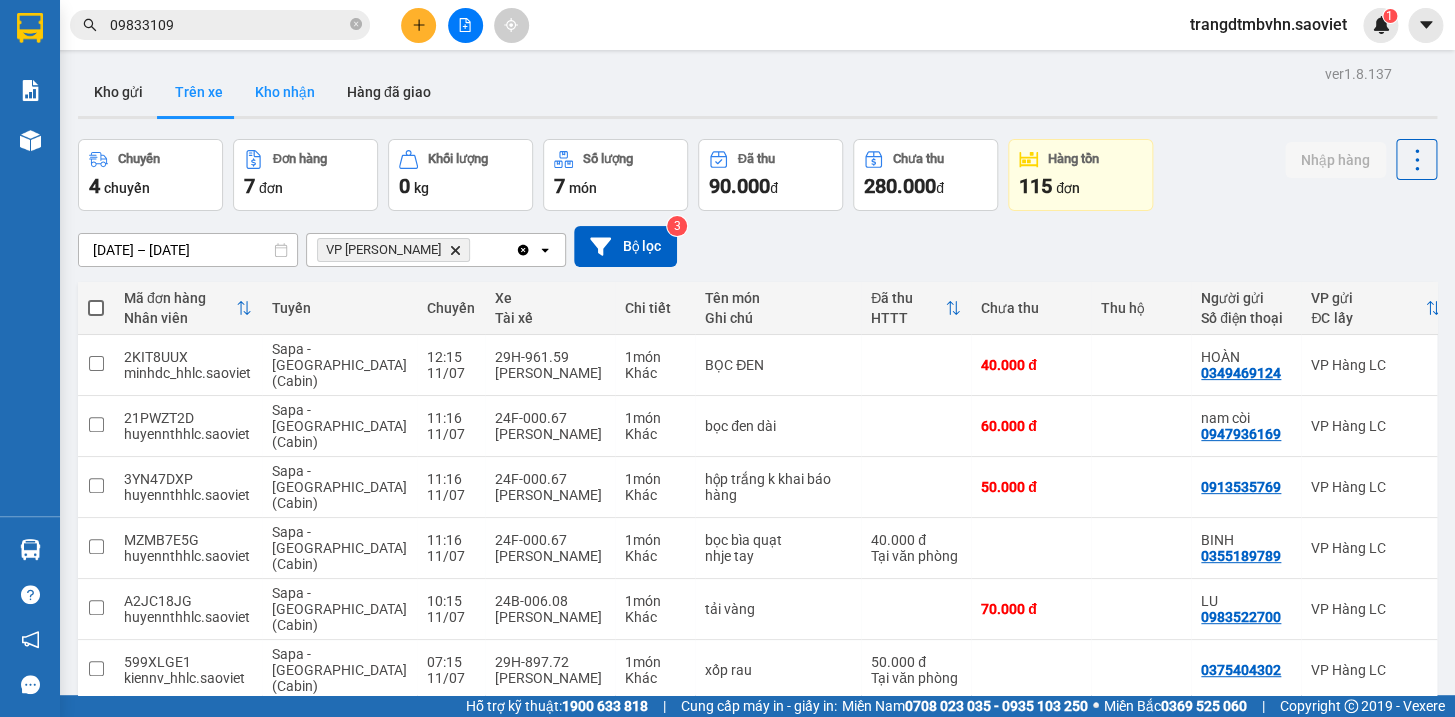 click on "Kho nhận" at bounding box center [285, 92] 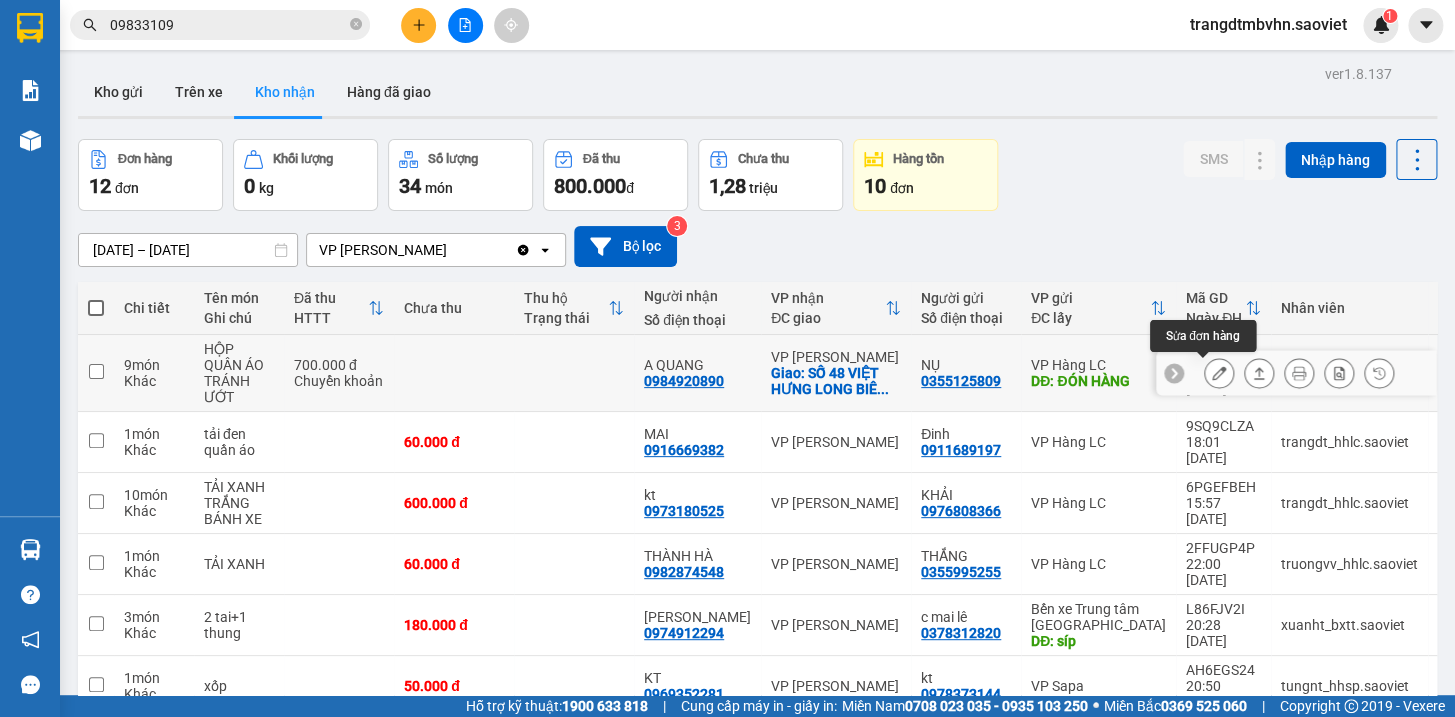 click 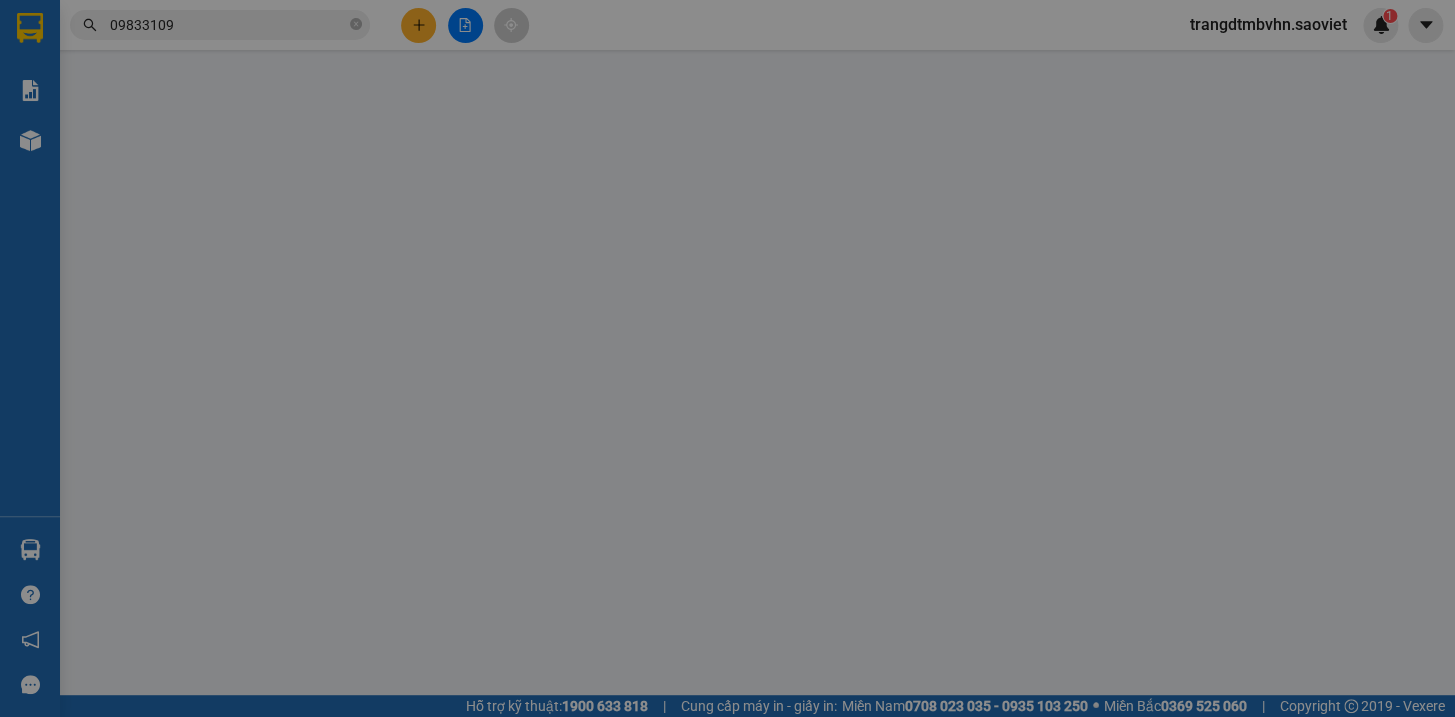 type on "0355125809" 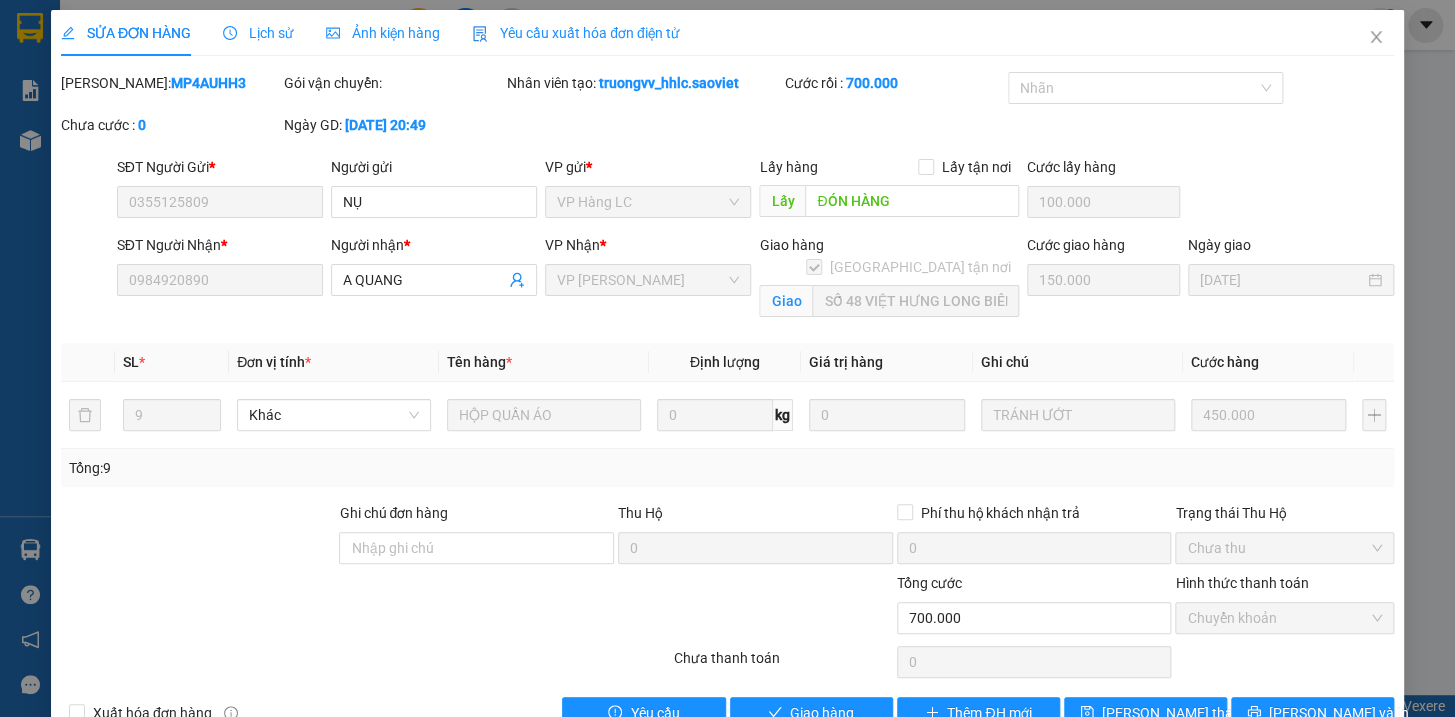 scroll, scrollTop: 50, scrollLeft: 0, axis: vertical 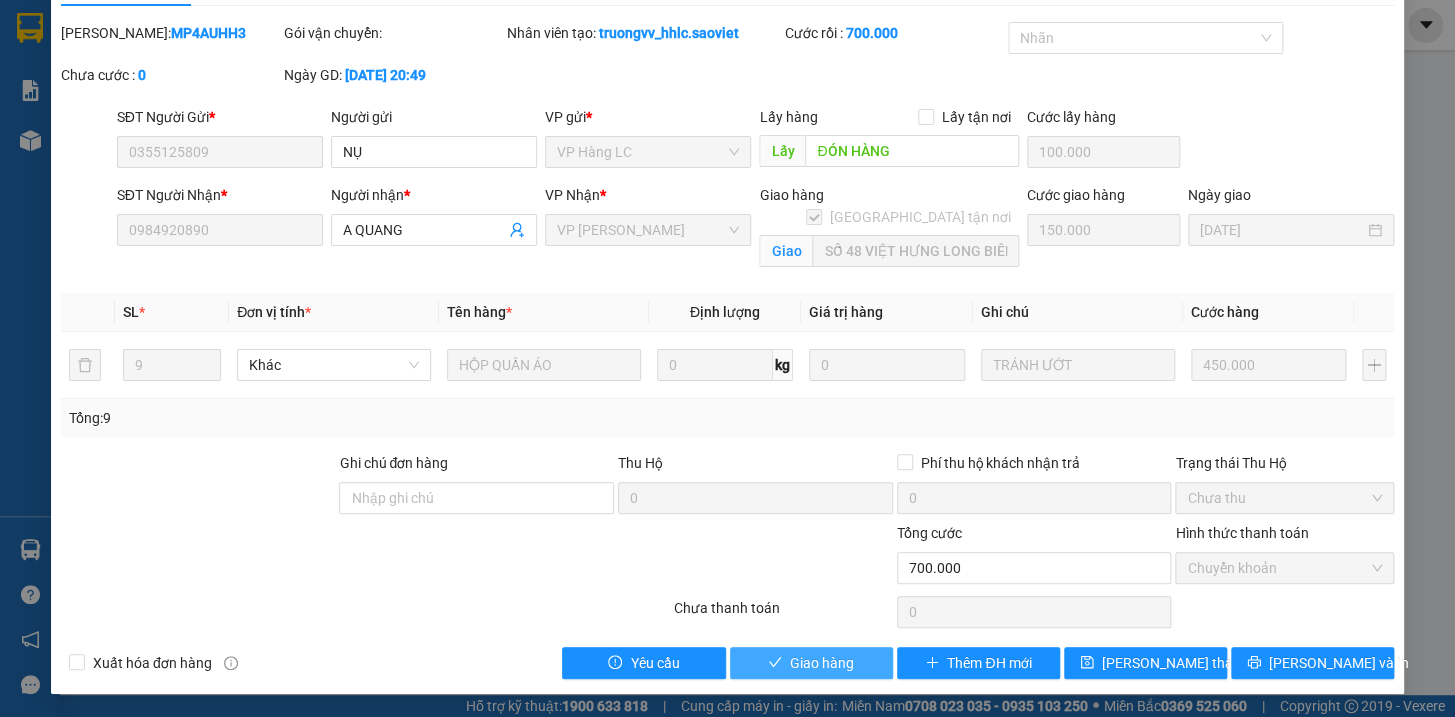 click on "Giao hàng" at bounding box center [822, 663] 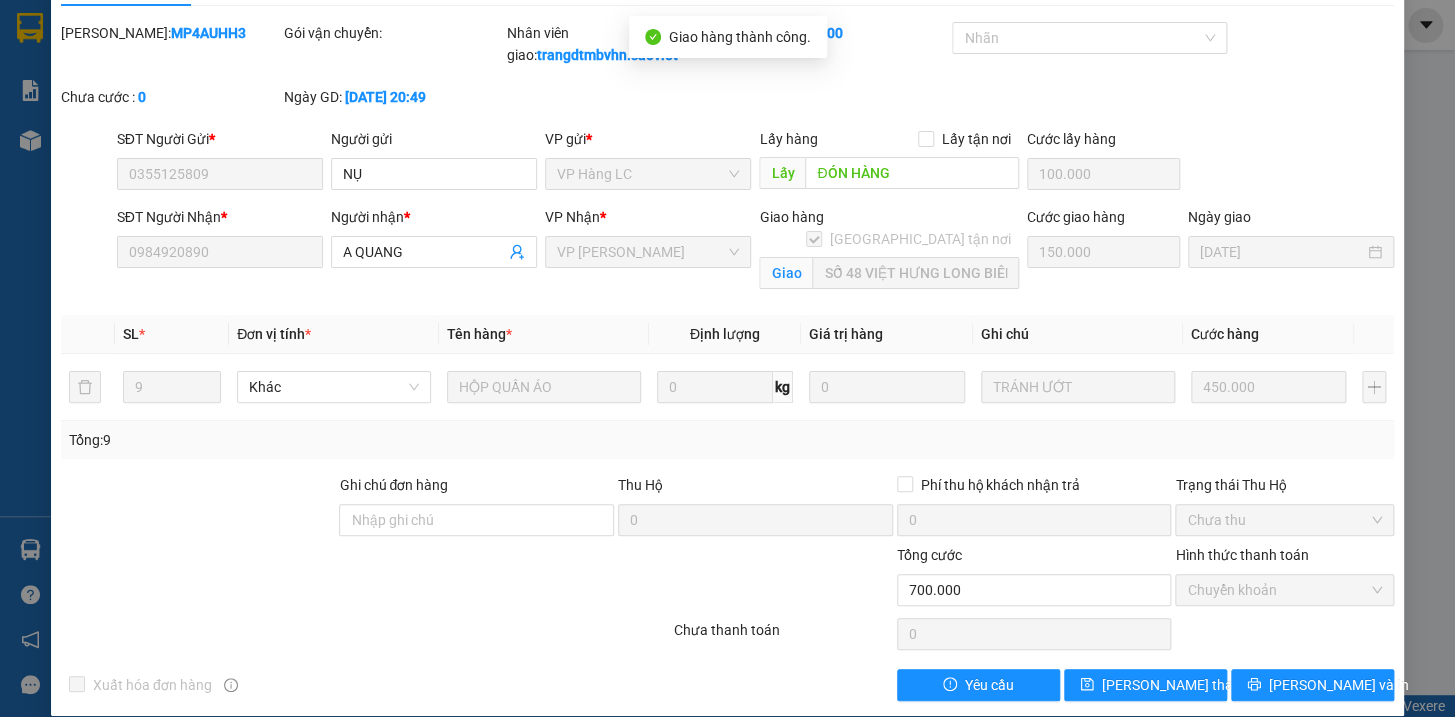 scroll, scrollTop: 0, scrollLeft: 0, axis: both 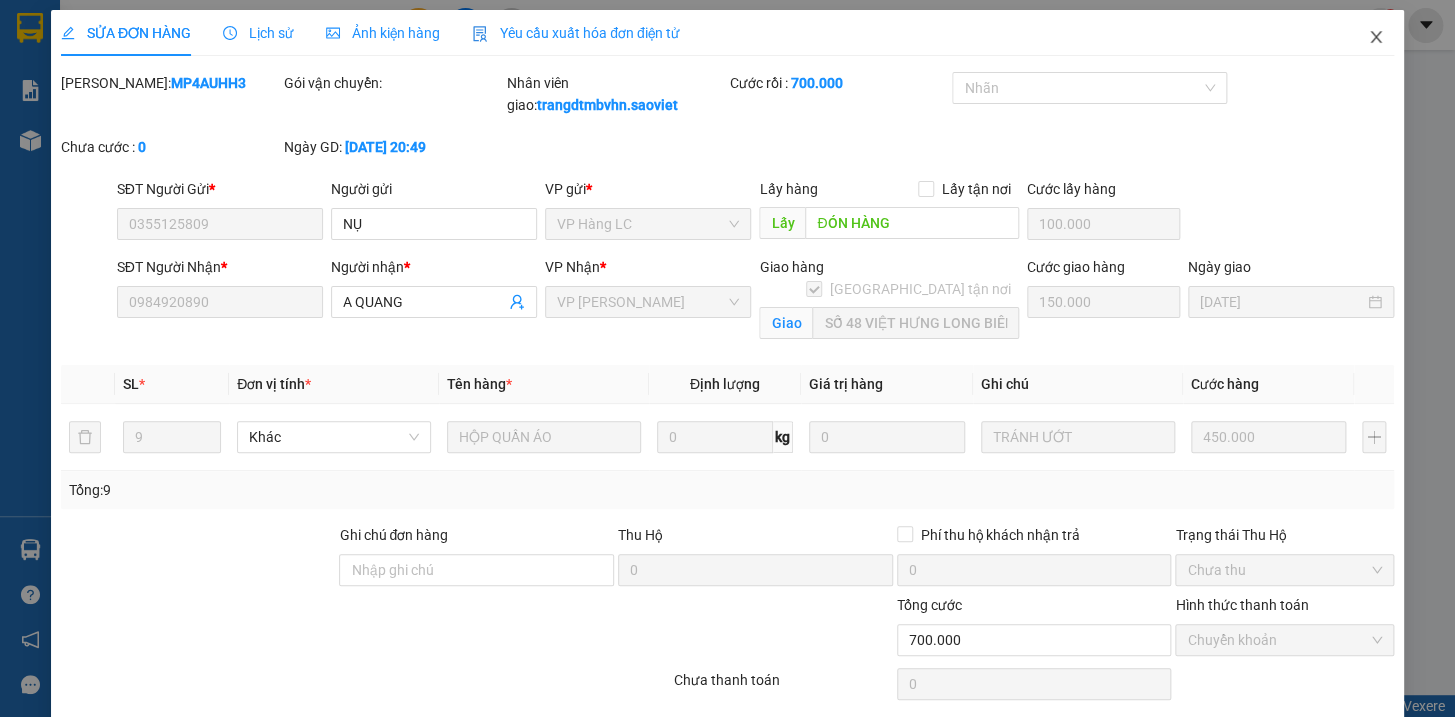 click 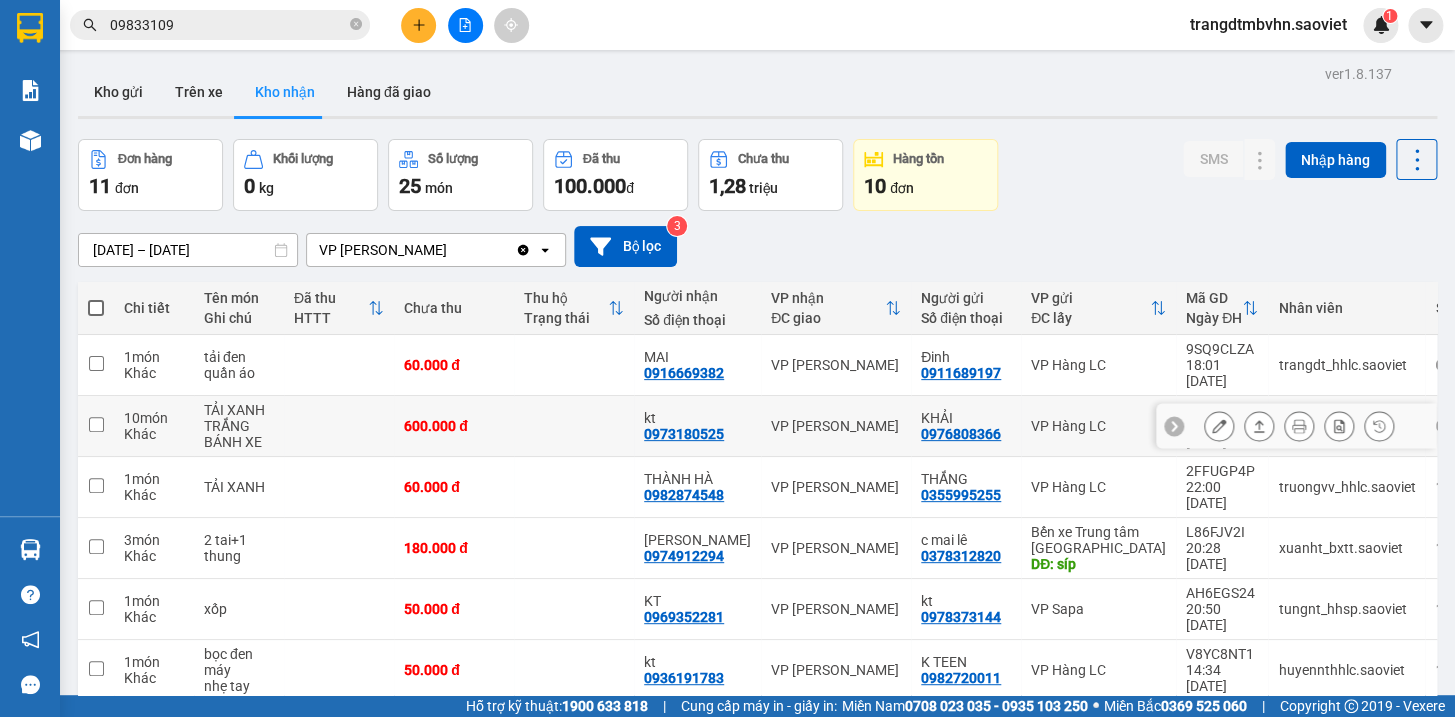 click at bounding box center (574, 426) 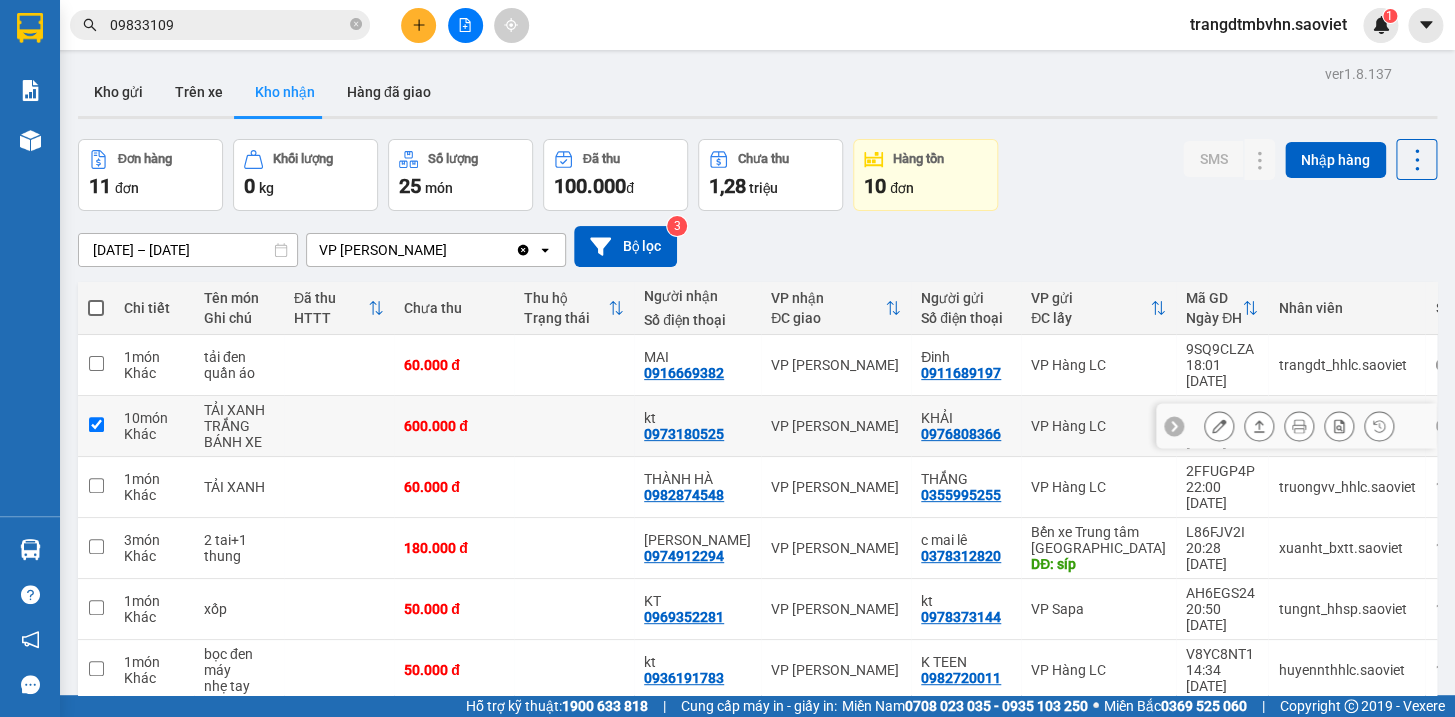 checkbox on "true" 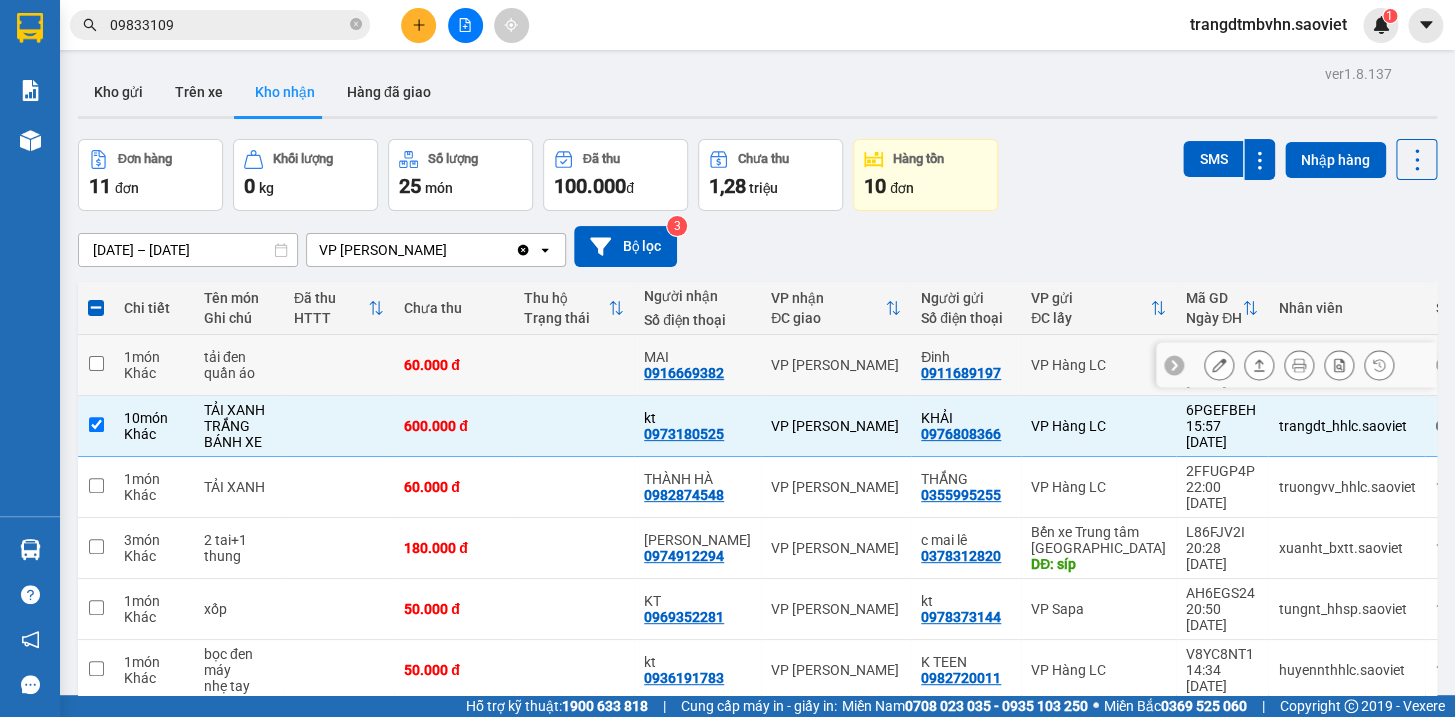 click at bounding box center (574, 365) 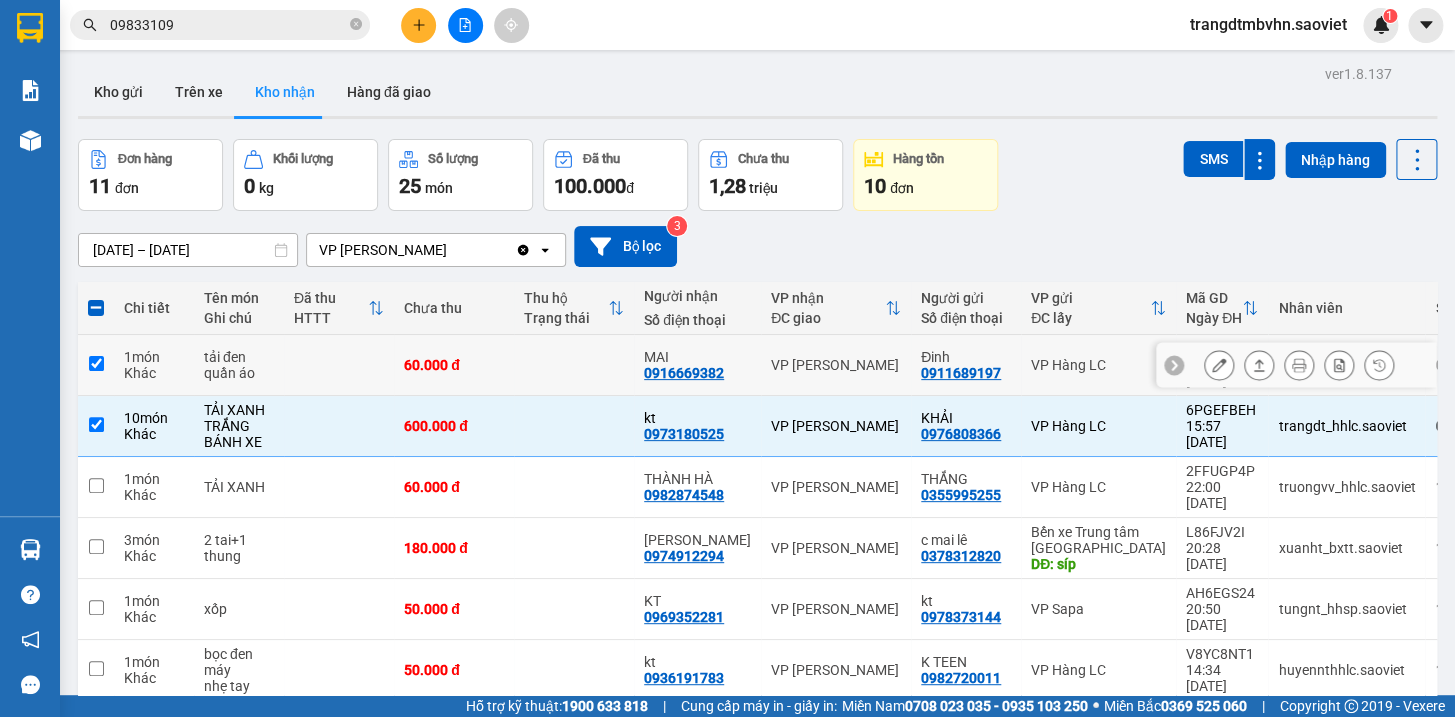 checkbox on "true" 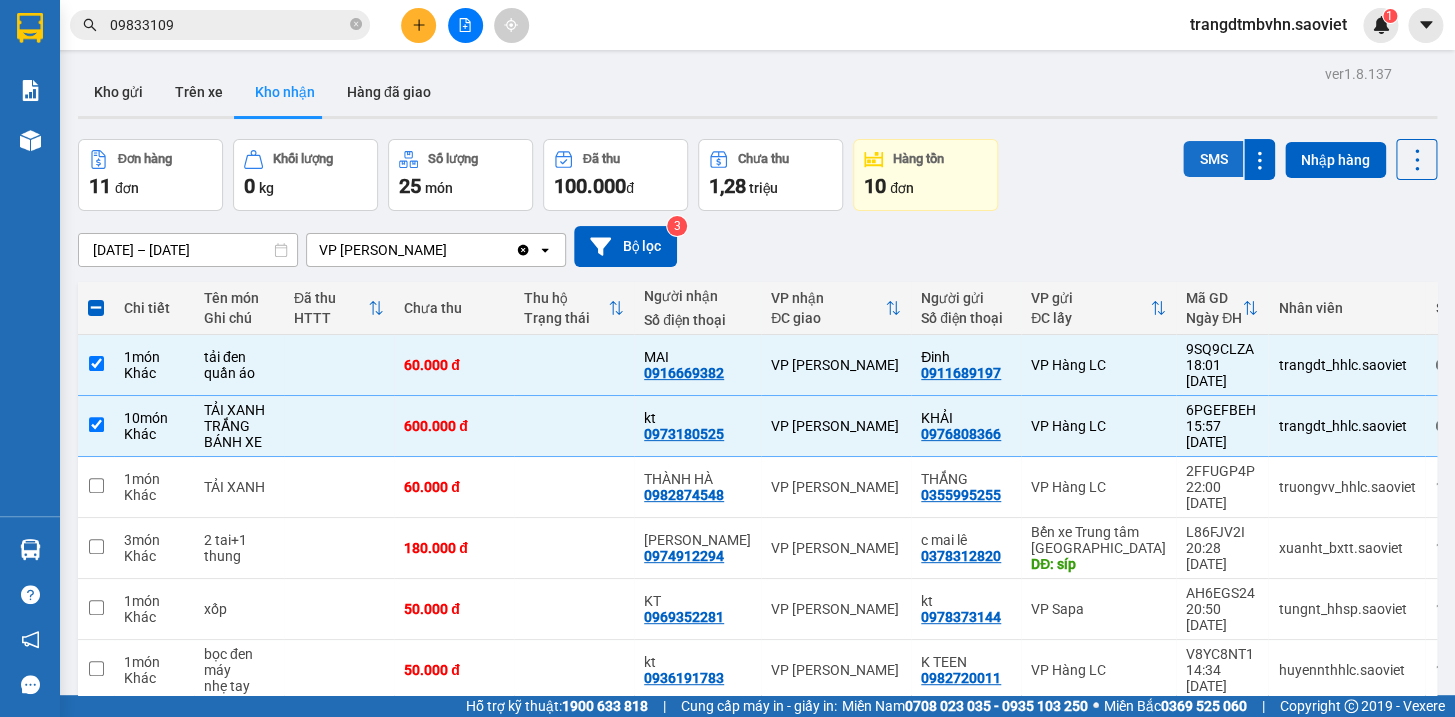 click on "SMS" at bounding box center (1213, 159) 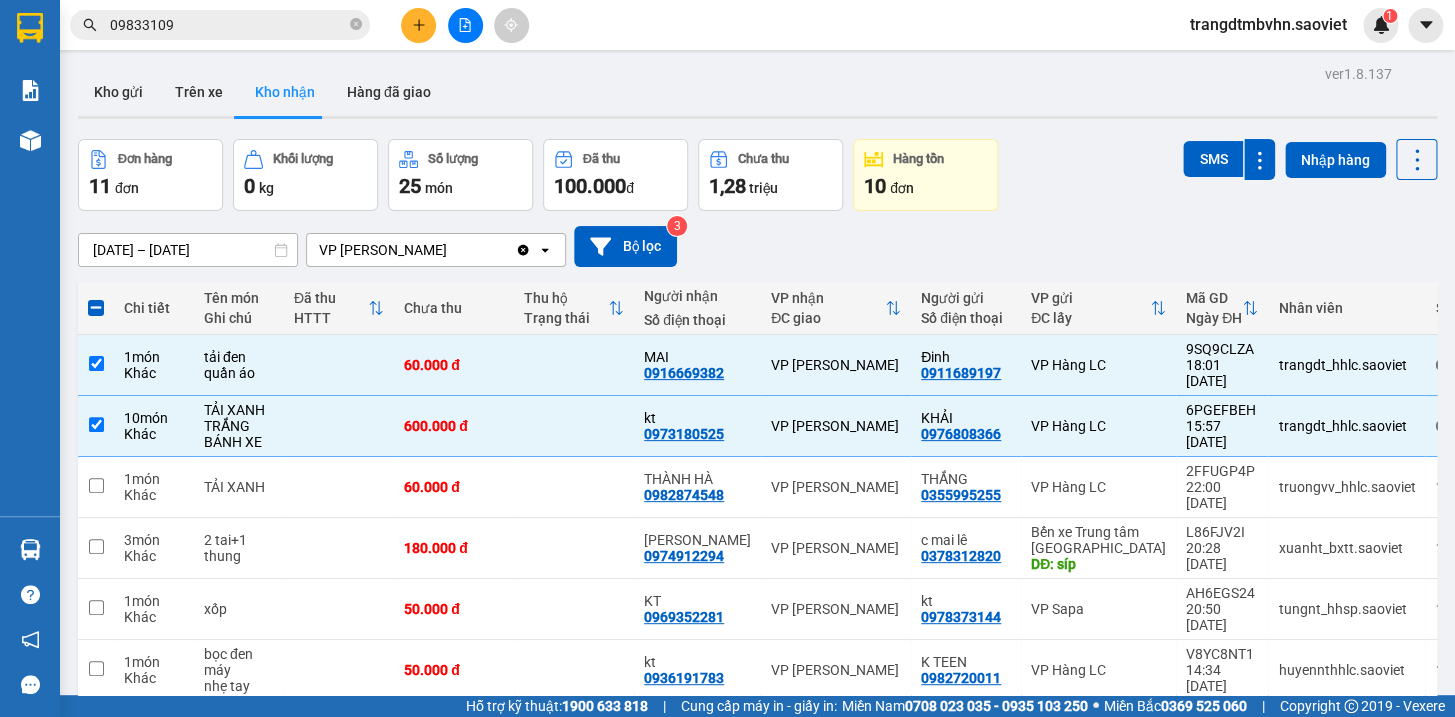 click at bounding box center [96, 308] 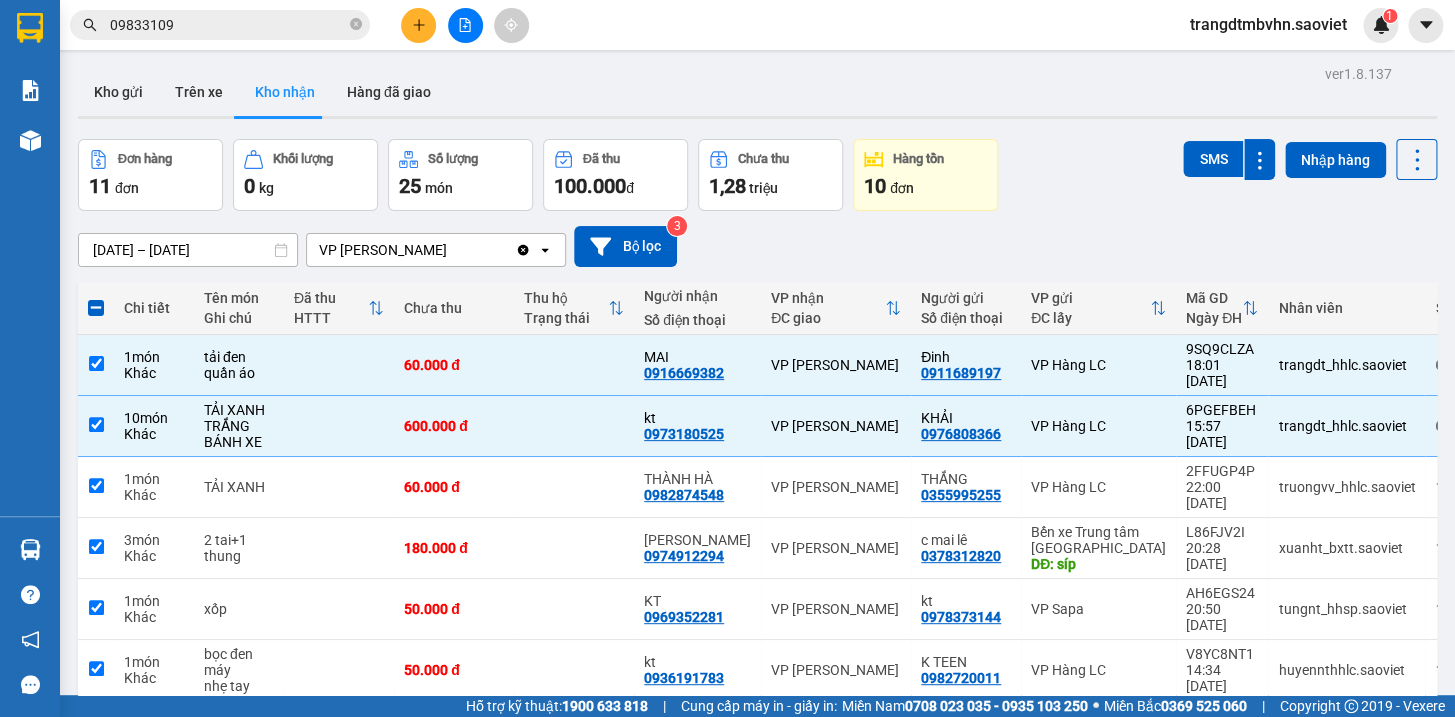 checkbox on "true" 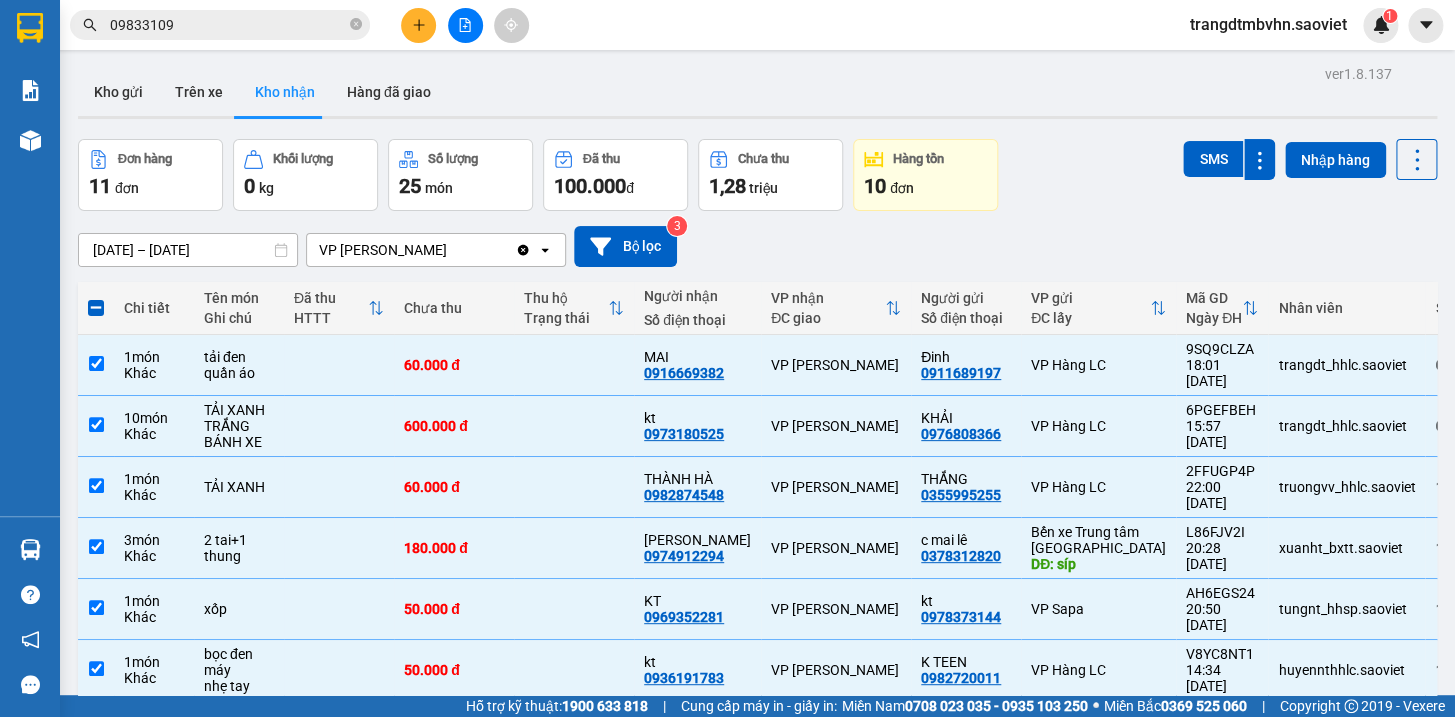 click at bounding box center [96, 308] 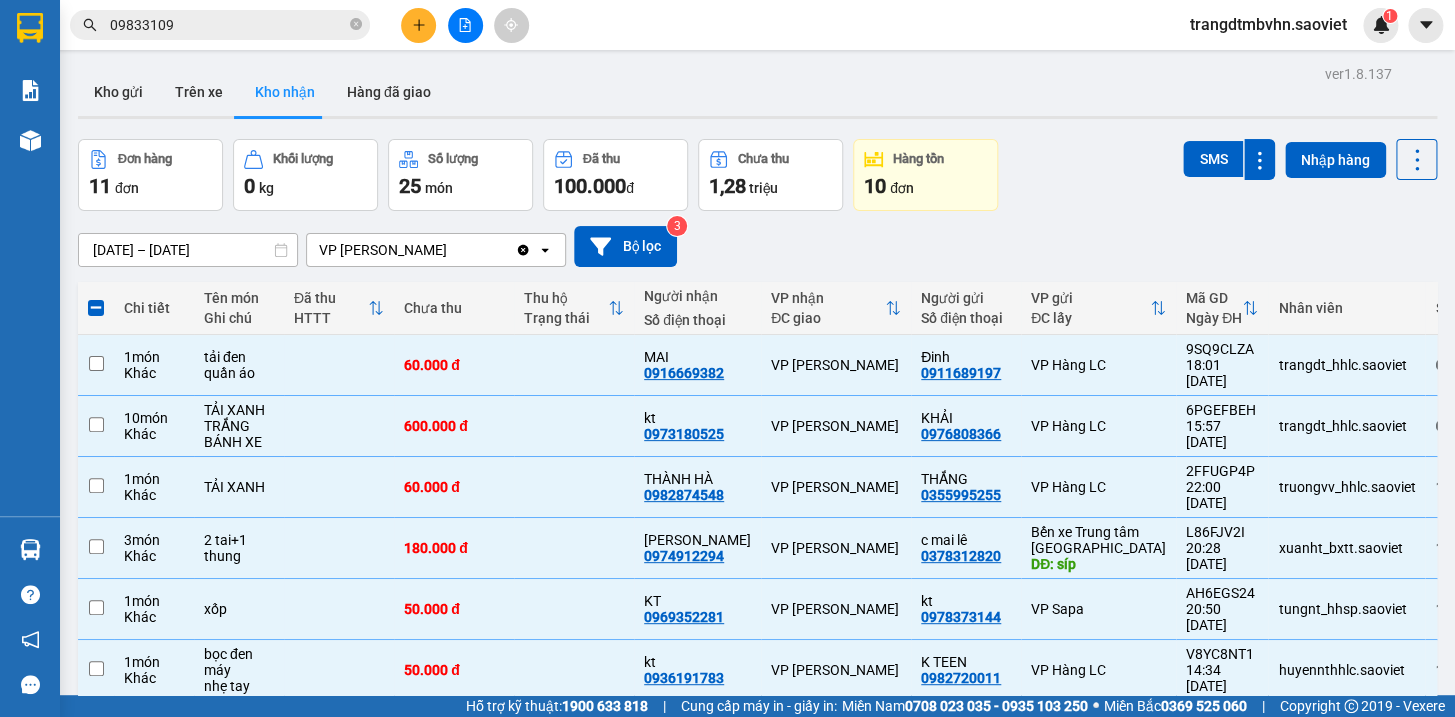 checkbox on "false" 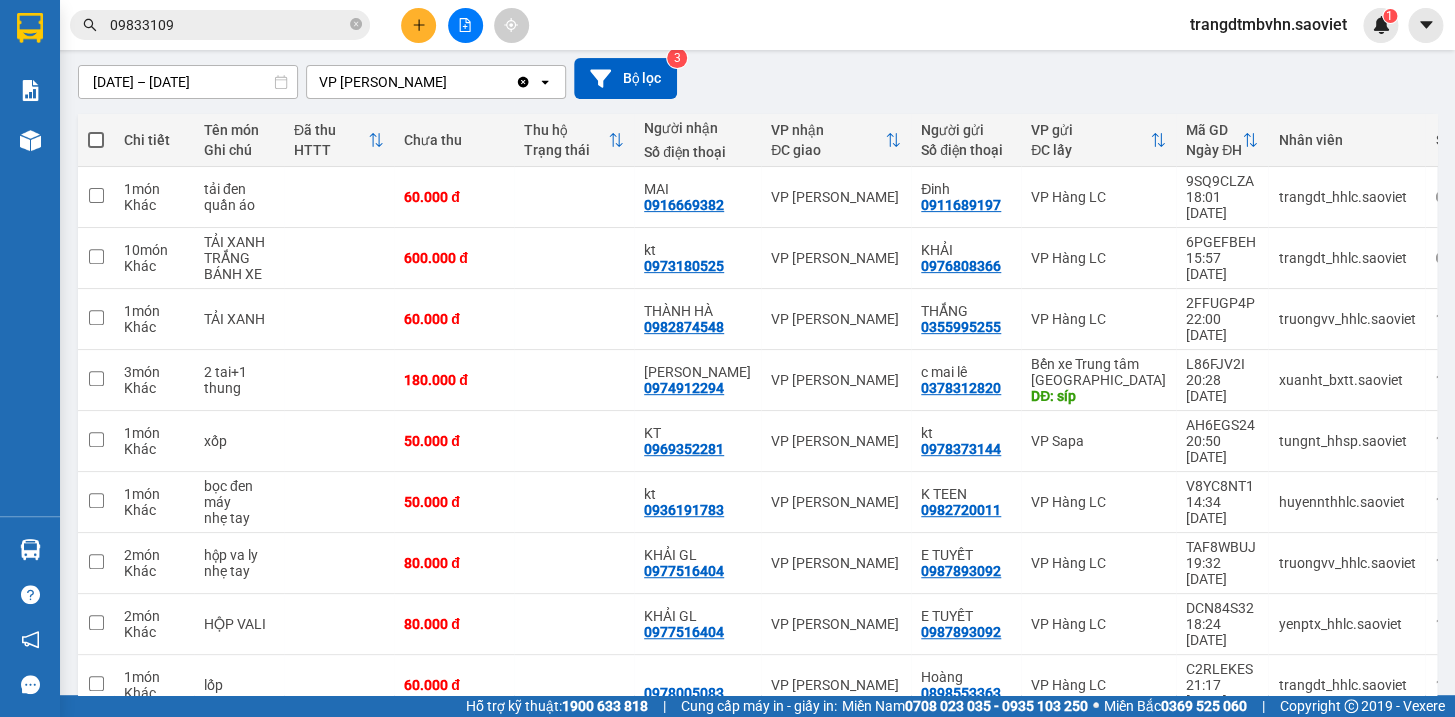 scroll, scrollTop: 225, scrollLeft: 0, axis: vertical 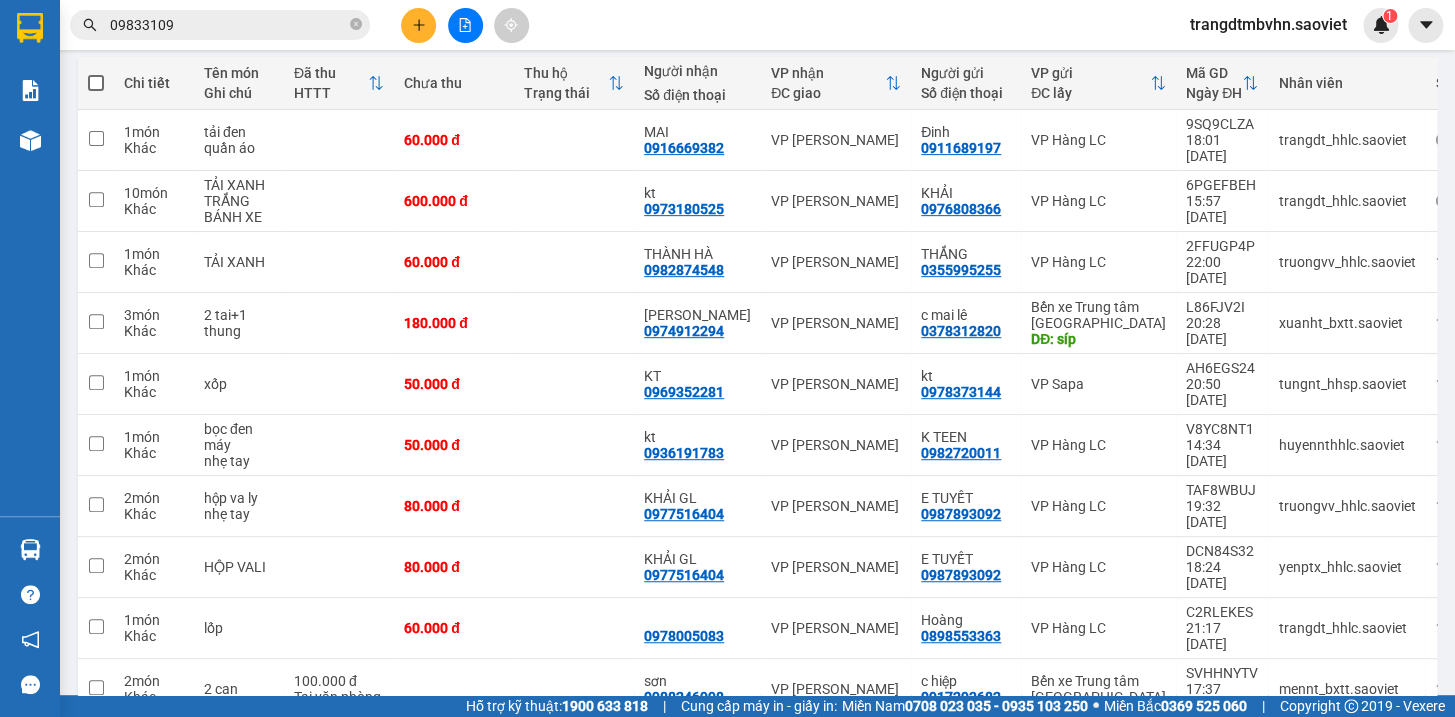 click on "2" at bounding box center (1219, 752) 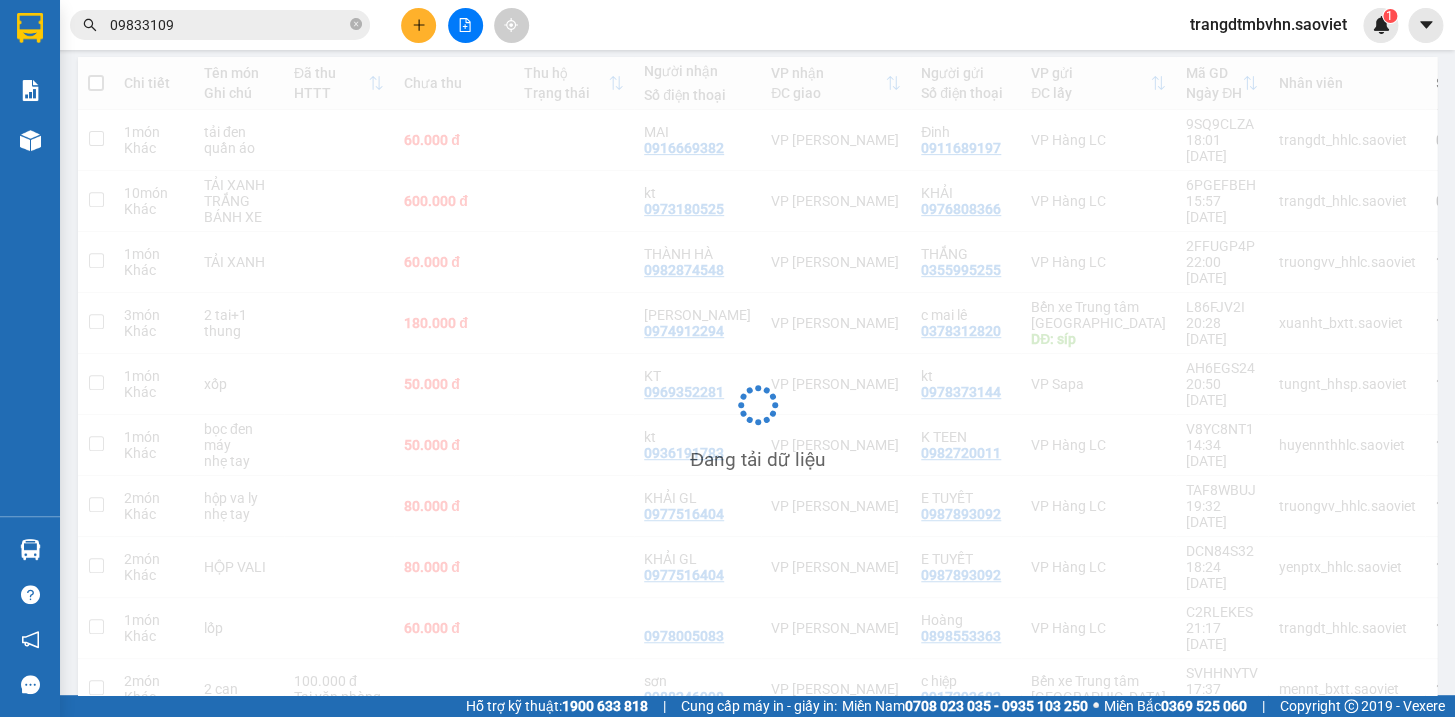 scroll, scrollTop: 91, scrollLeft: 0, axis: vertical 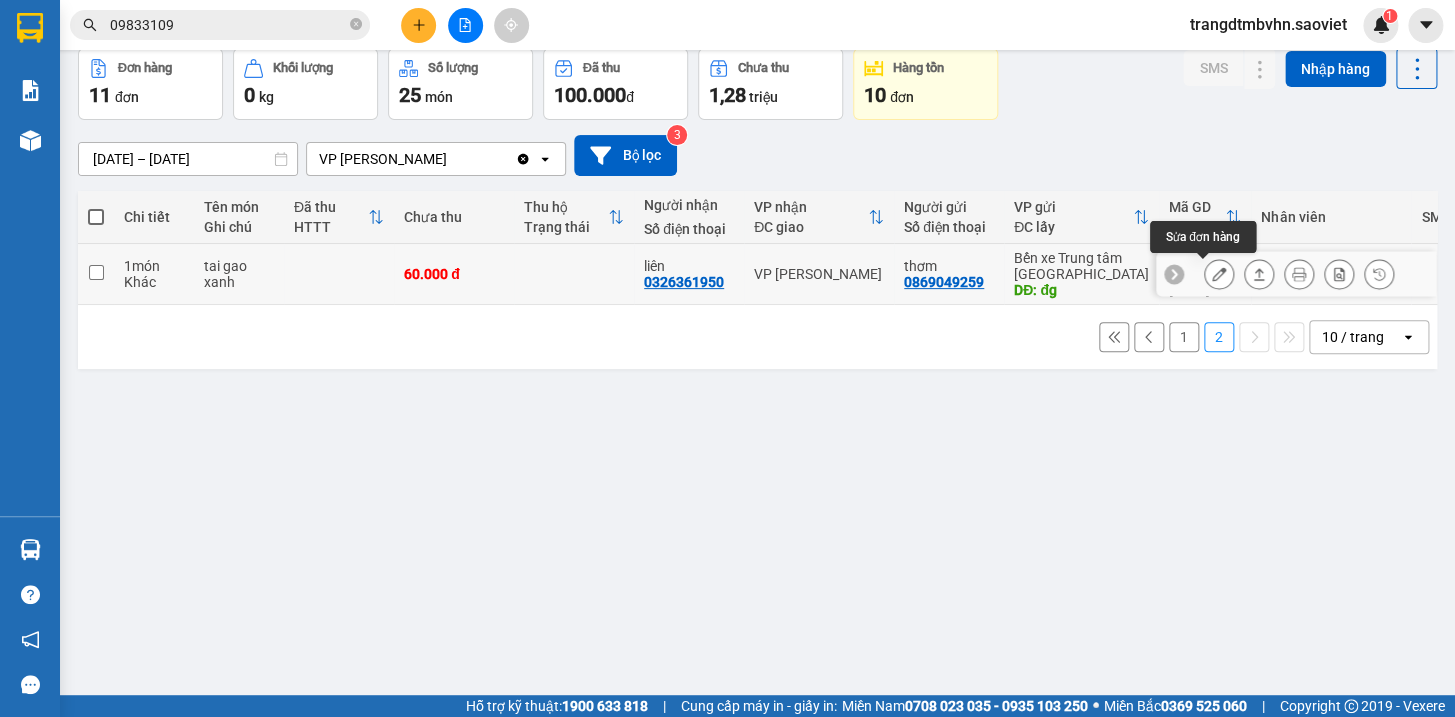 click 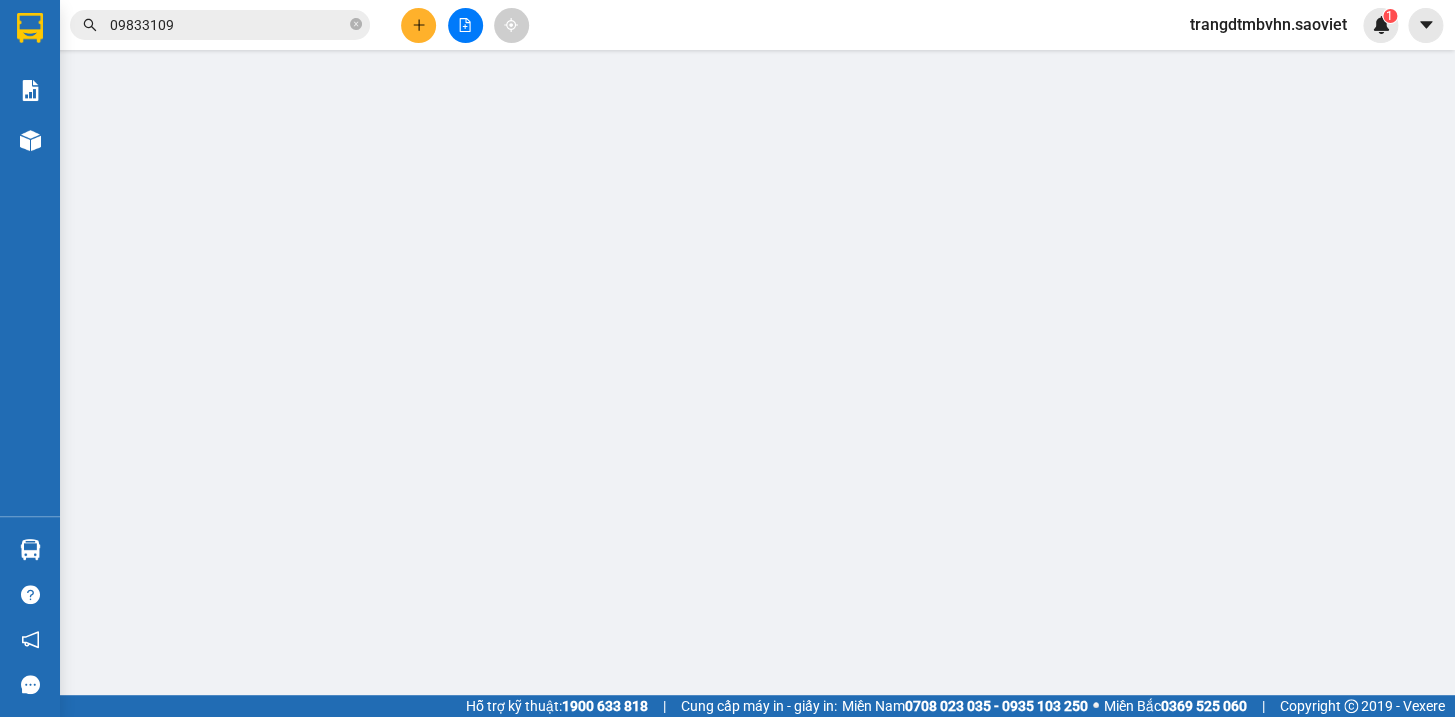 scroll, scrollTop: 0, scrollLeft: 0, axis: both 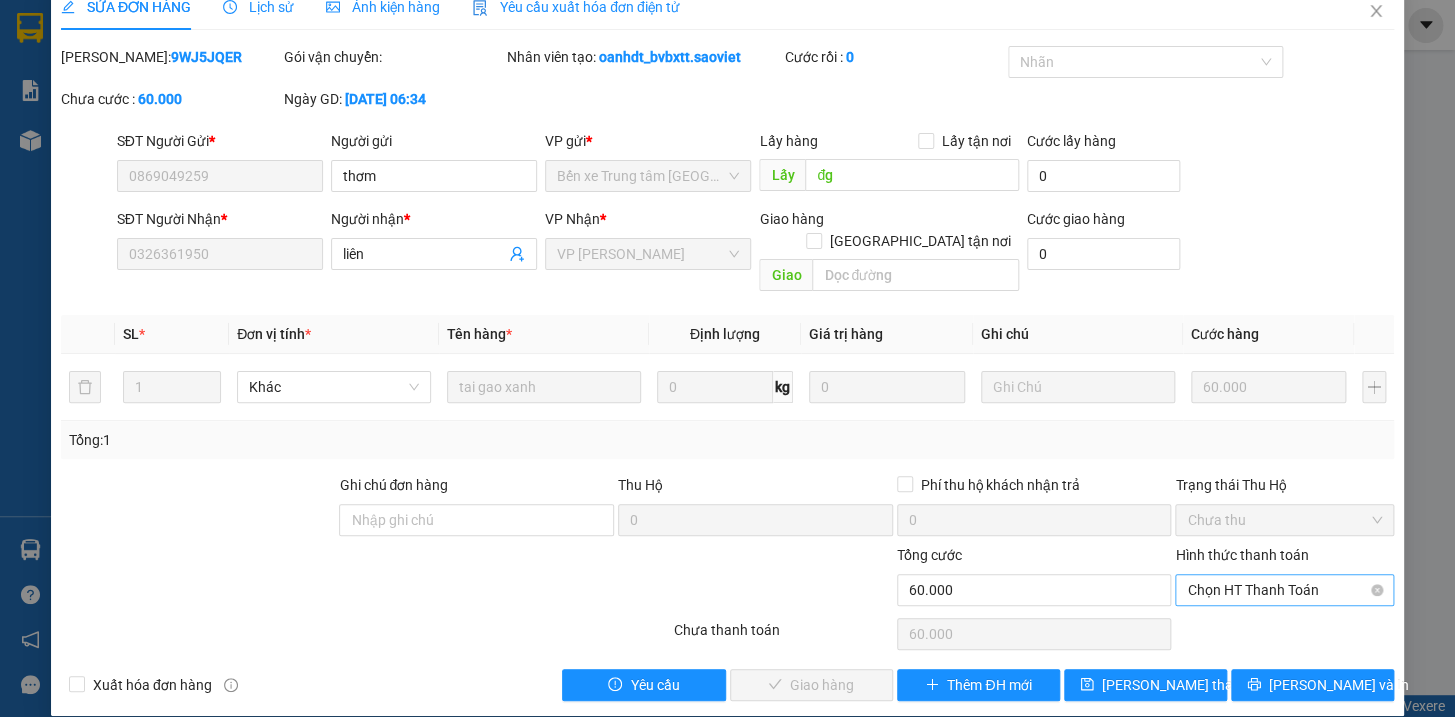 click on "Chọn HT Thanh Toán" at bounding box center [1284, 590] 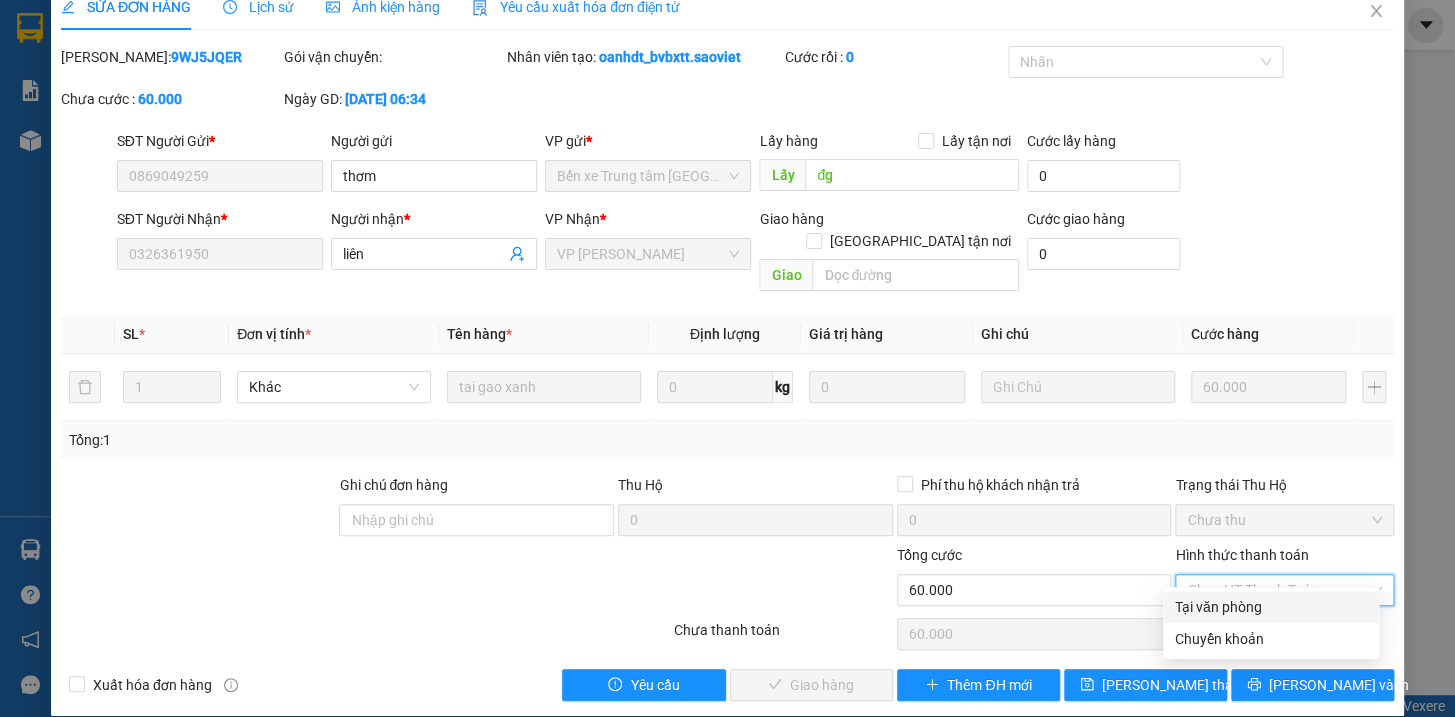 click on "Tại văn phòng" at bounding box center [1271, 607] 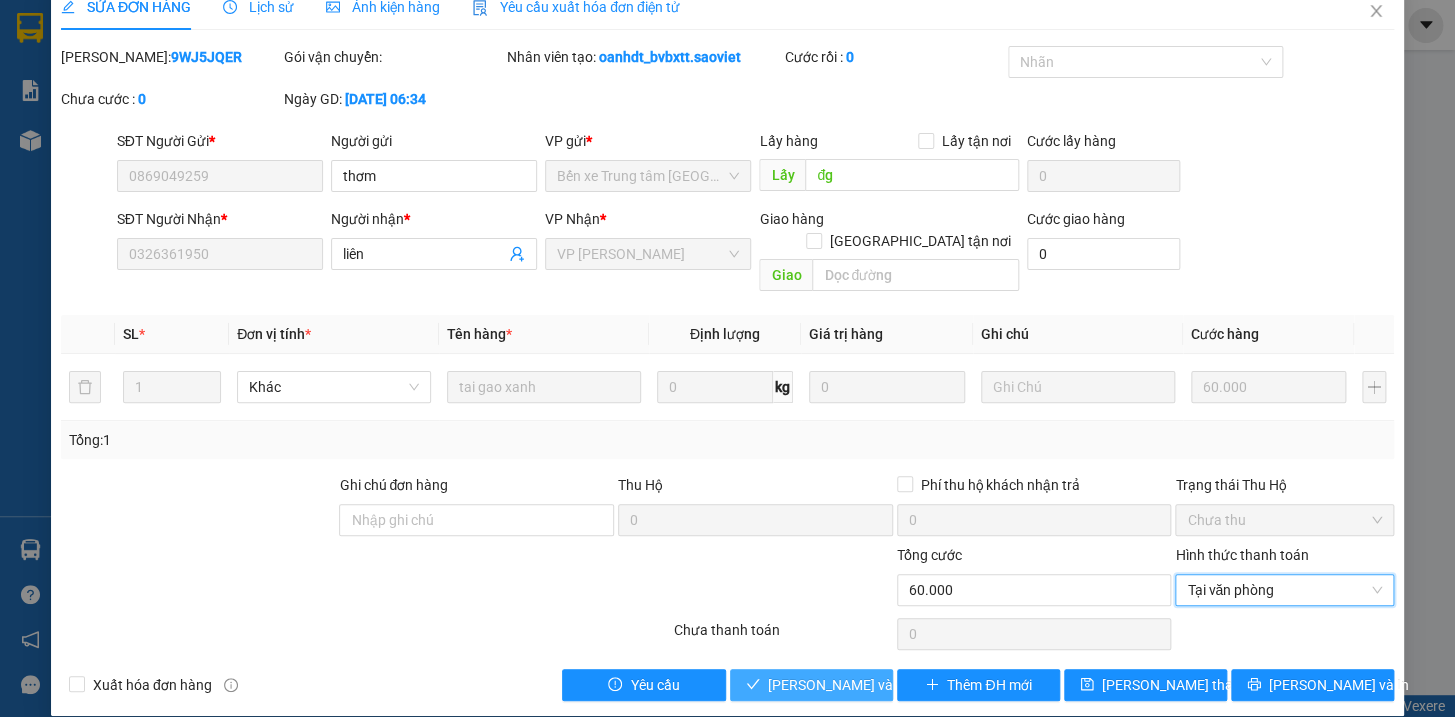 click on "[PERSON_NAME] và Giao hàng" at bounding box center (864, 685) 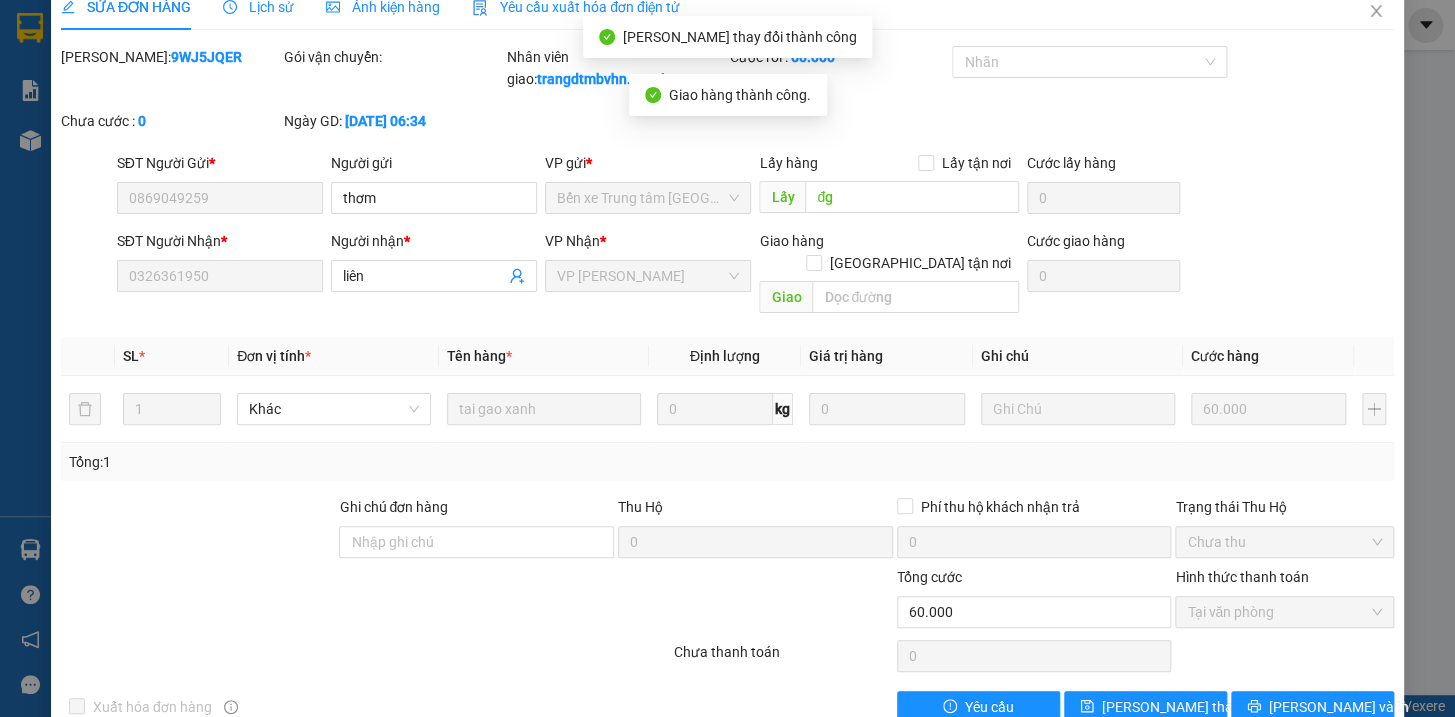 scroll, scrollTop: 0, scrollLeft: 0, axis: both 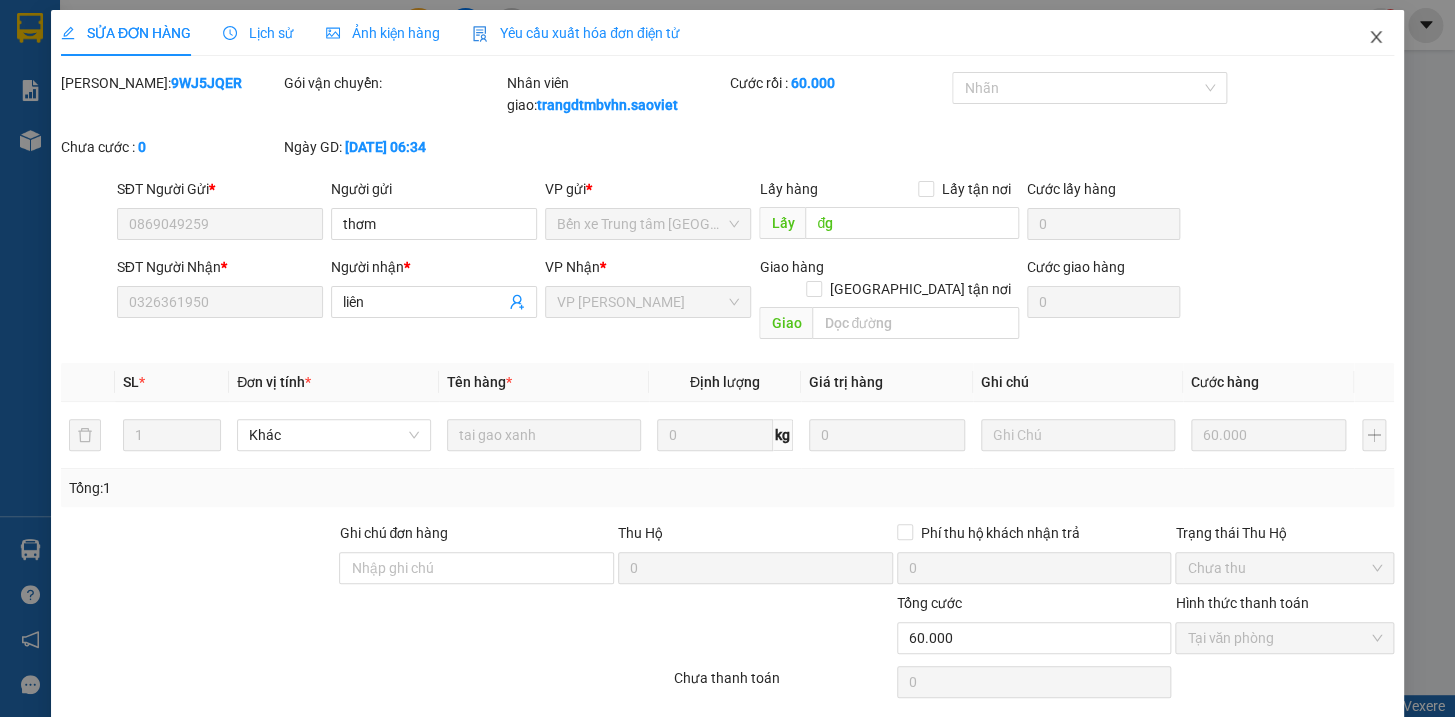 click 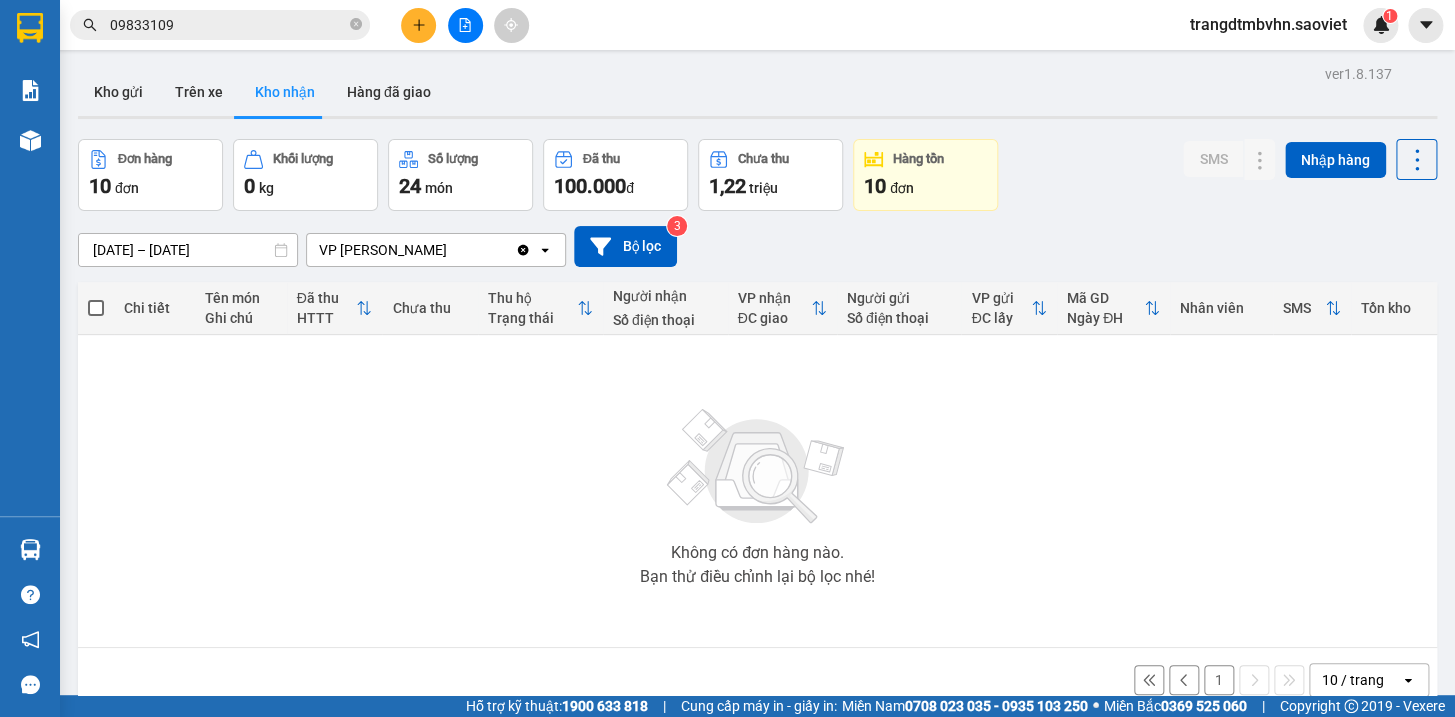 scroll, scrollTop: 91, scrollLeft: 0, axis: vertical 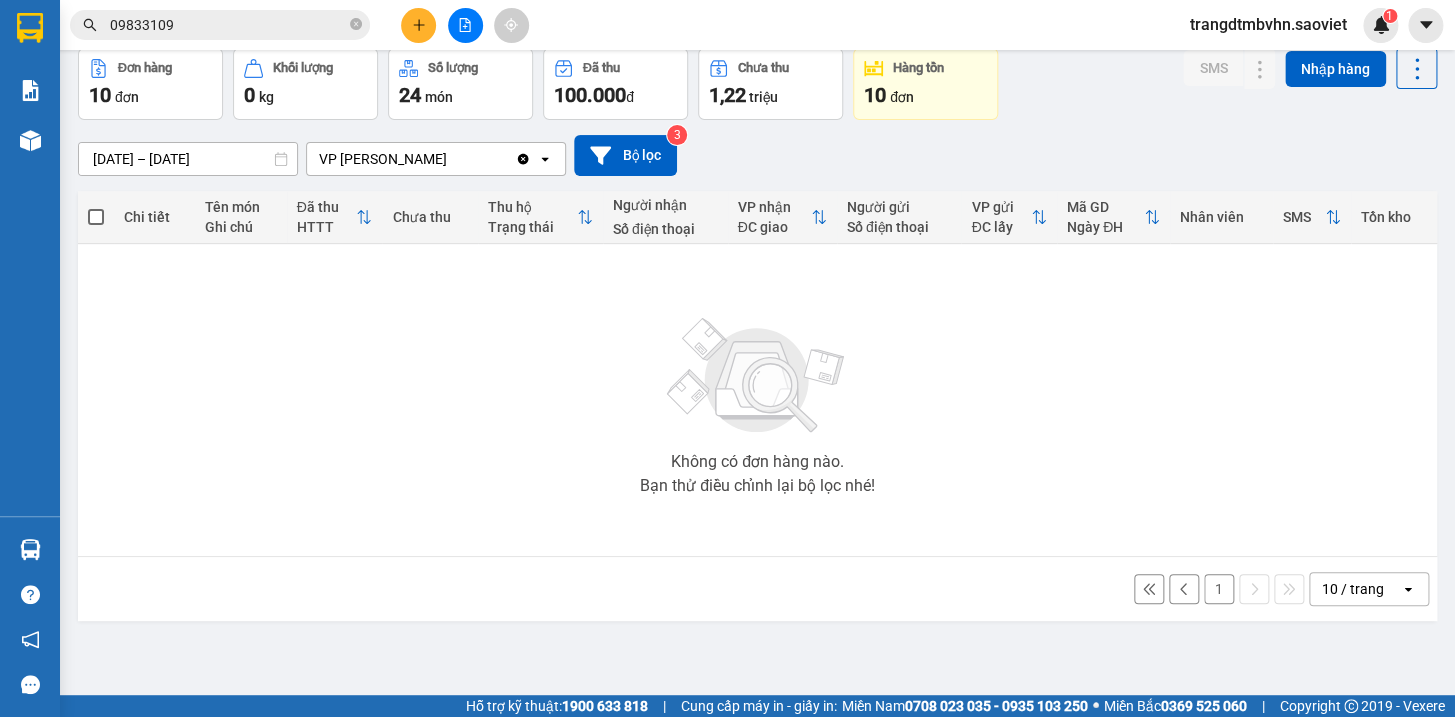 click on "1" at bounding box center [1219, 589] 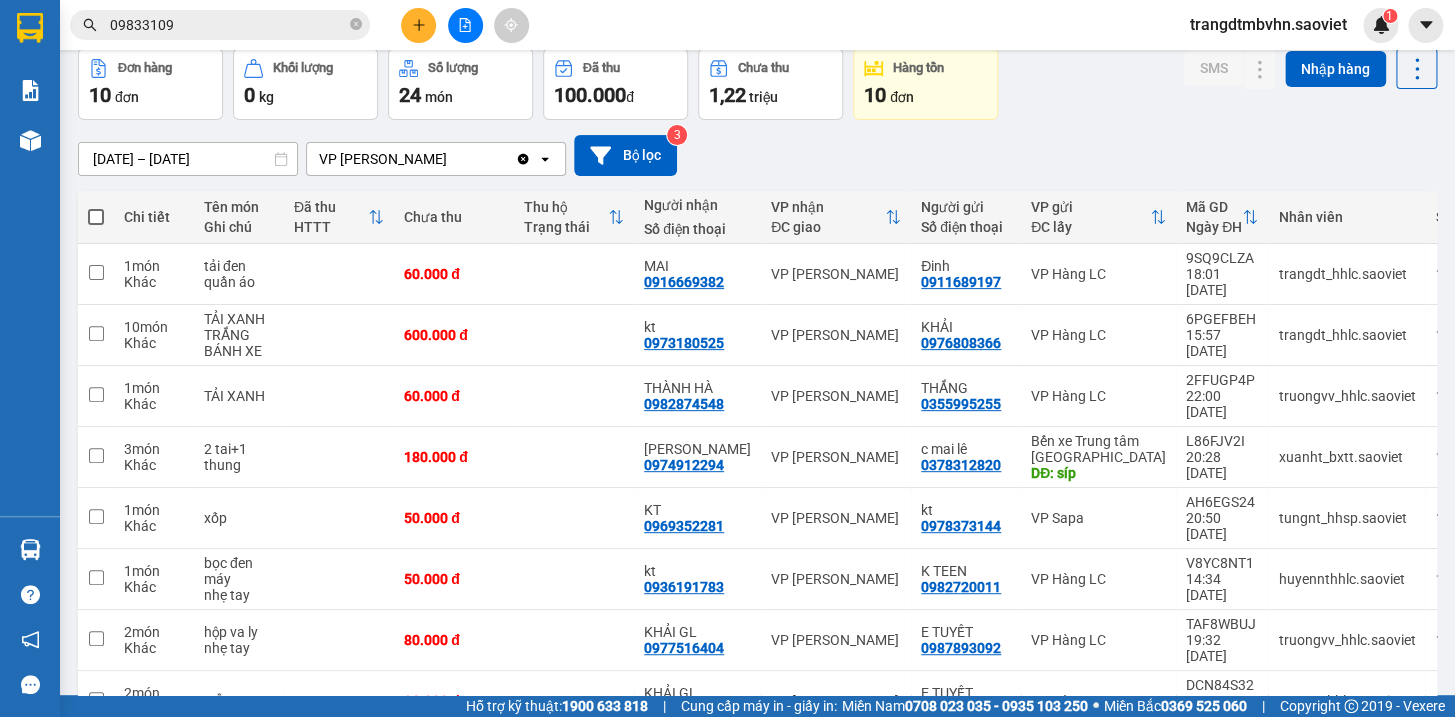 scroll, scrollTop: 225, scrollLeft: 0, axis: vertical 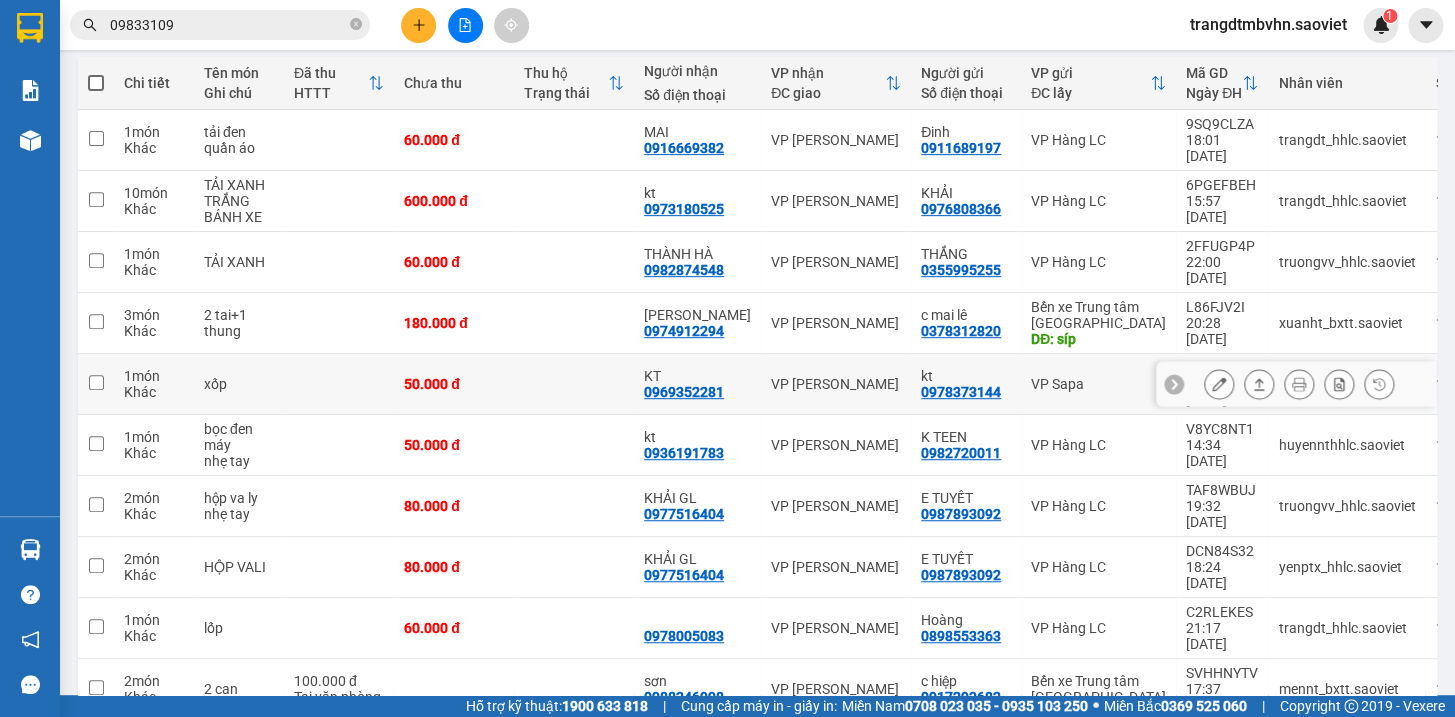 click 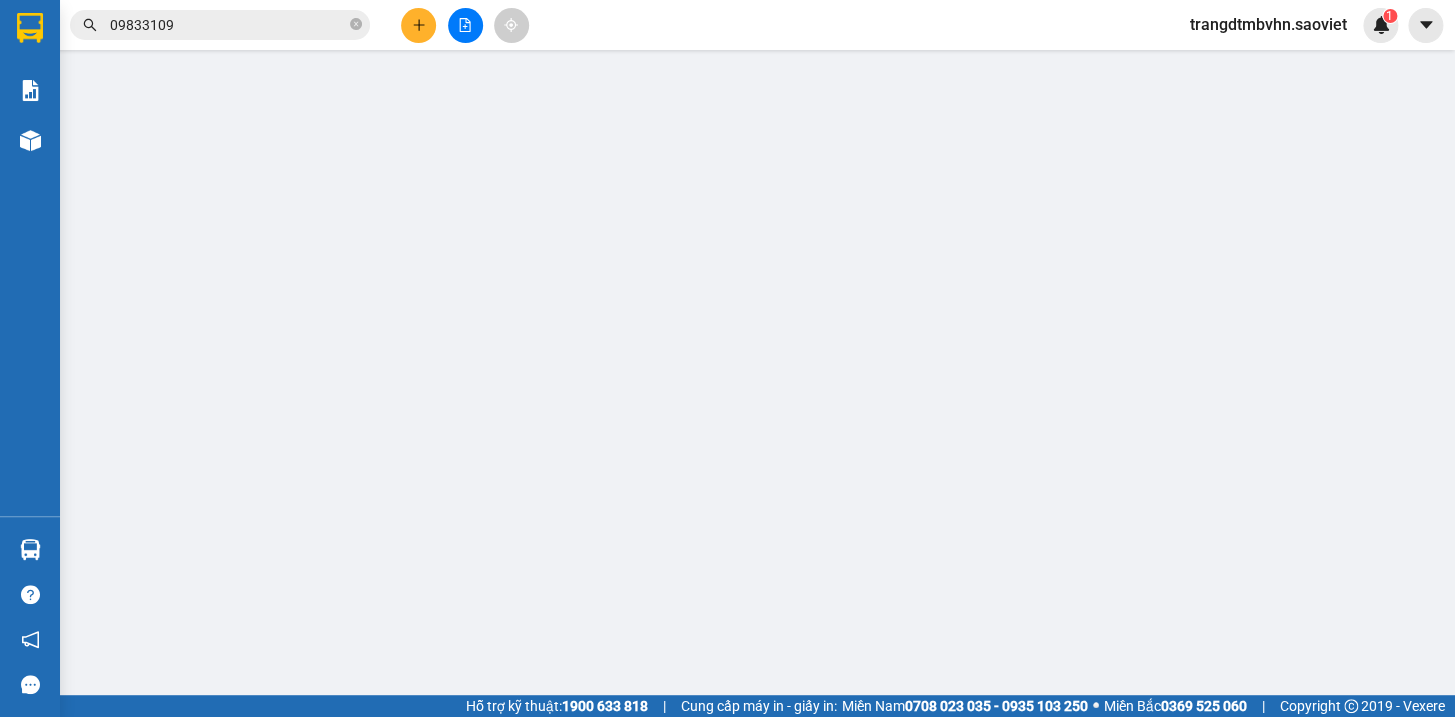 scroll, scrollTop: 0, scrollLeft: 0, axis: both 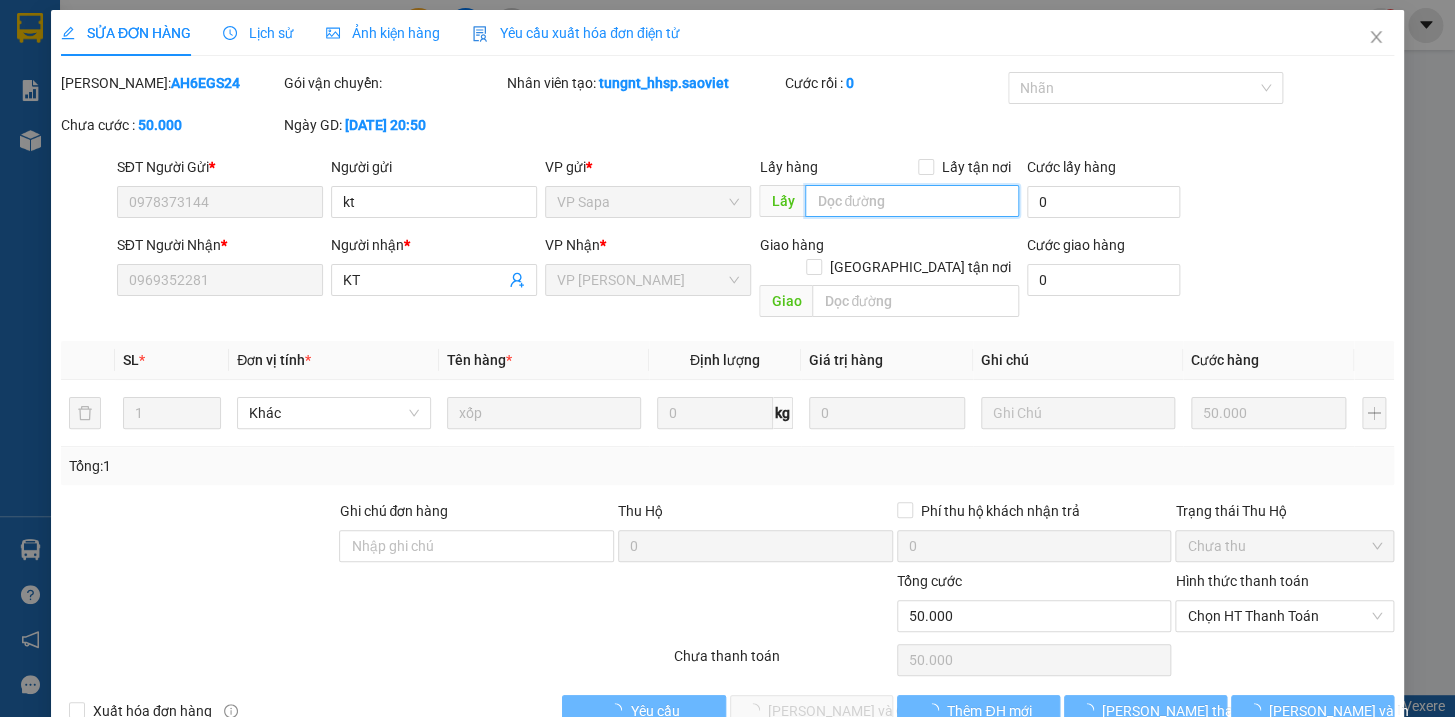 click at bounding box center (912, 201) 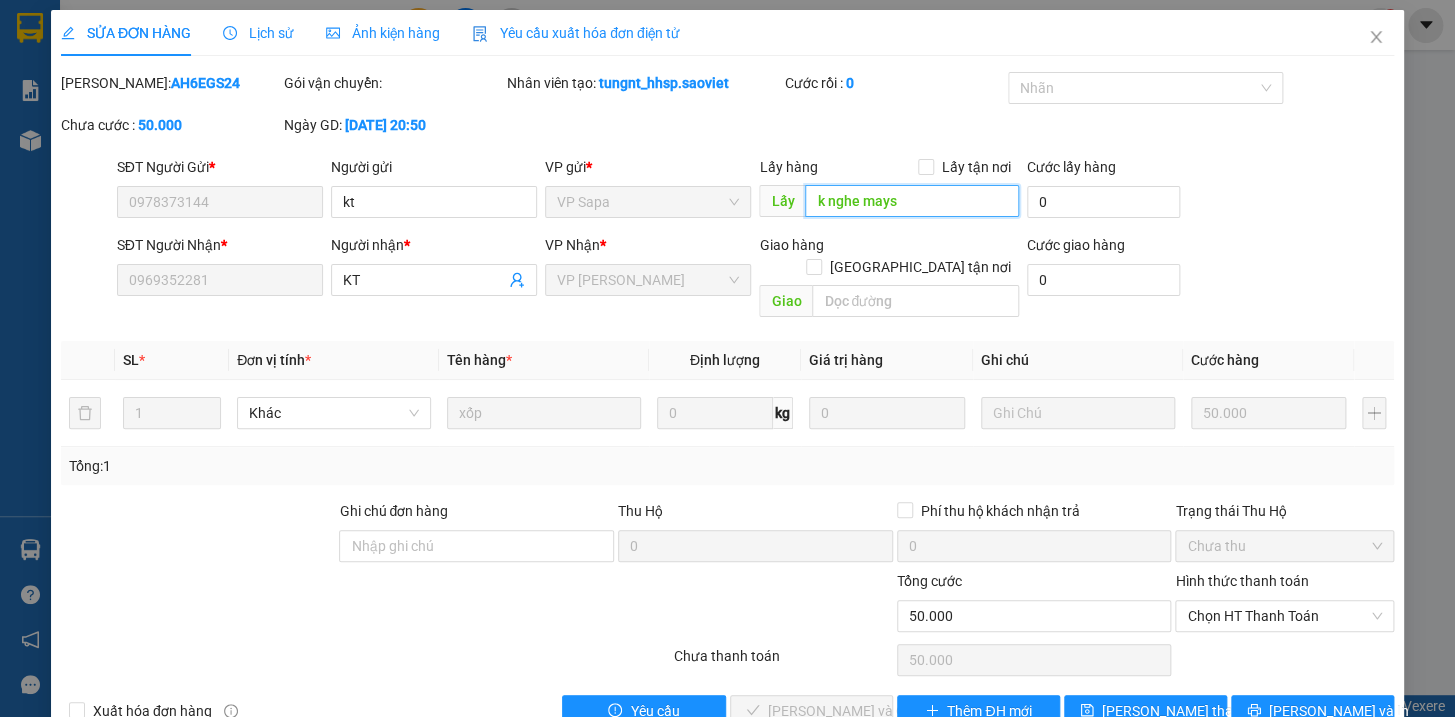 click on "k nghe mays" at bounding box center [912, 201] 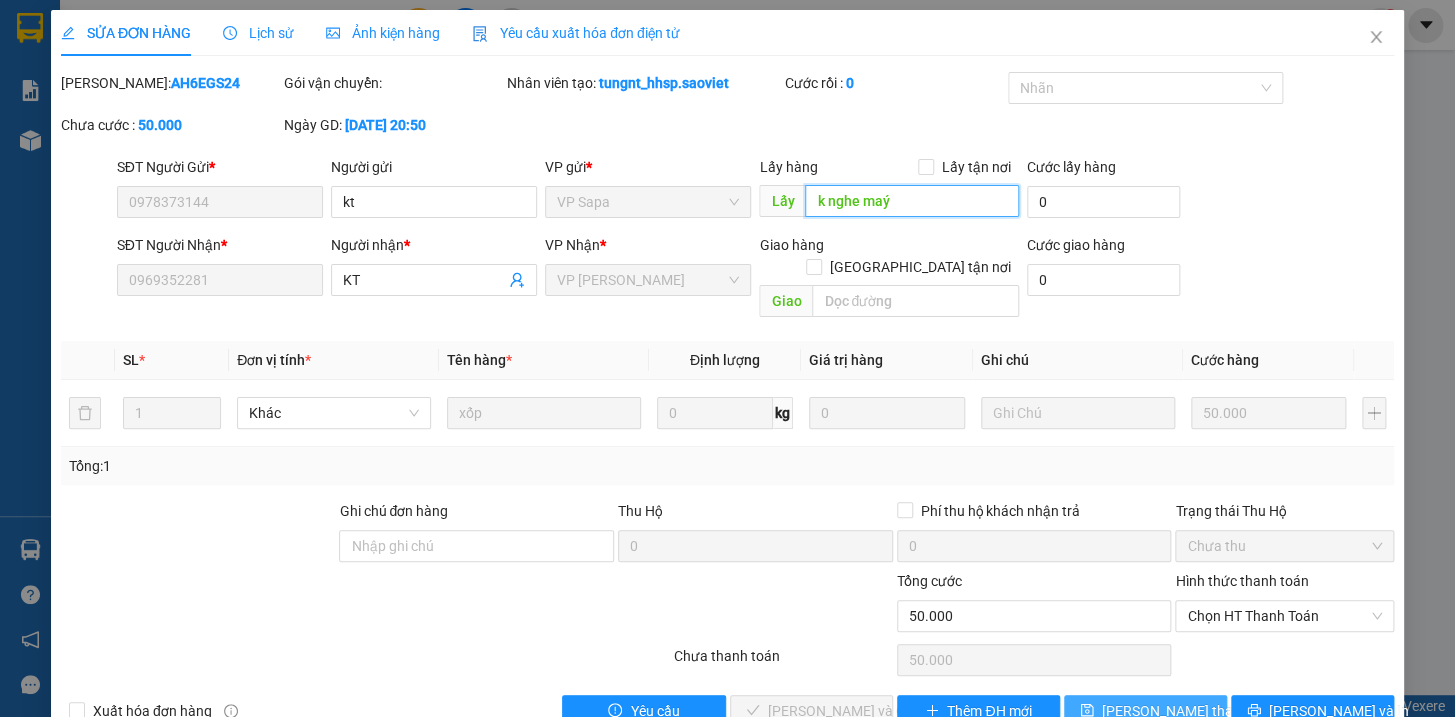type on "k nghe maý" 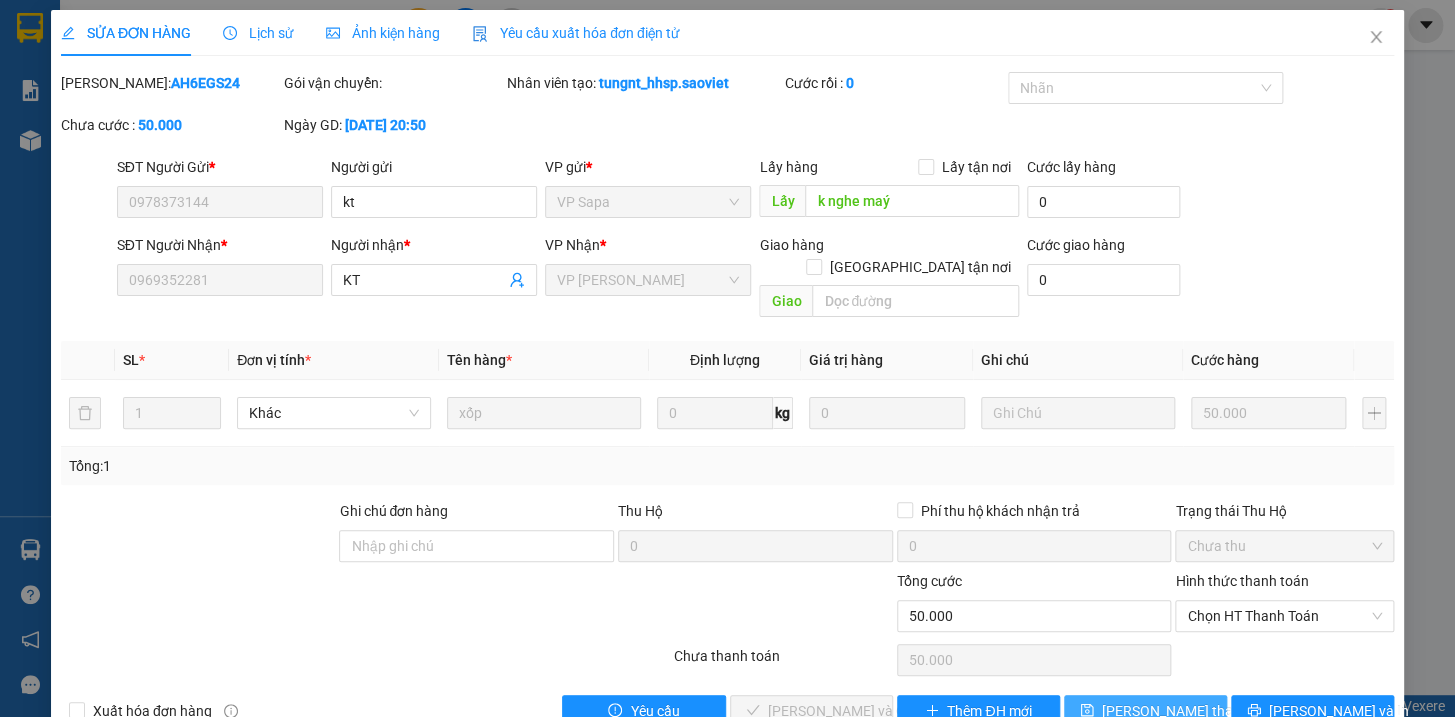 click on "[PERSON_NAME] thay đổi" at bounding box center [1145, 711] 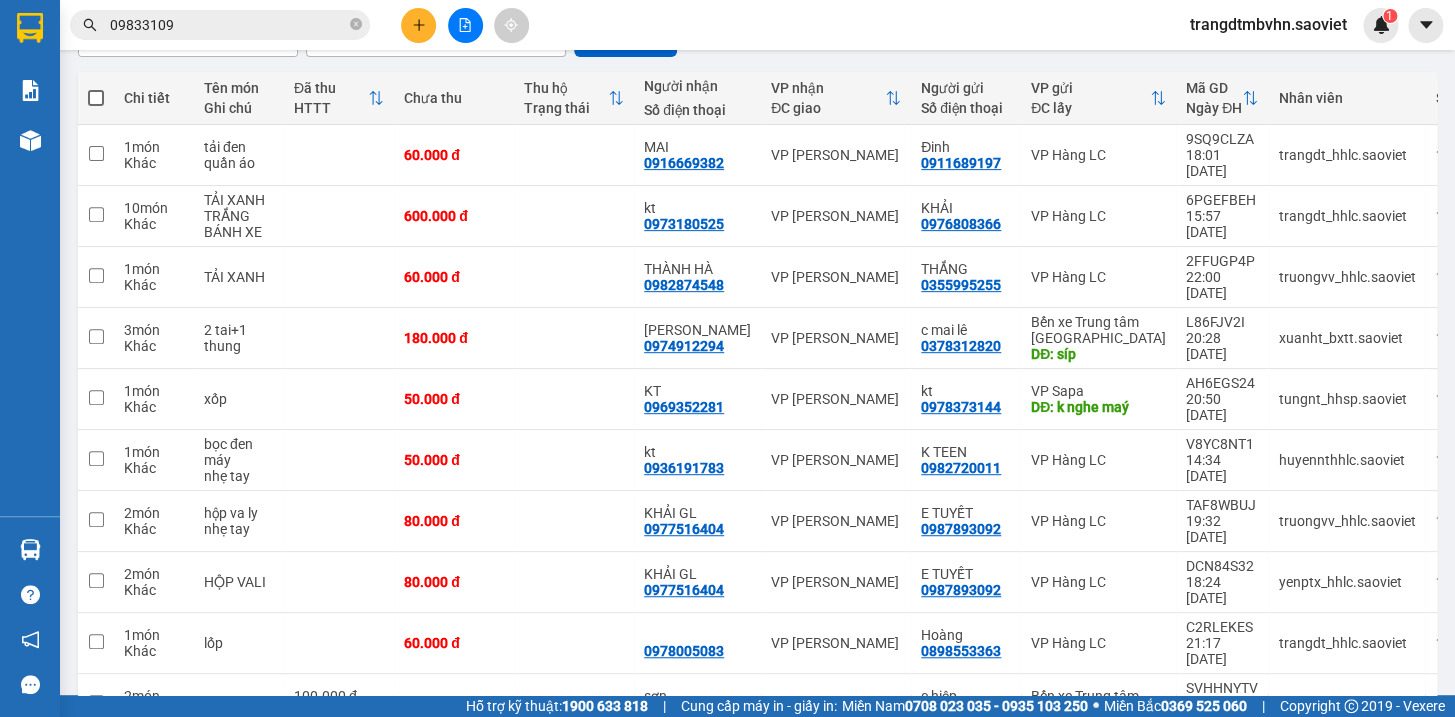 scroll, scrollTop: 220, scrollLeft: 0, axis: vertical 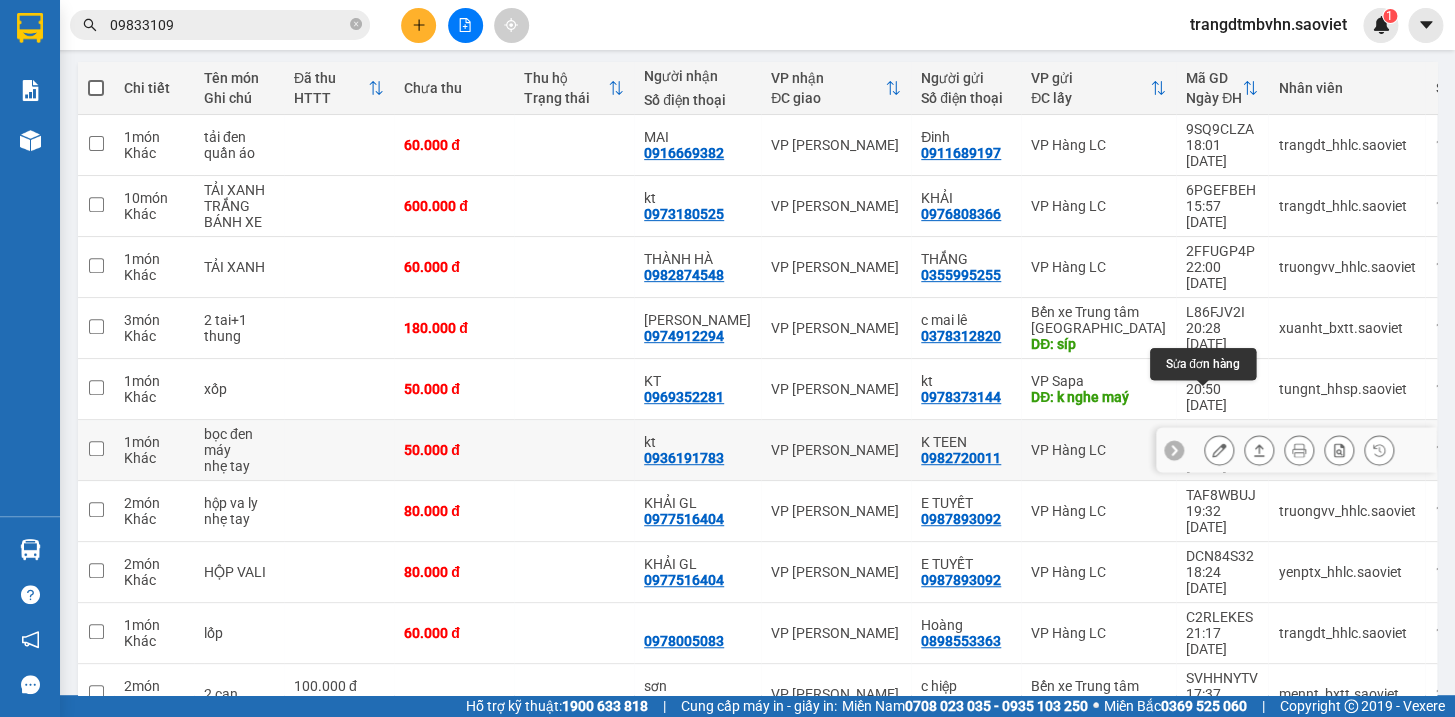 click at bounding box center (1219, 450) 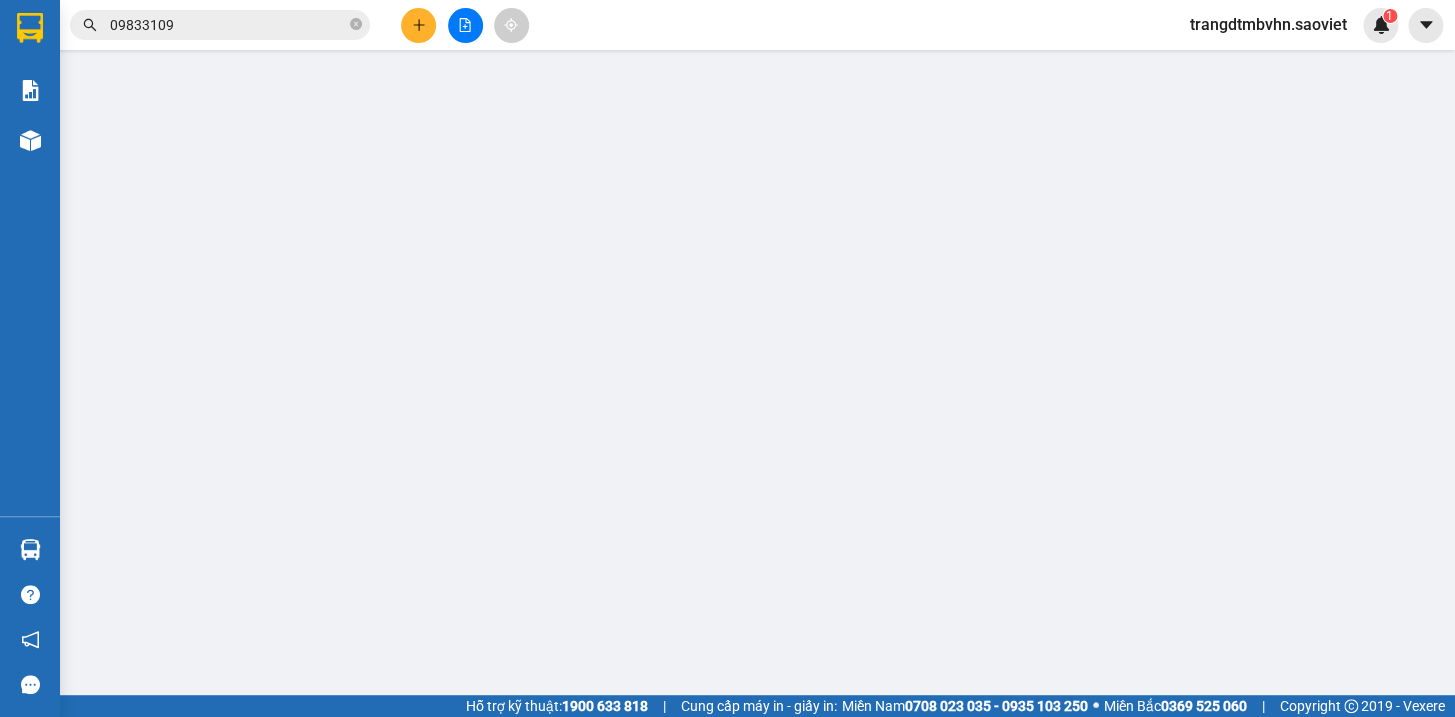 scroll, scrollTop: 0, scrollLeft: 0, axis: both 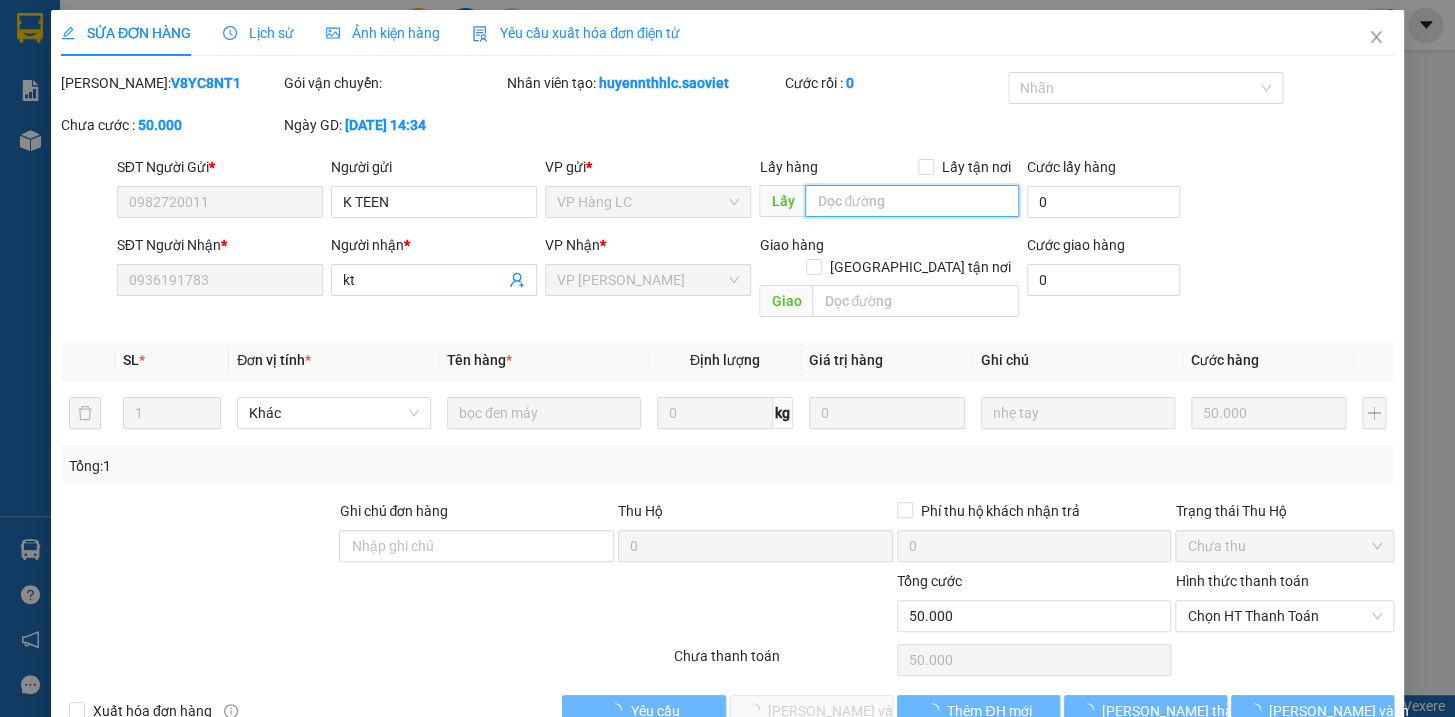 click at bounding box center (912, 201) 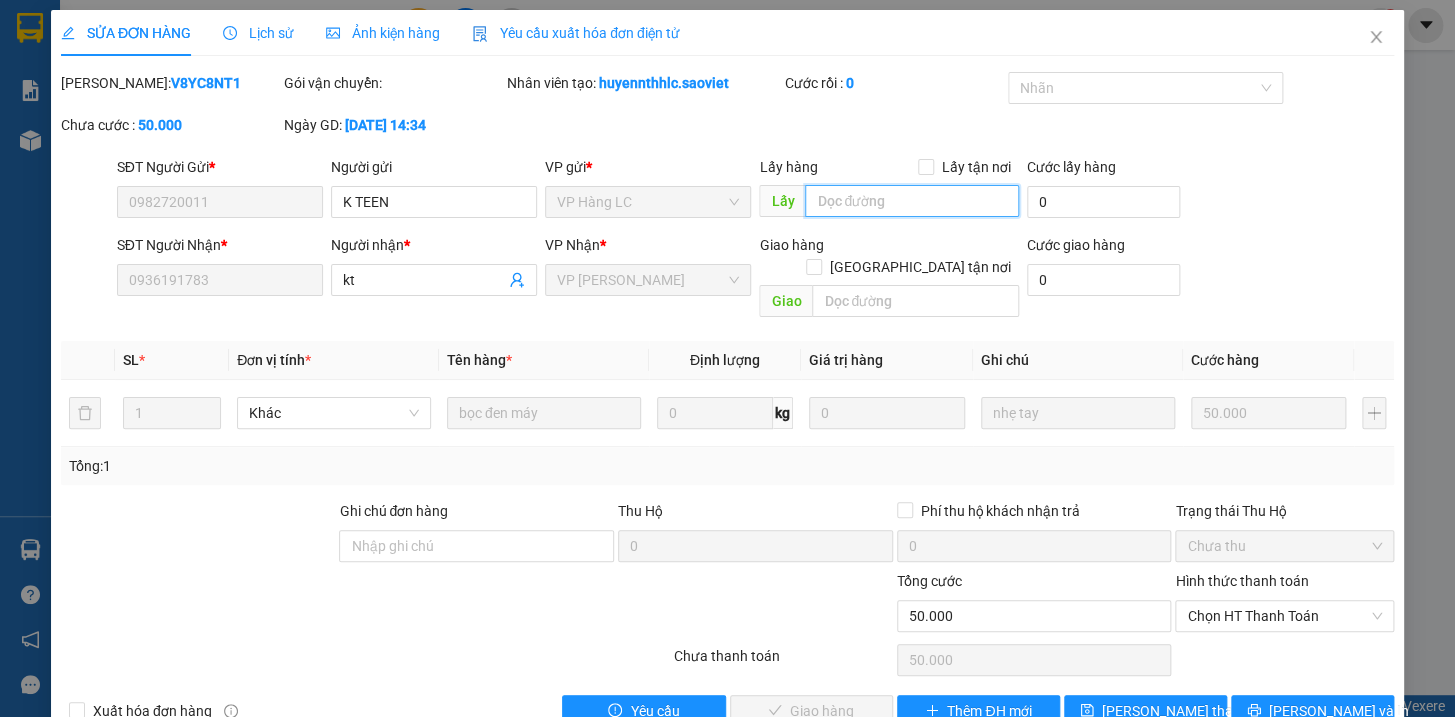 type on "d" 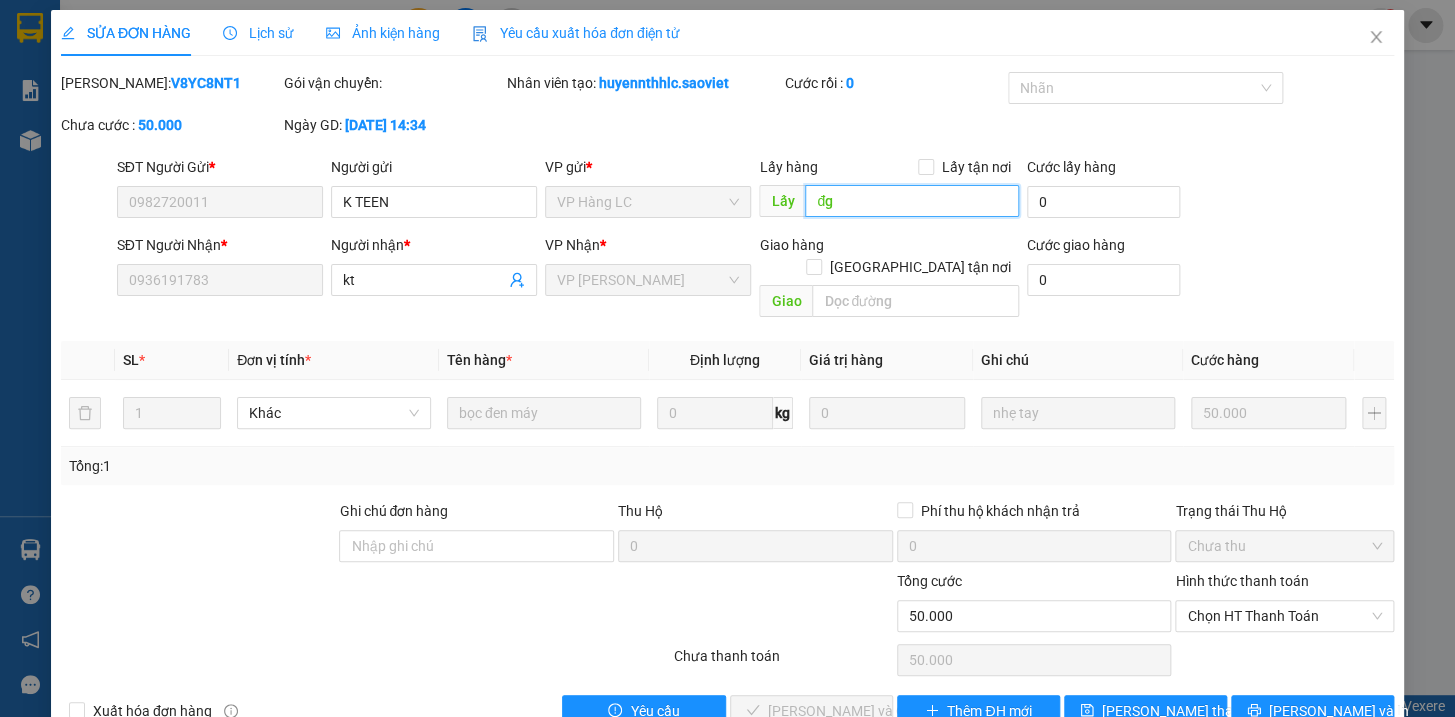 type on "đg" 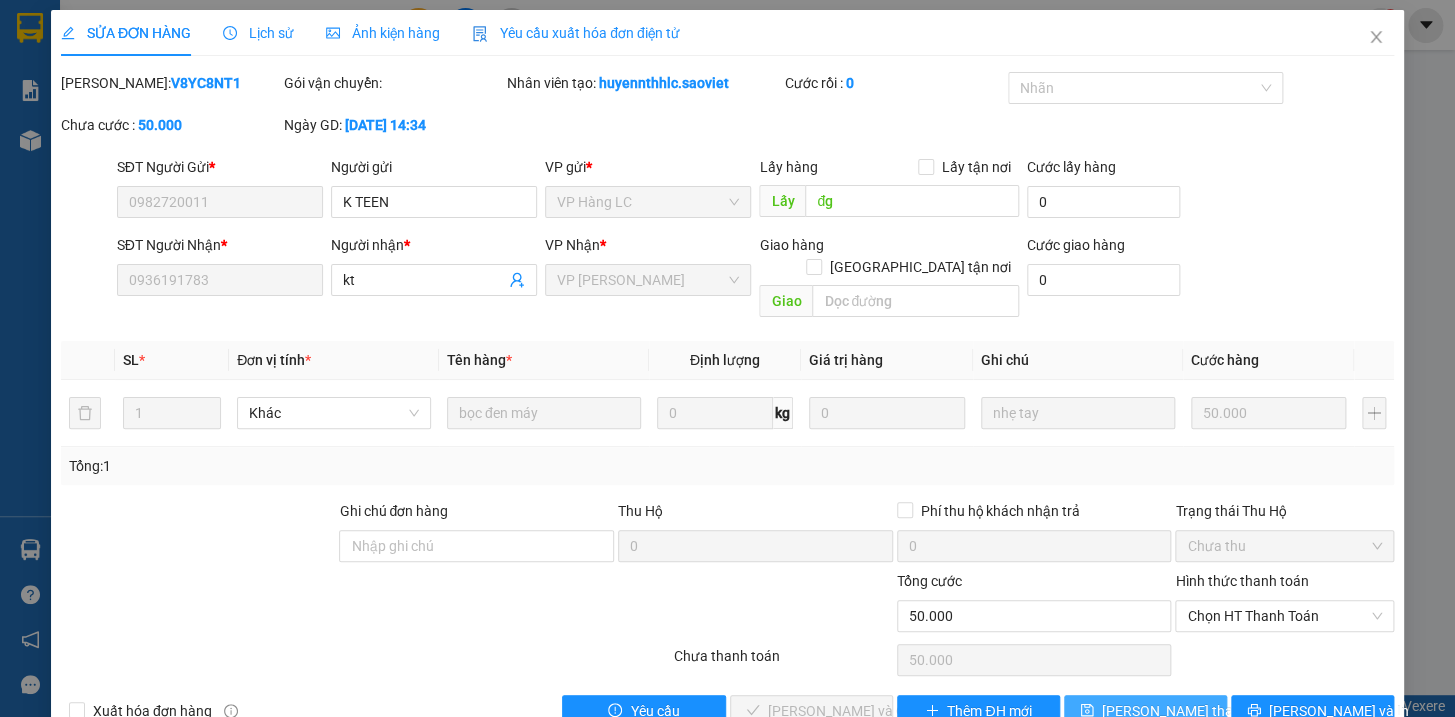 drag, startPoint x: 877, startPoint y: 200, endPoint x: 1152, endPoint y: 685, distance: 557.53925 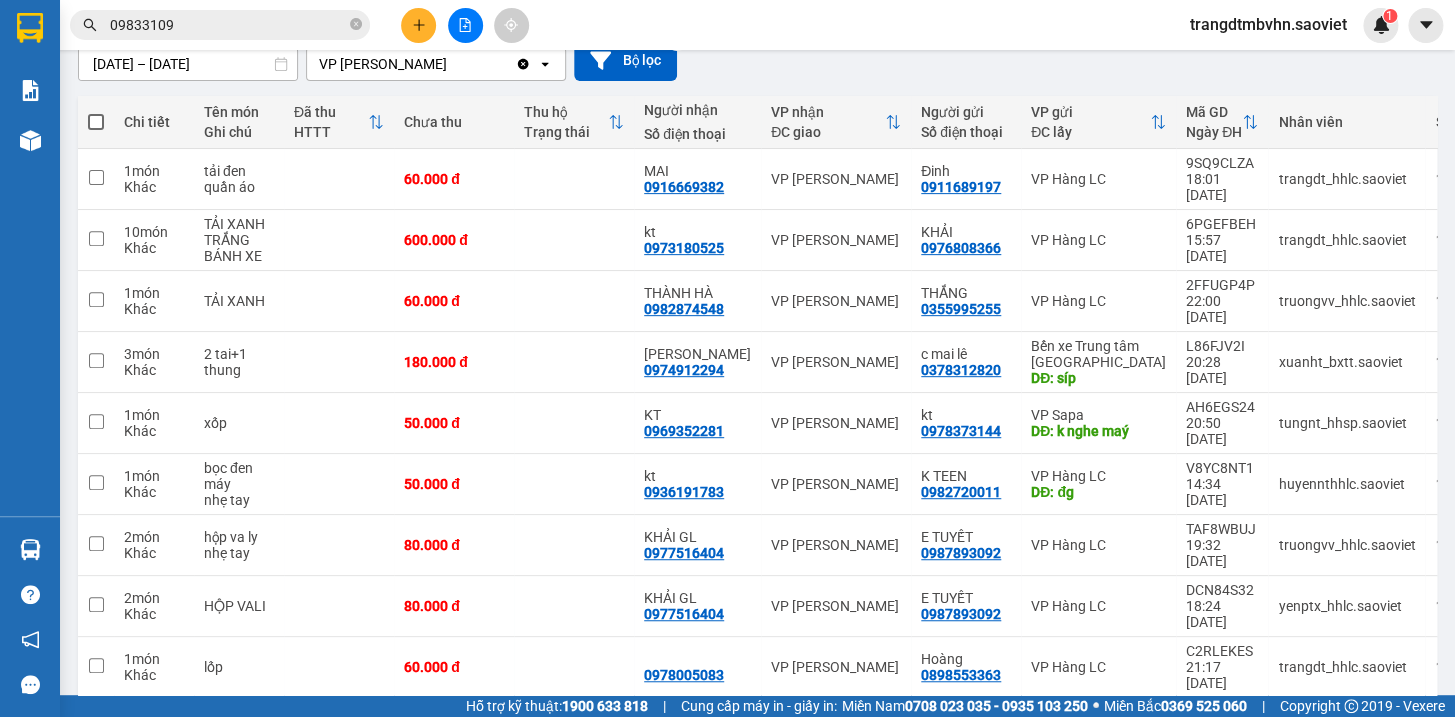 scroll, scrollTop: 191, scrollLeft: 0, axis: vertical 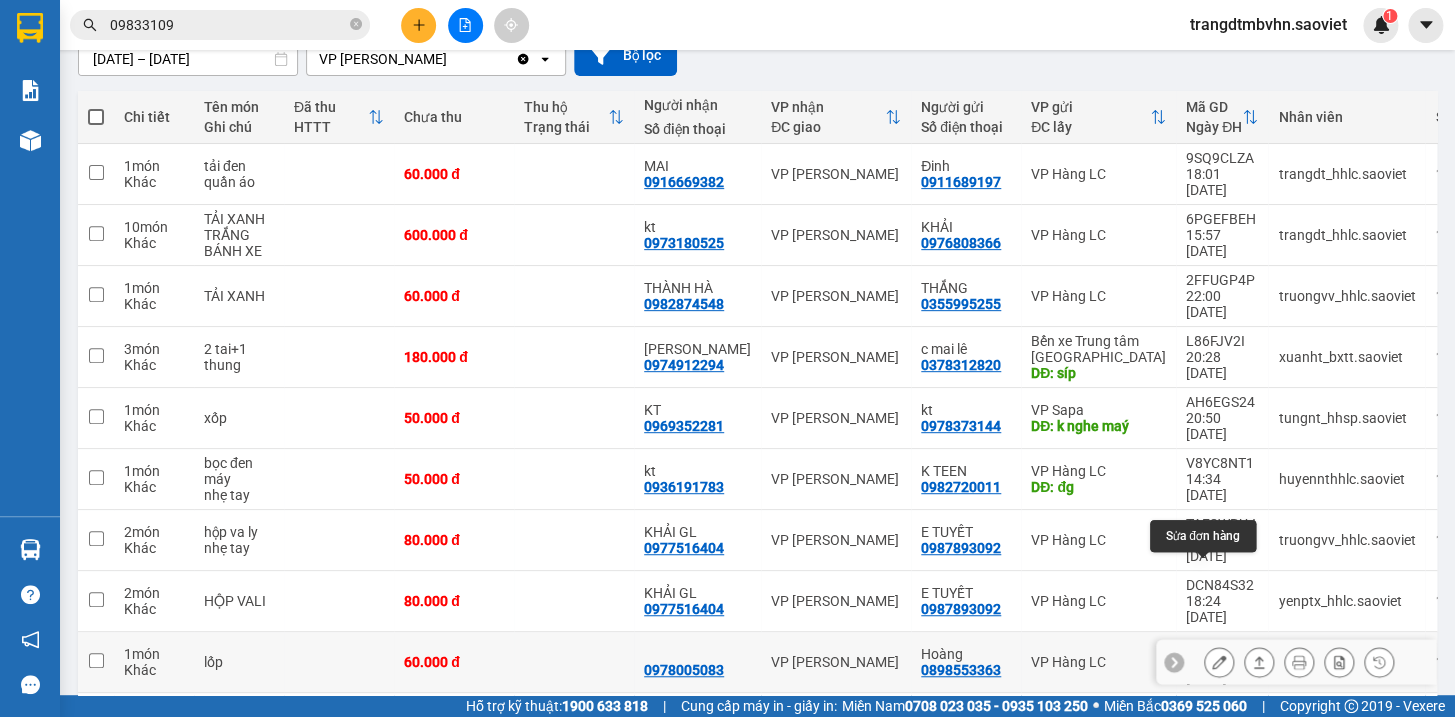 click 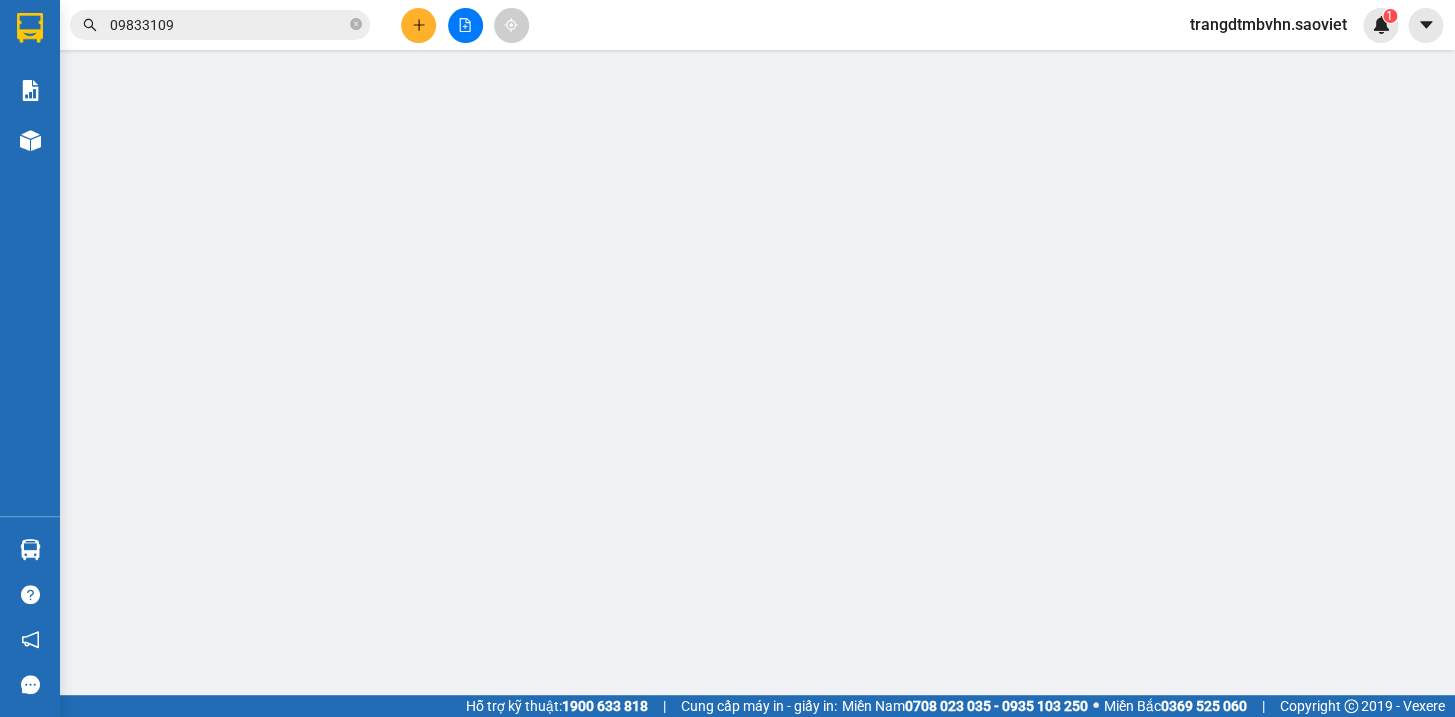 scroll, scrollTop: 0, scrollLeft: 0, axis: both 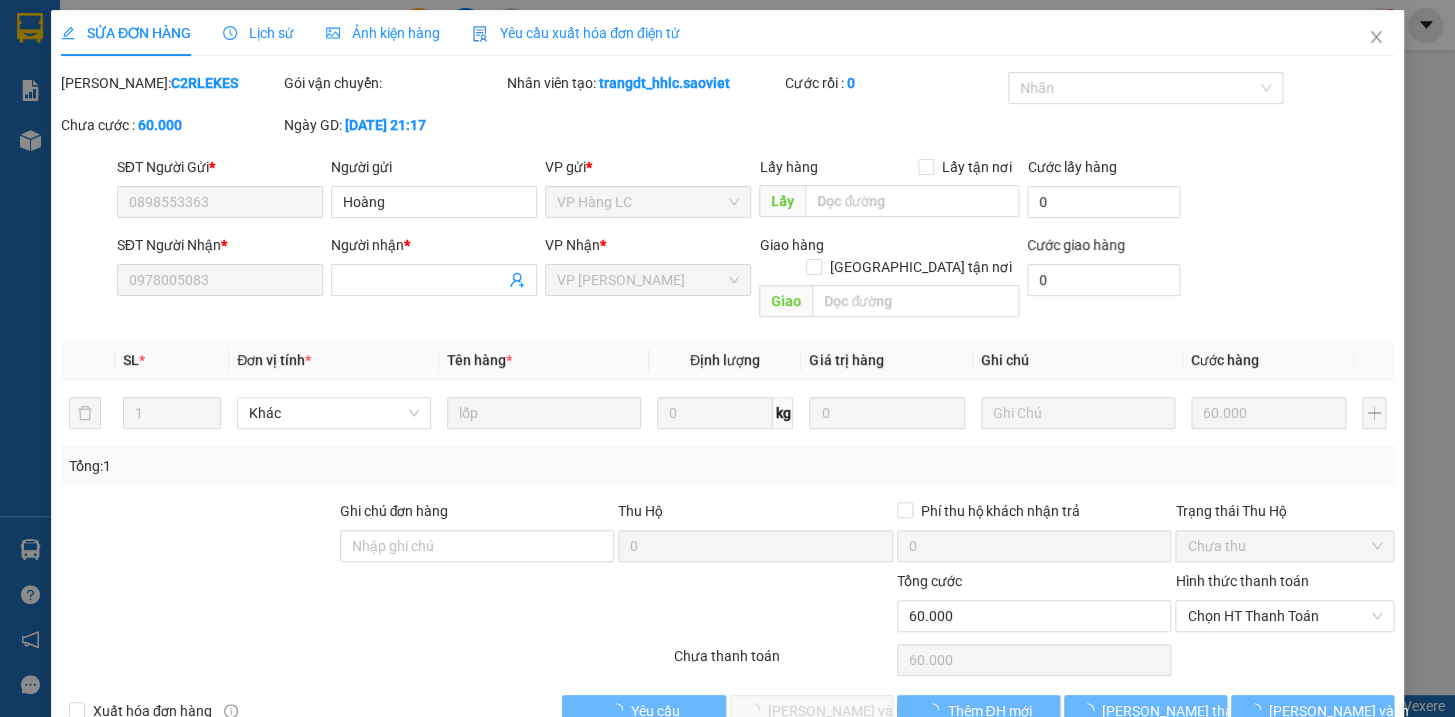 type on "0898553363" 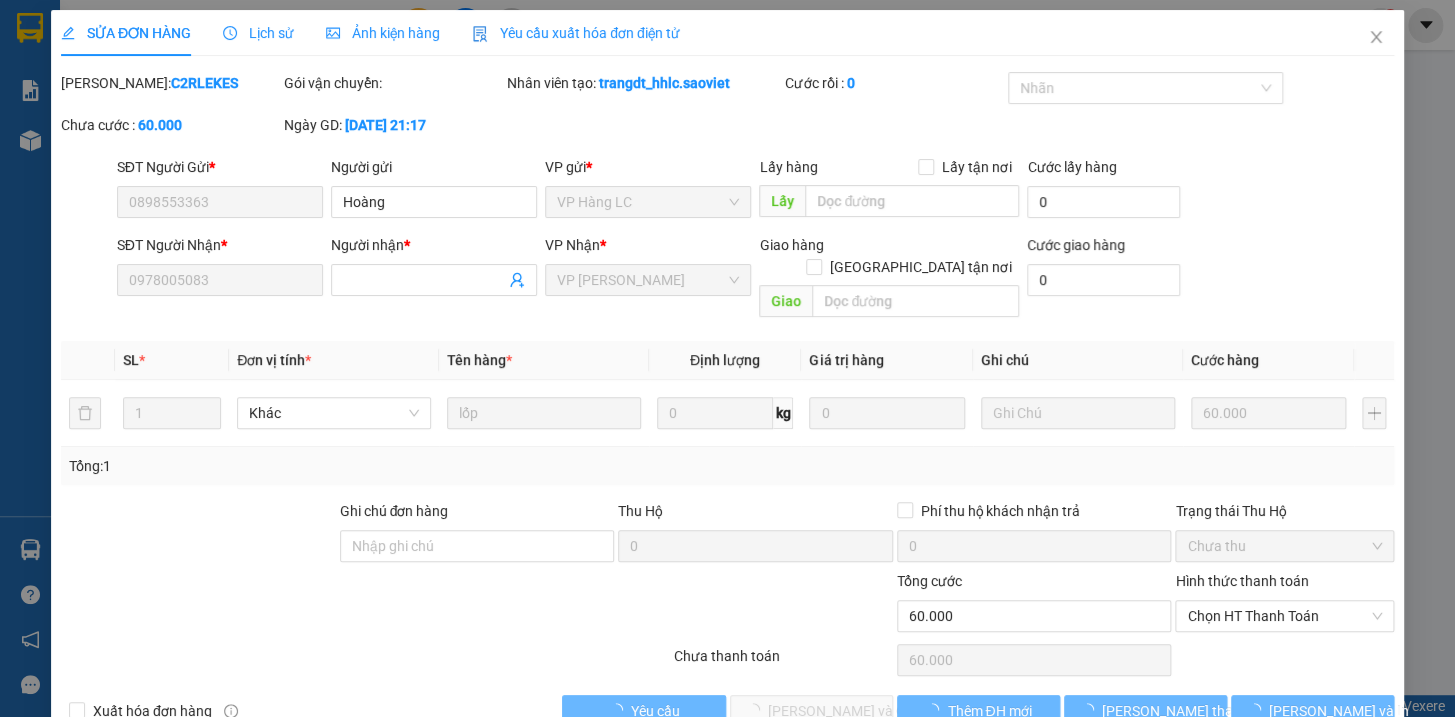 type on "Hoàng" 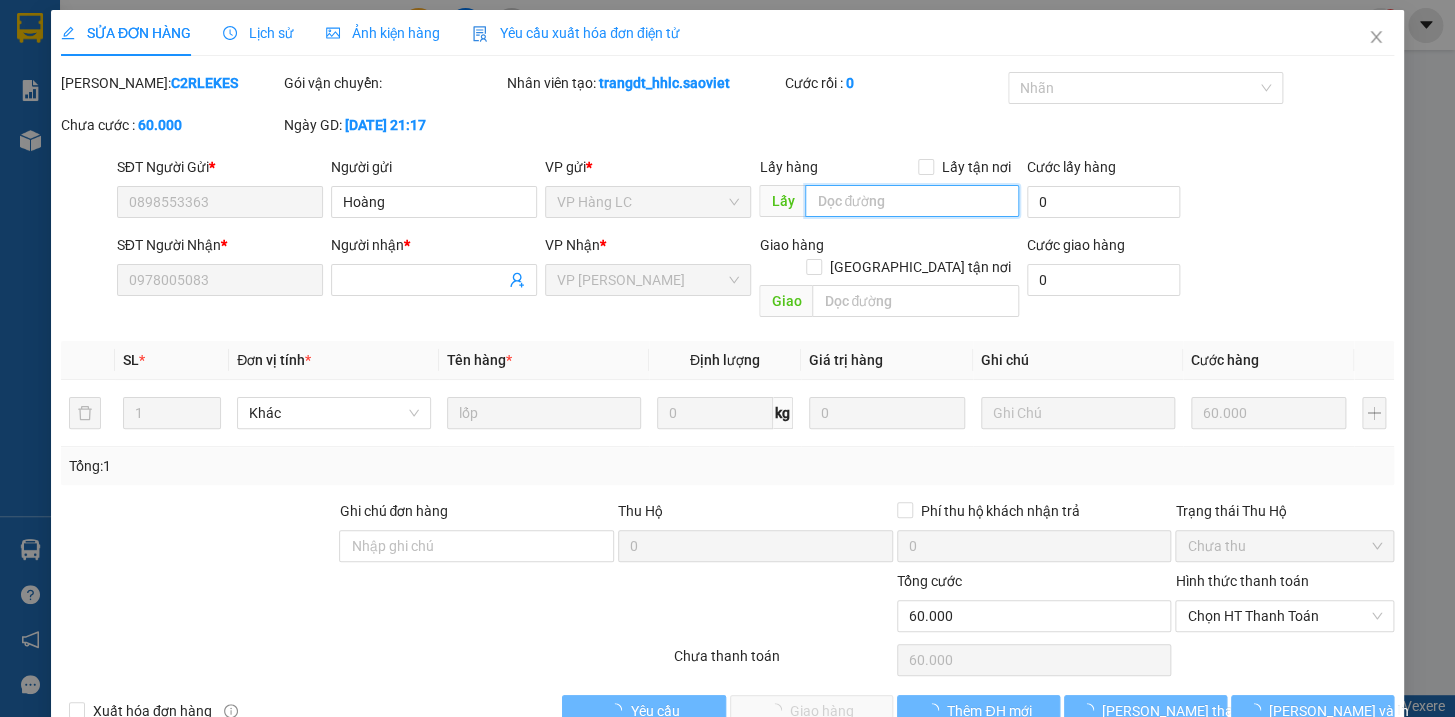 click at bounding box center (912, 201) 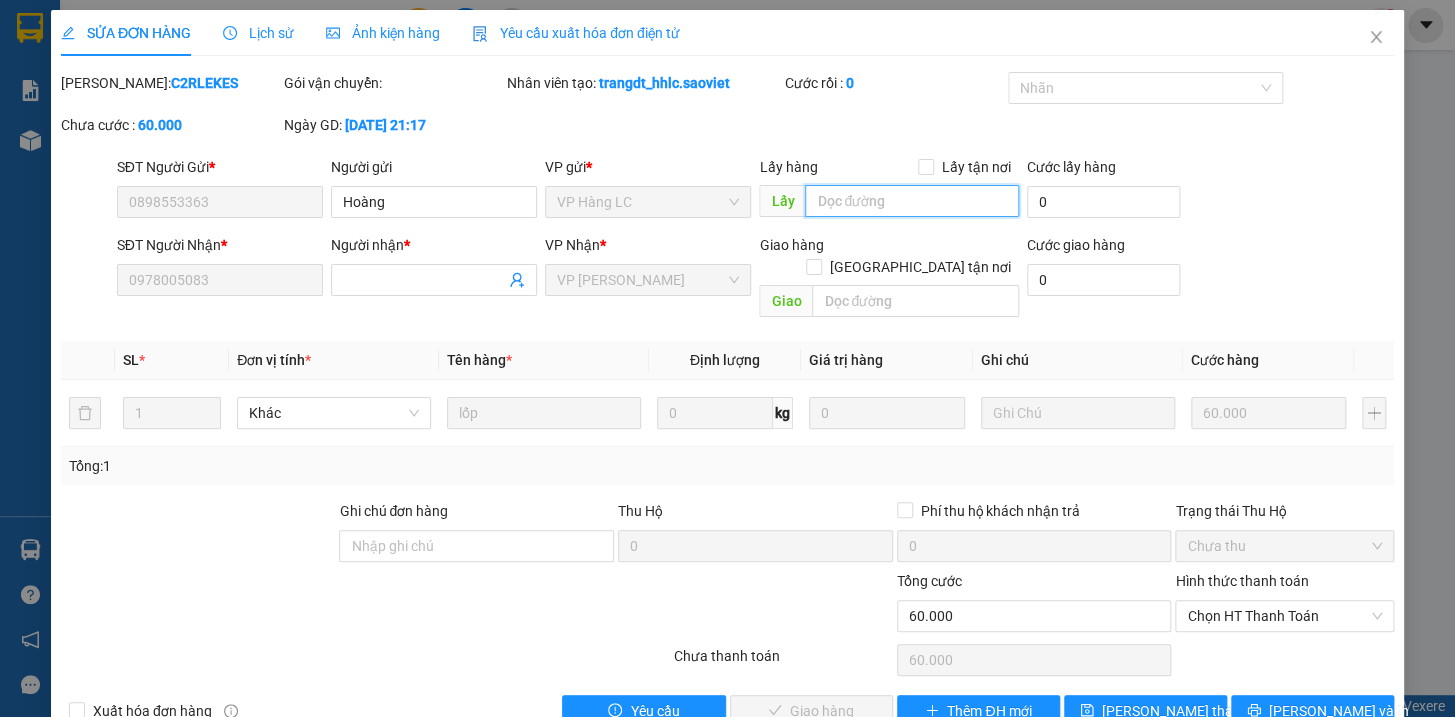 type on "d" 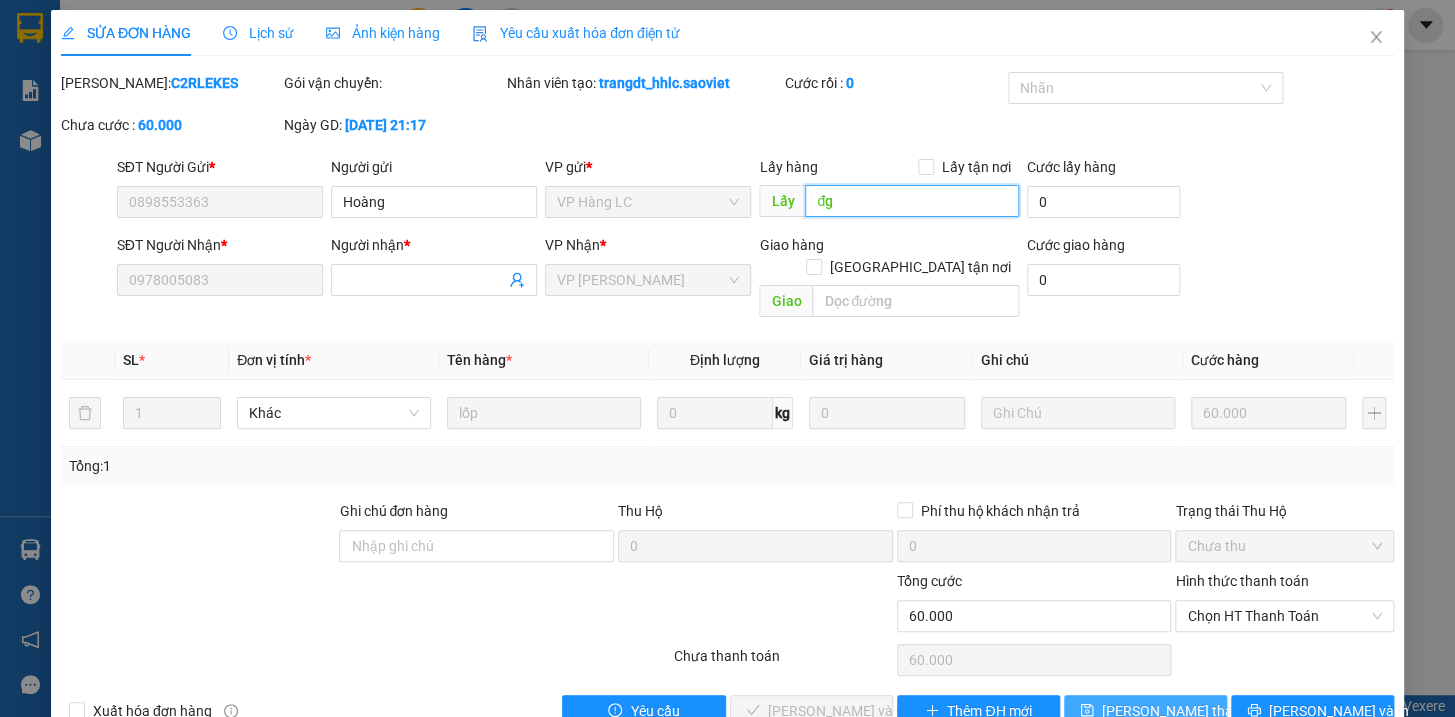 type on "đg" 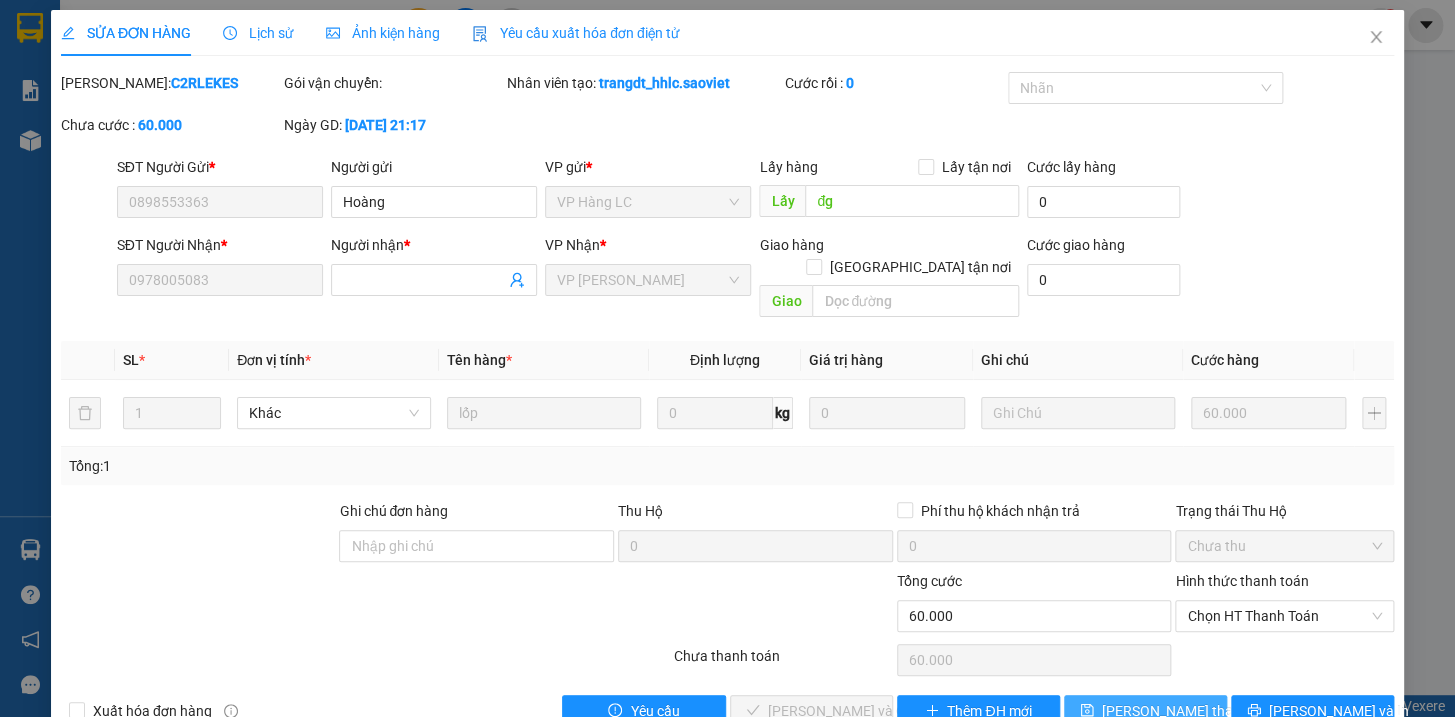 click on "[PERSON_NAME] thay đổi" at bounding box center [1182, 711] 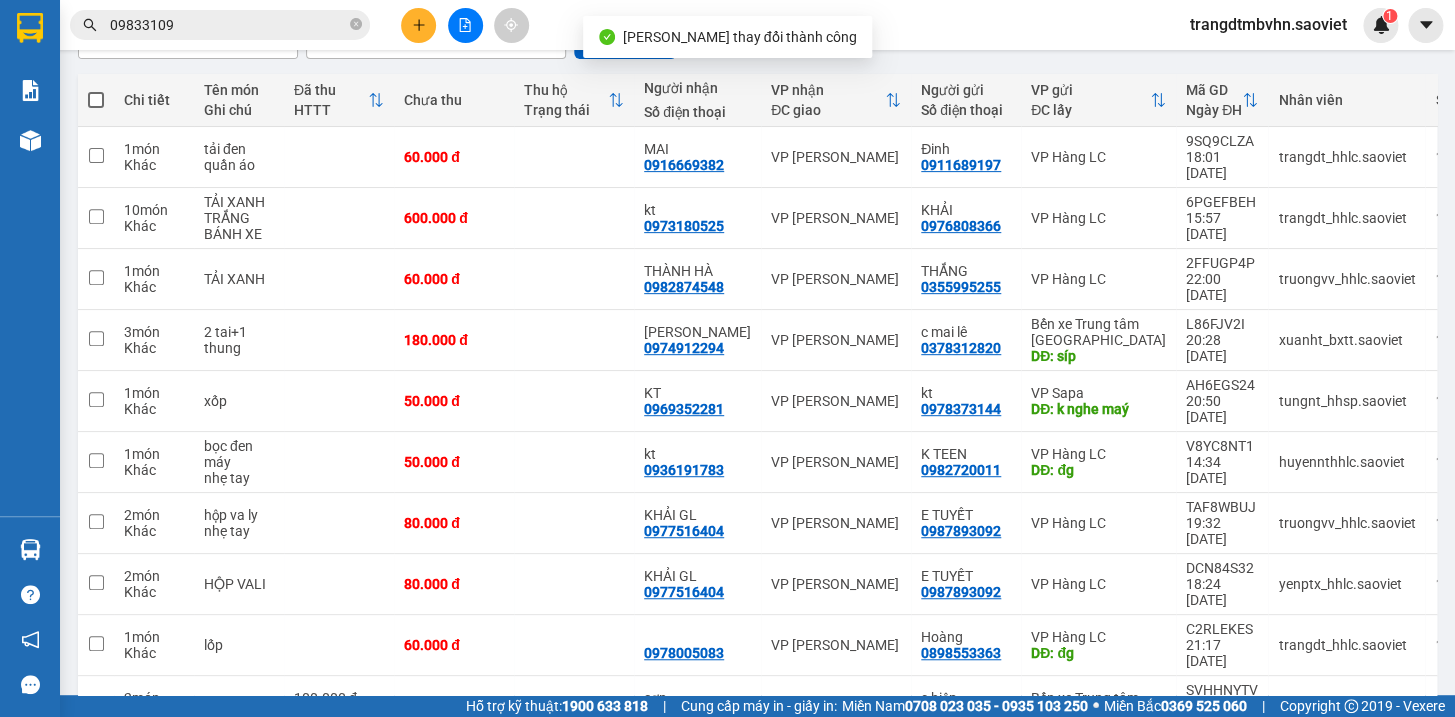 scroll, scrollTop: 225, scrollLeft: 0, axis: vertical 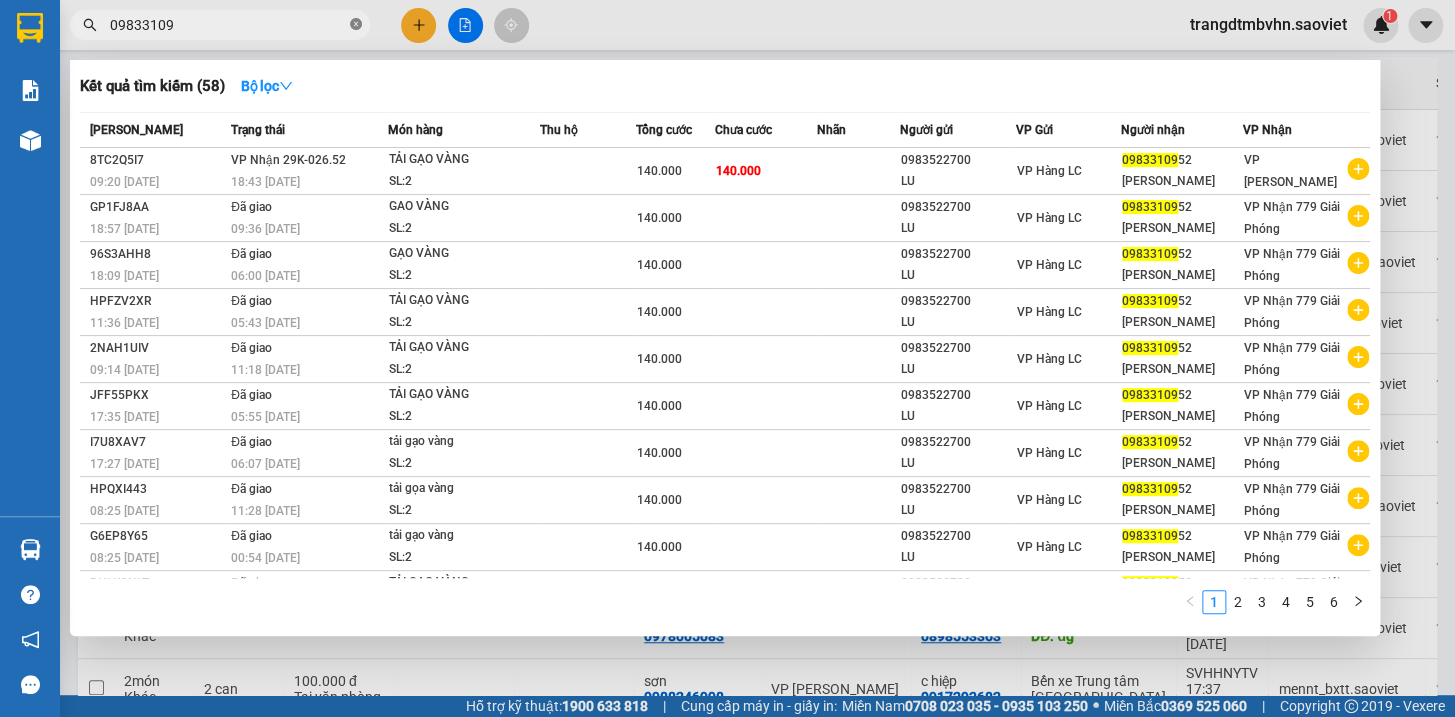 click 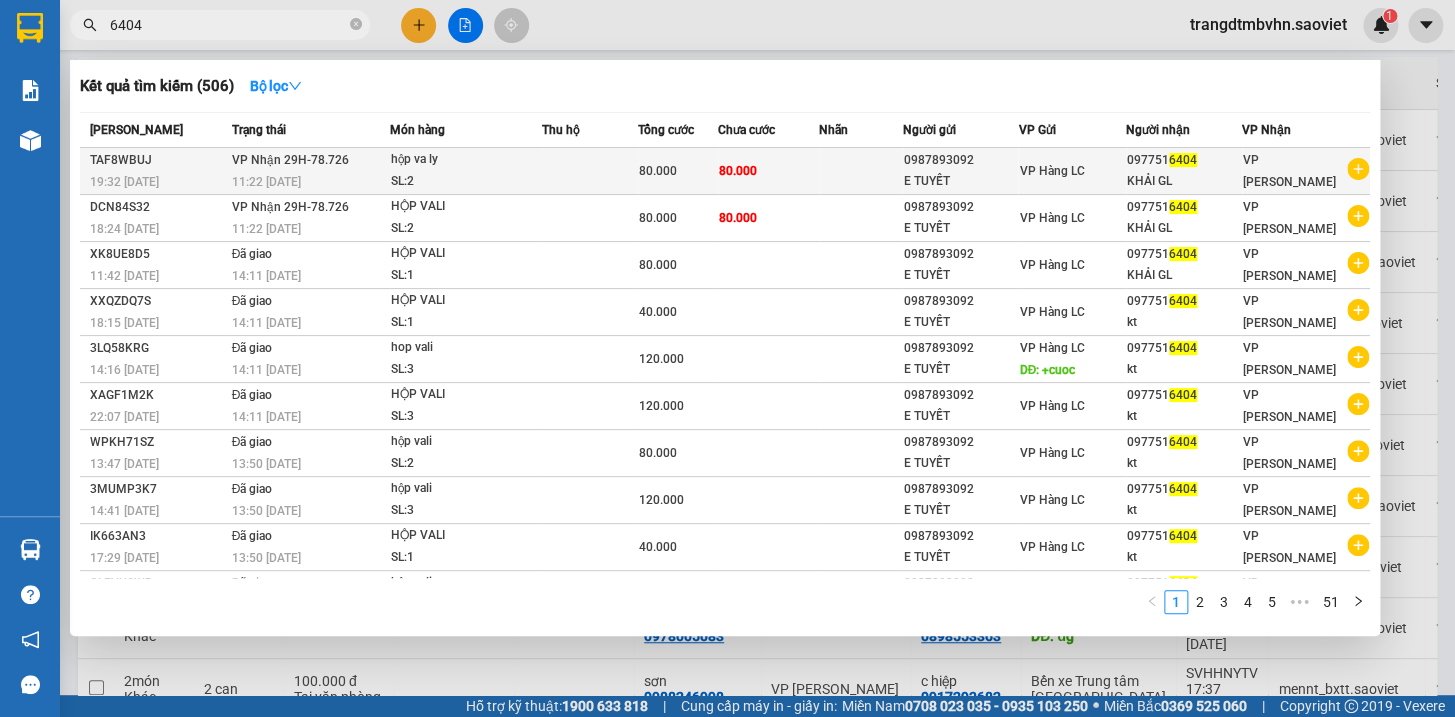 type on "6404" 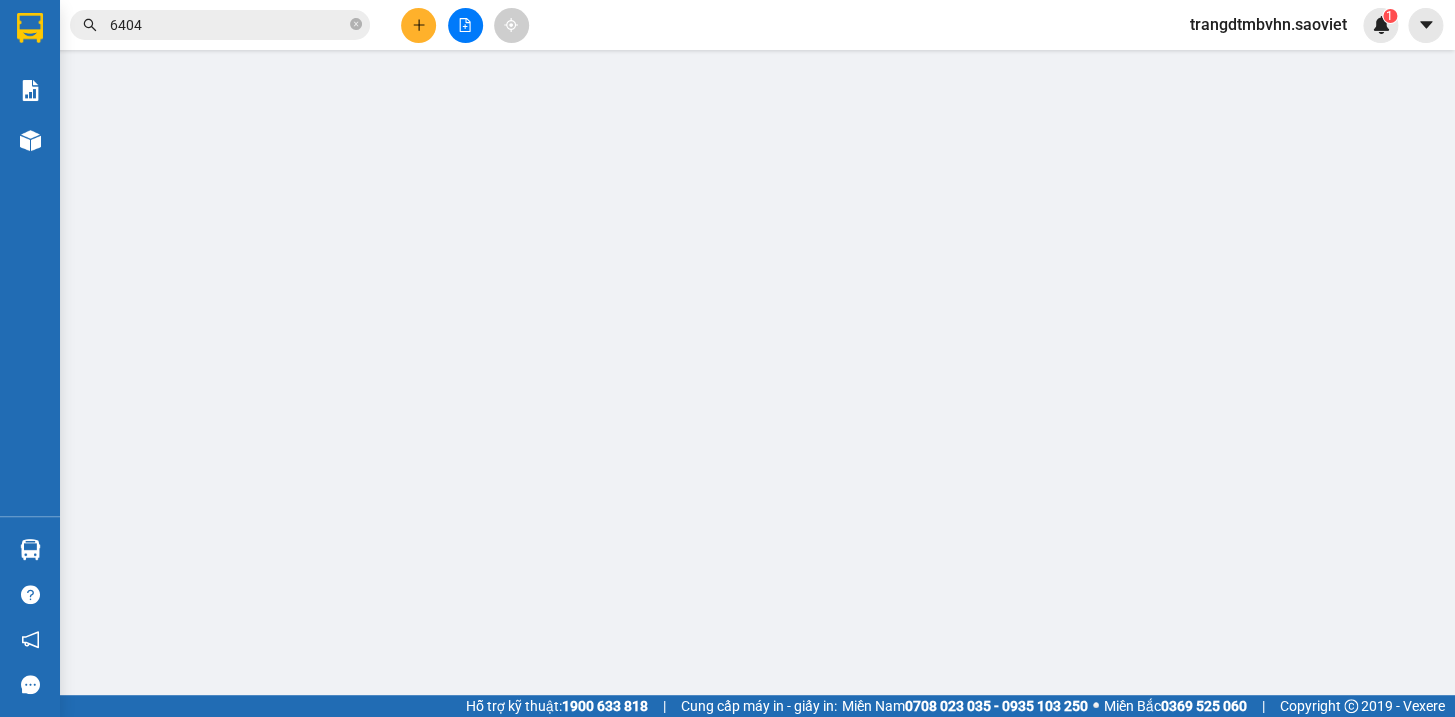 scroll, scrollTop: 0, scrollLeft: 0, axis: both 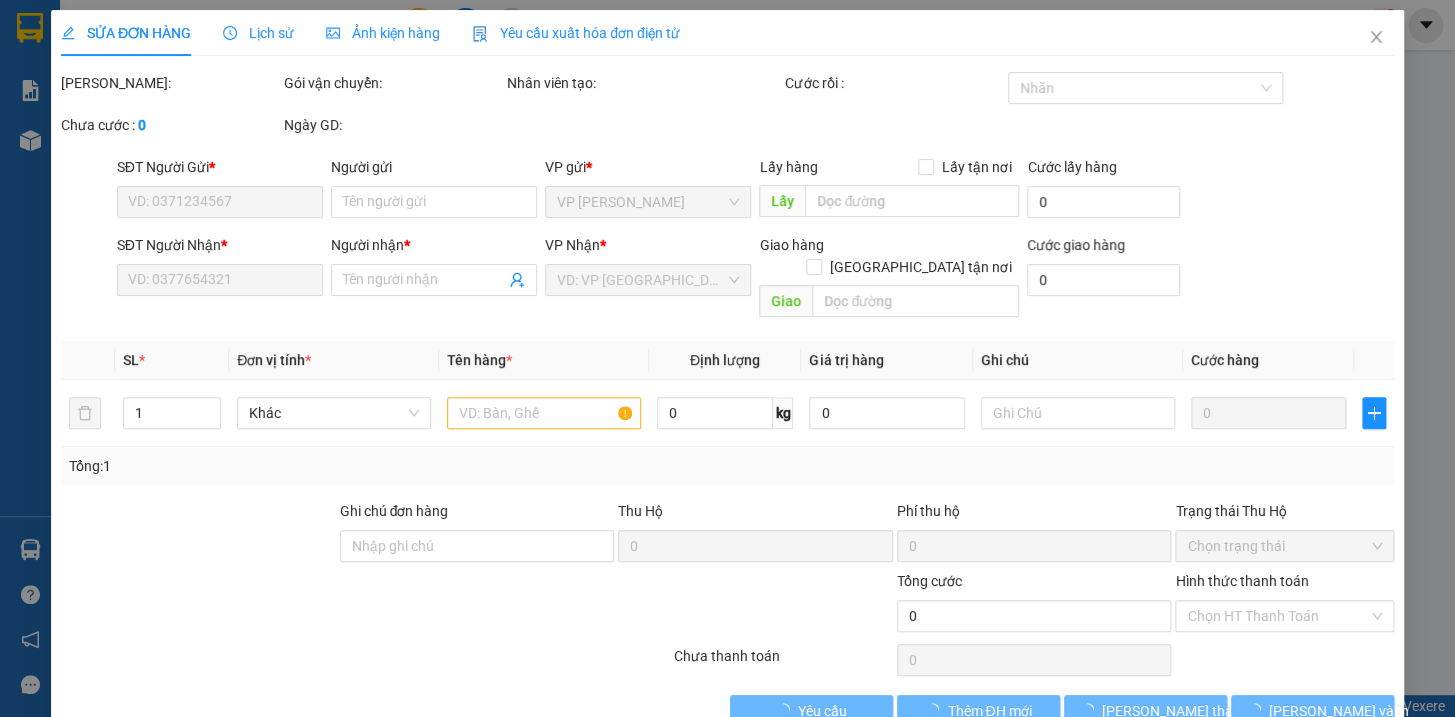 type on "0987893092" 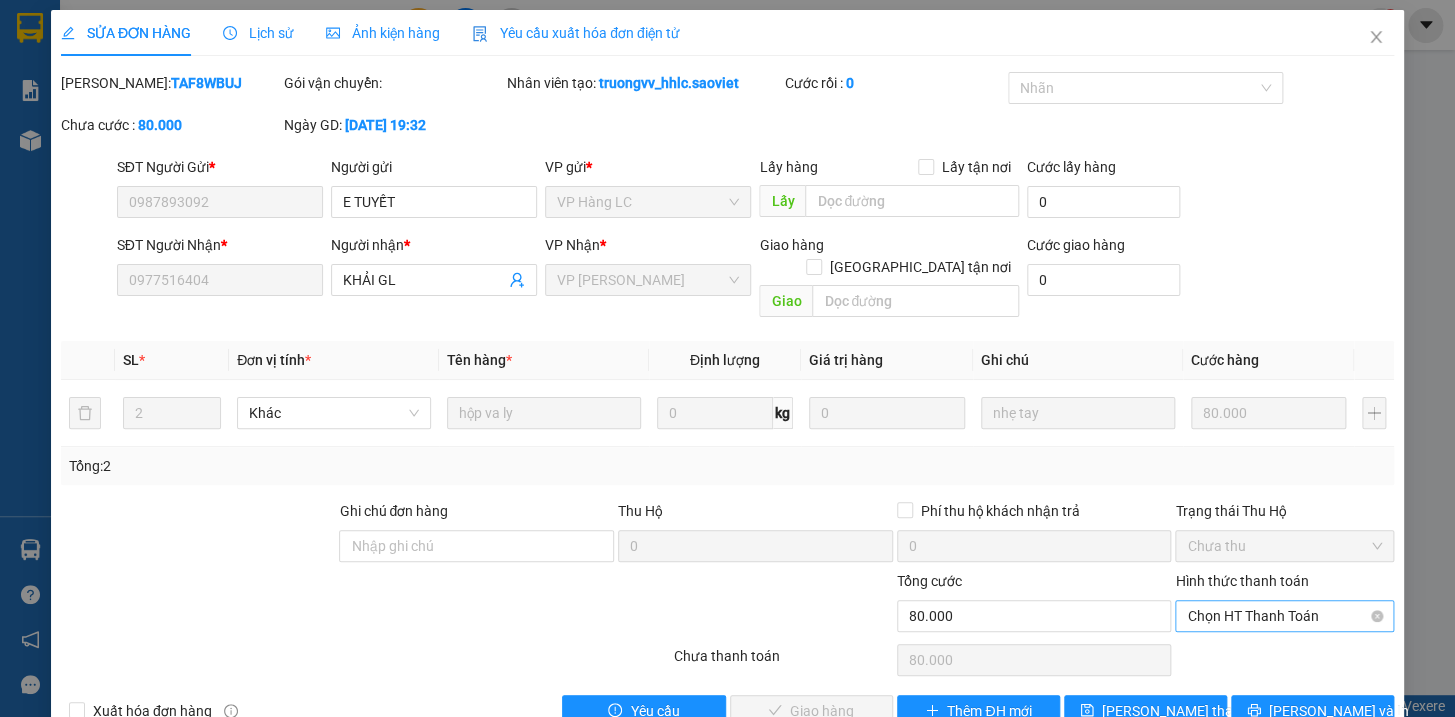 click on "Chọn HT Thanh Toán" at bounding box center [1284, 616] 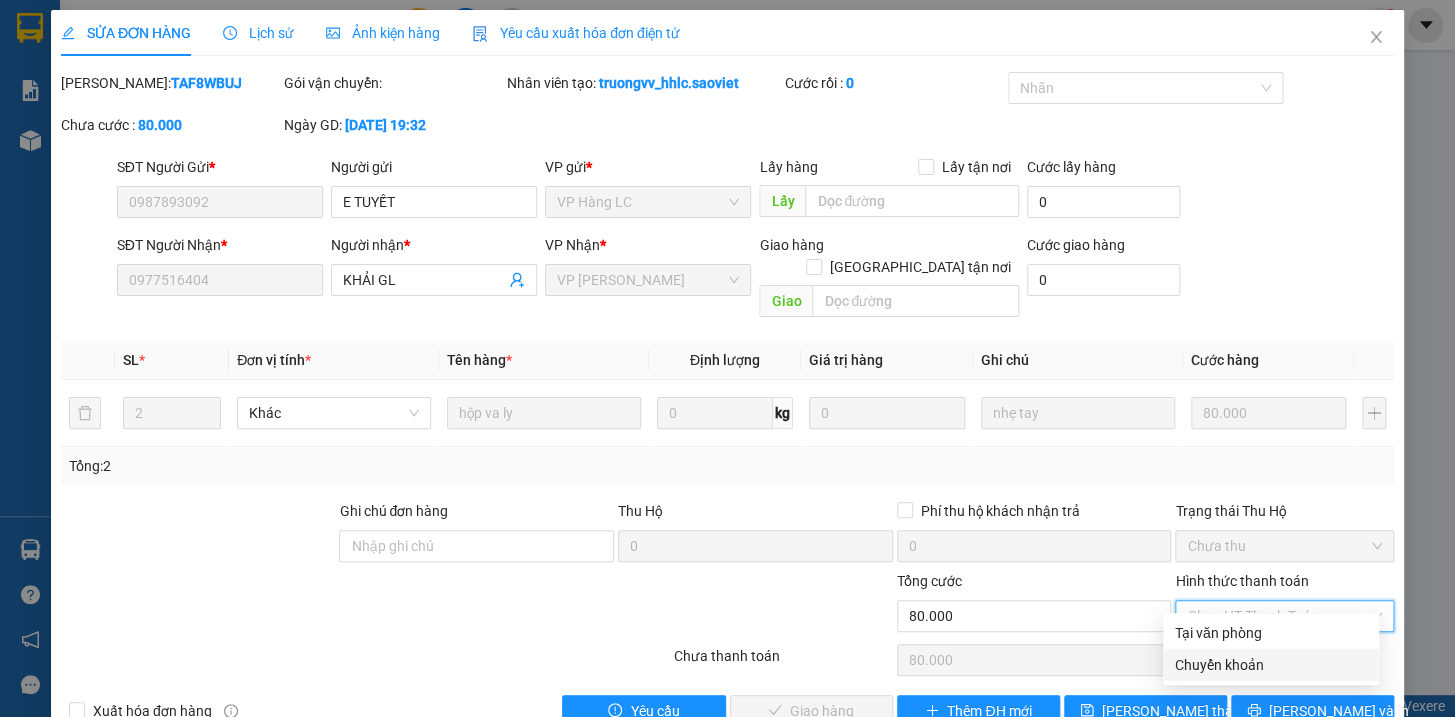 click on "Chuyển khoản" at bounding box center [1271, 665] 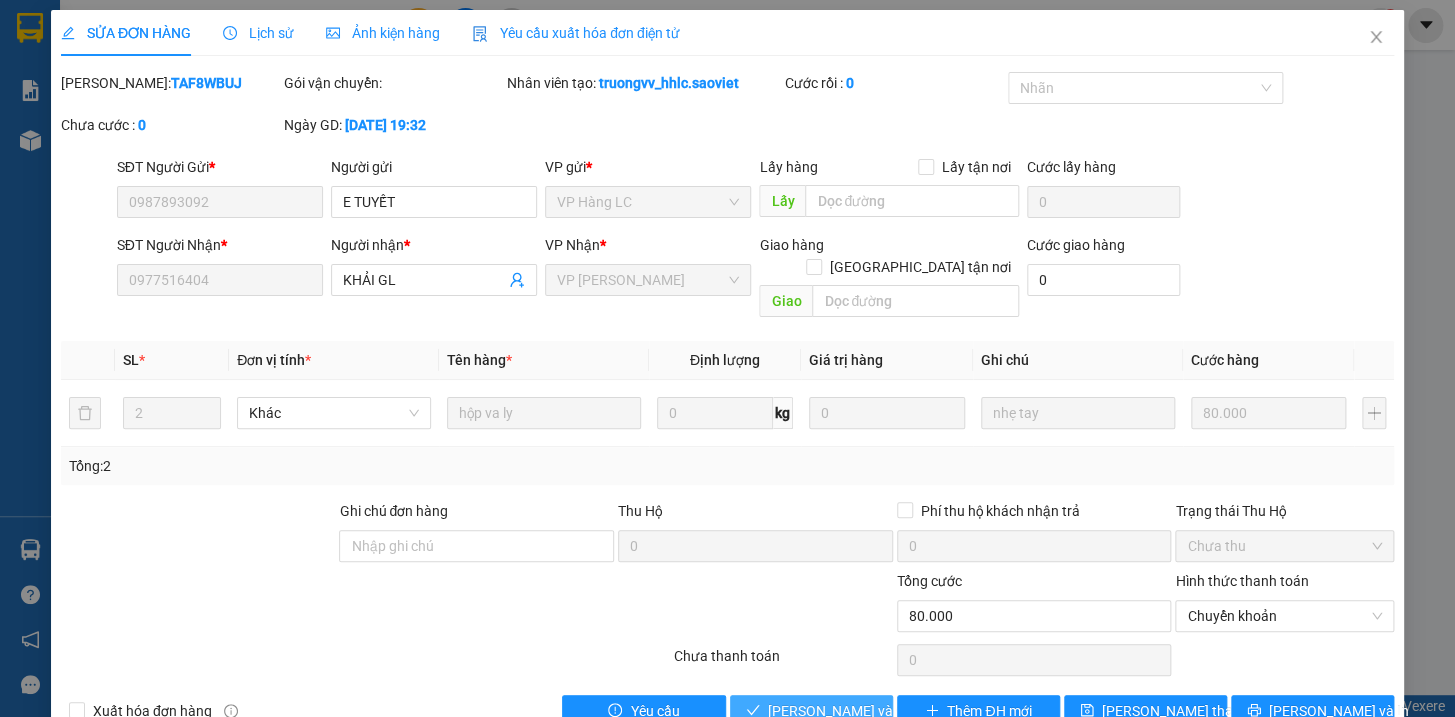 click on "[PERSON_NAME] và Giao hàng" at bounding box center (864, 711) 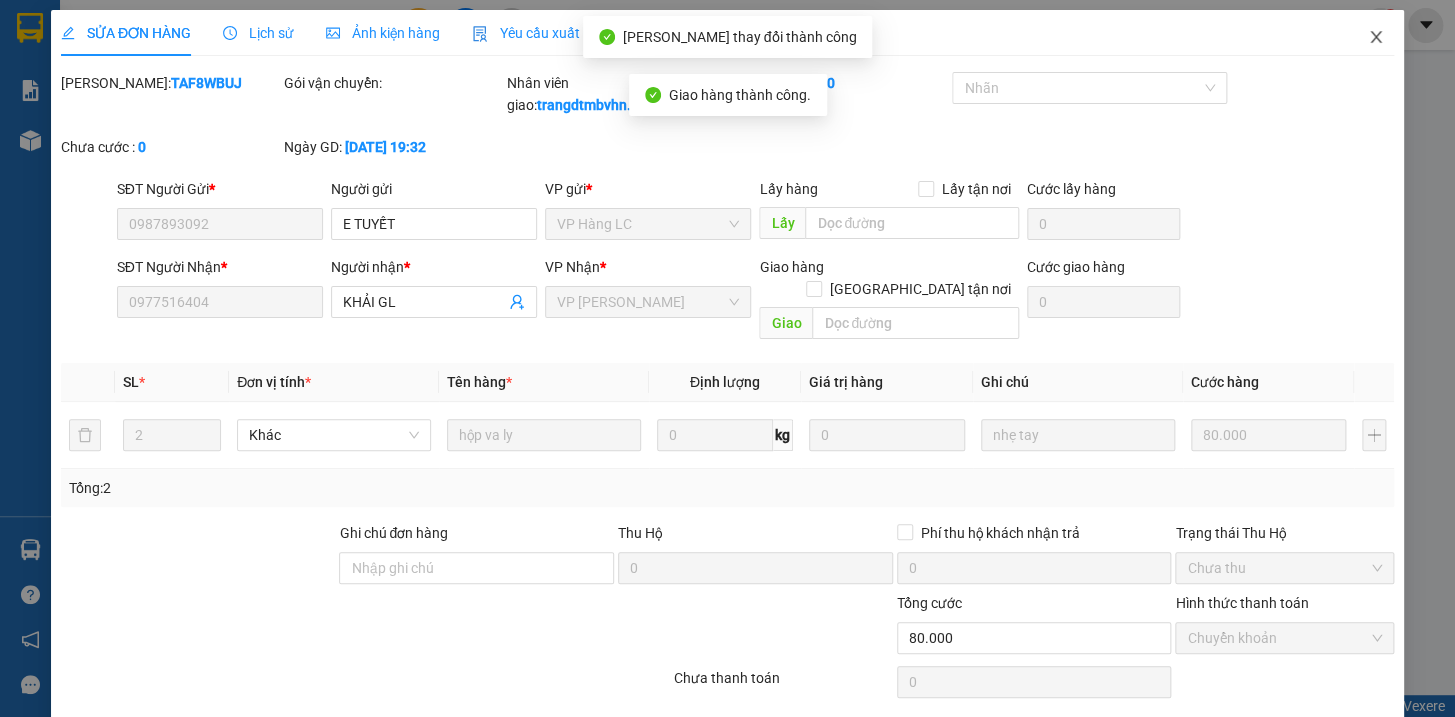 click 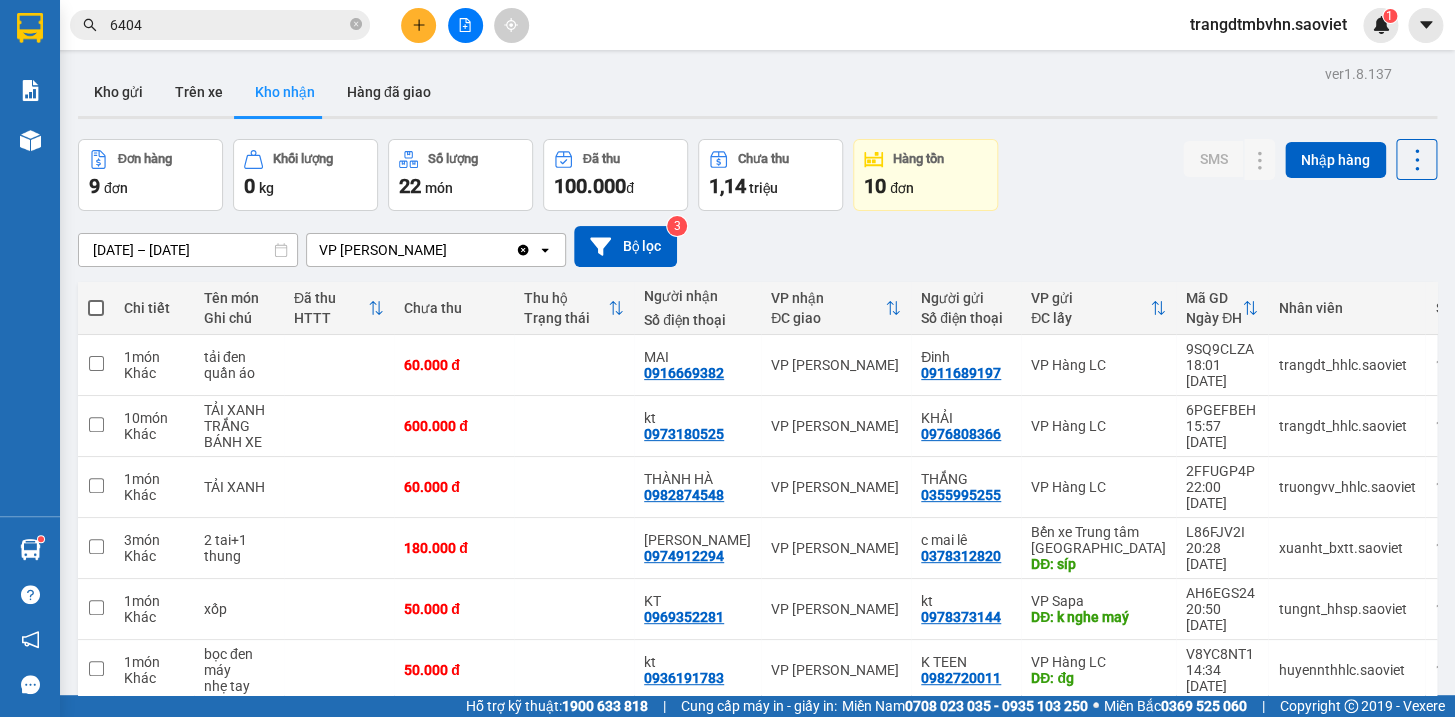 click on "6404" at bounding box center (228, 25) 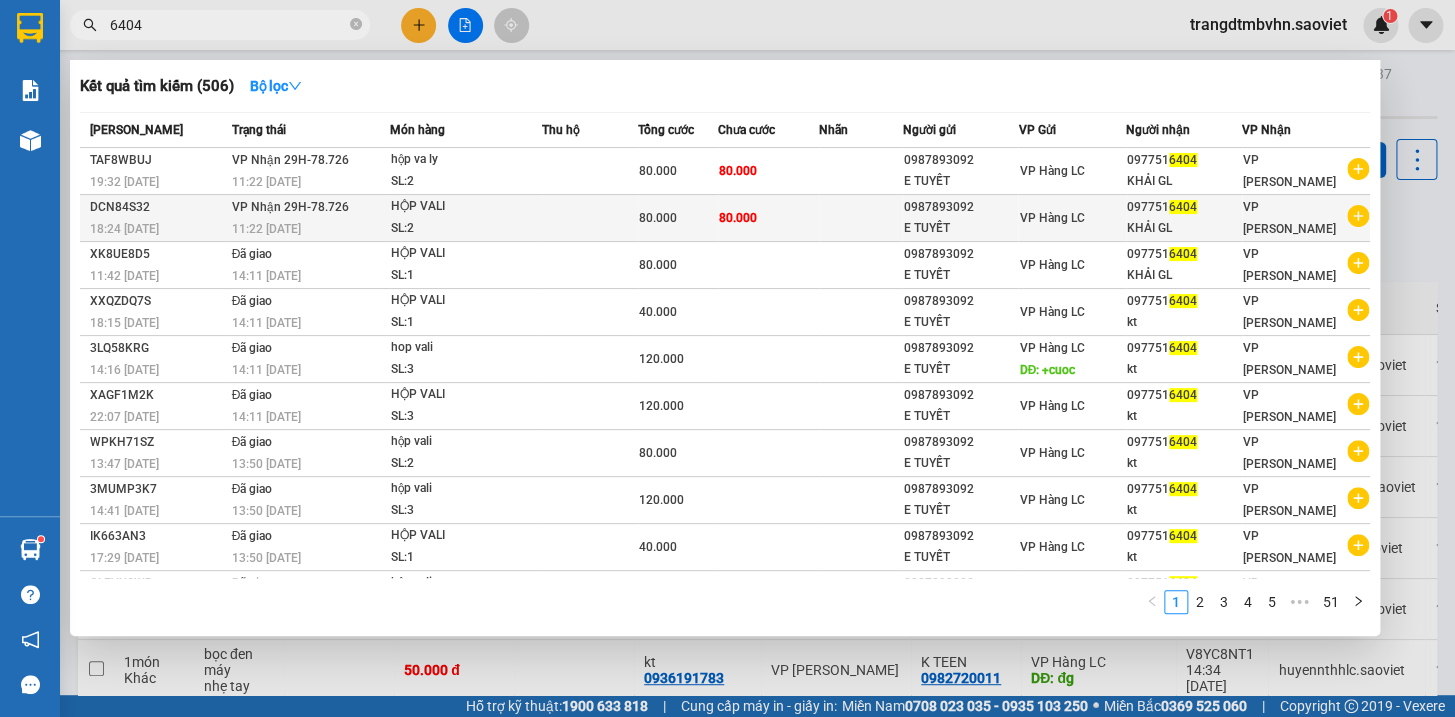 click on "097751 6404" at bounding box center (1184, 207) 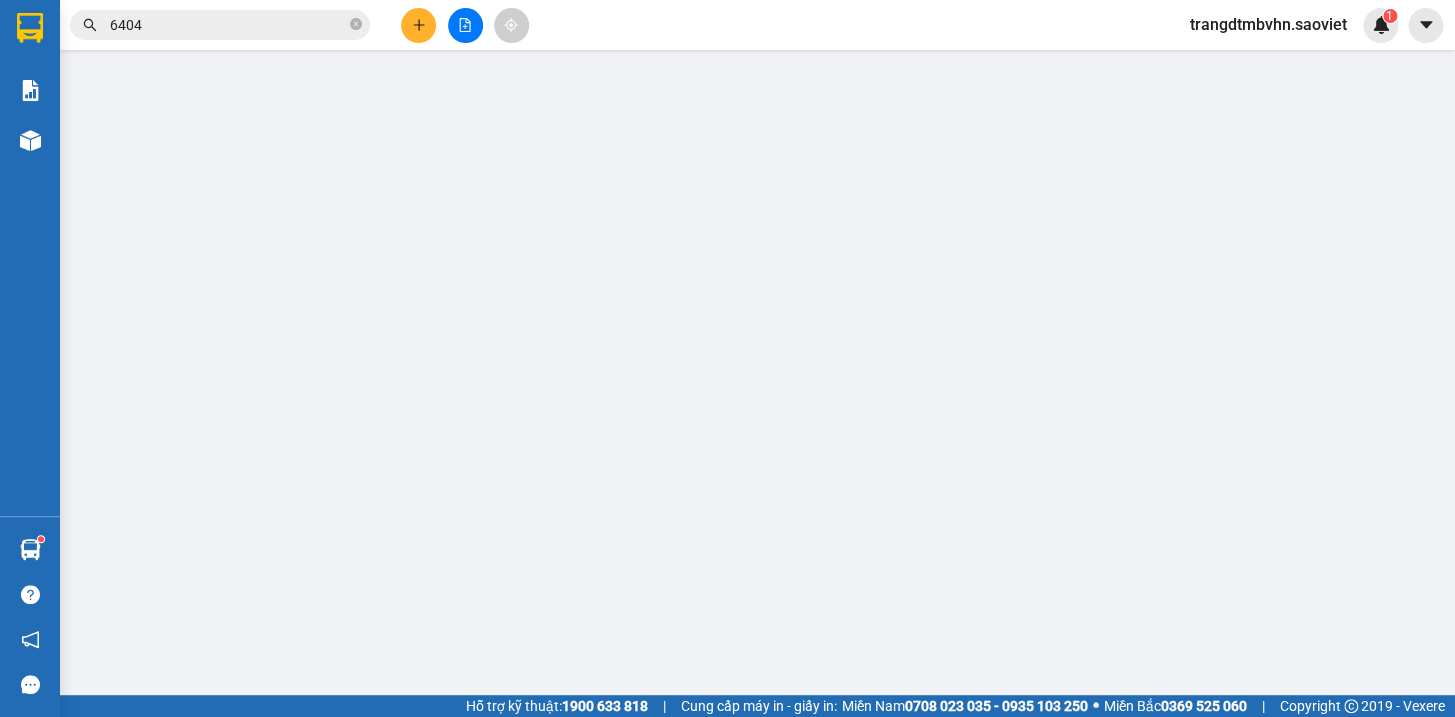 type on "0987893092" 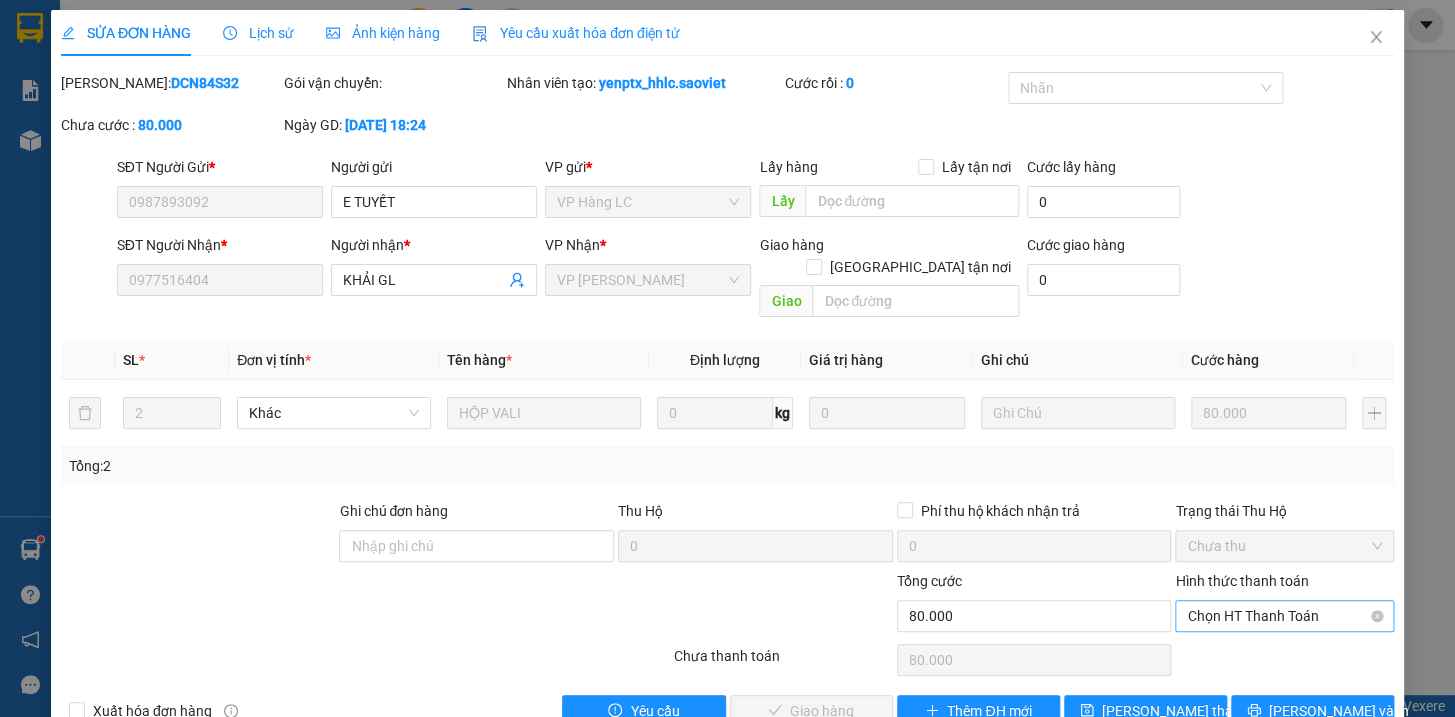 click on "Chọn HT Thanh Toán" at bounding box center (1284, 616) 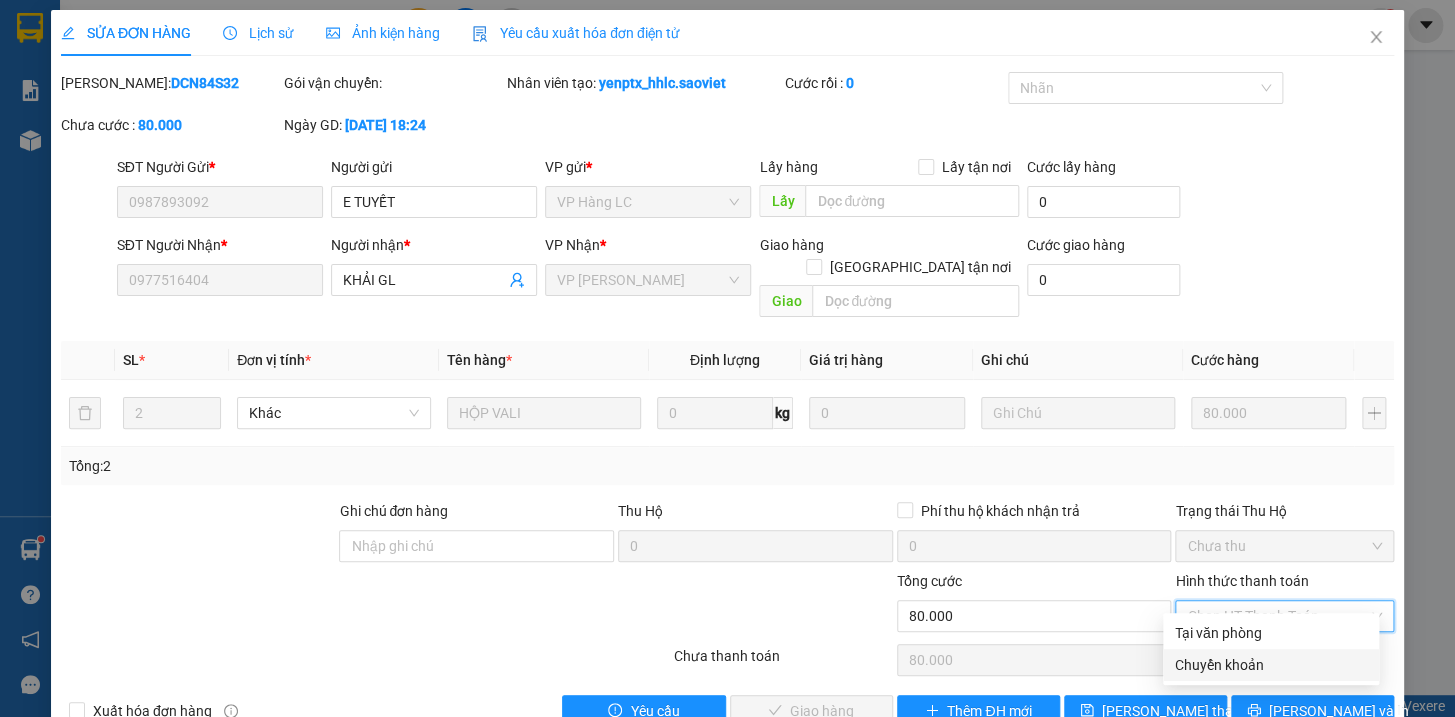 click on "Chuyển khoản" at bounding box center [1271, 665] 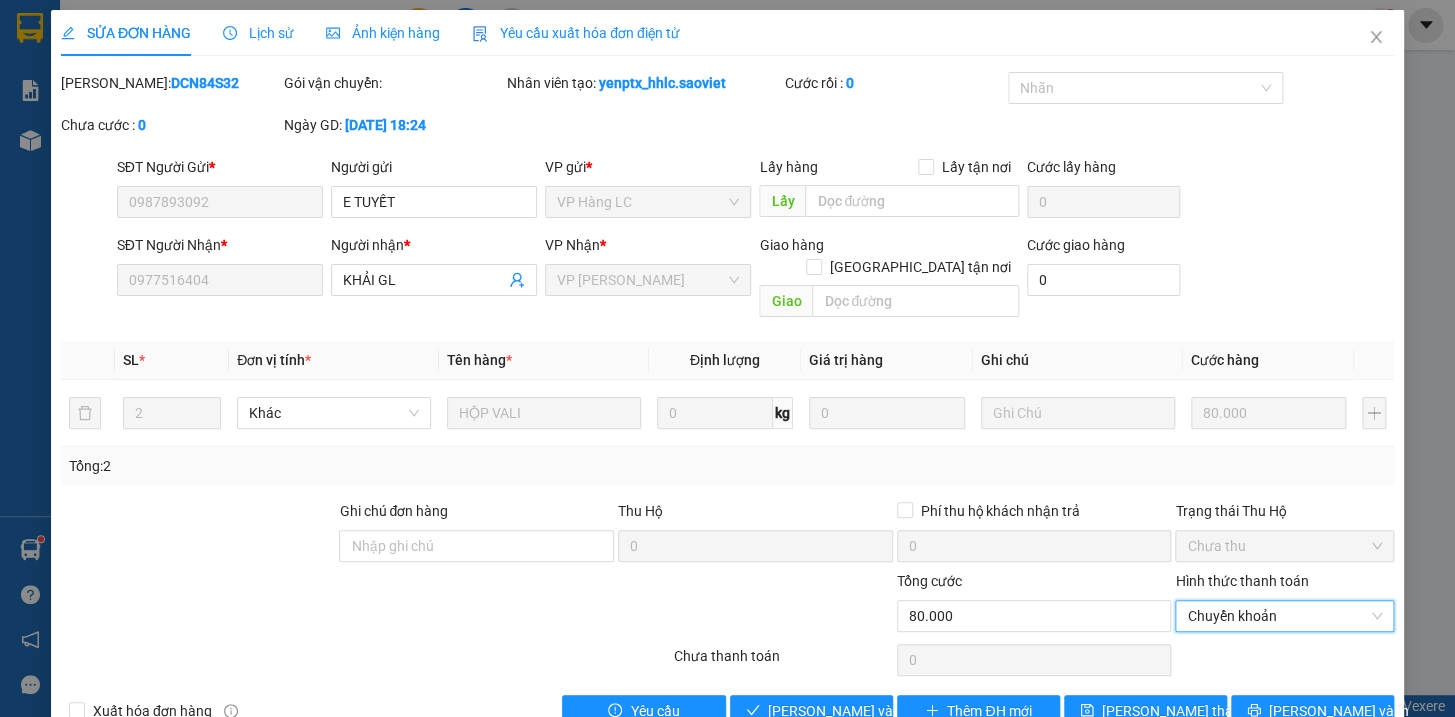 scroll, scrollTop: 26, scrollLeft: 0, axis: vertical 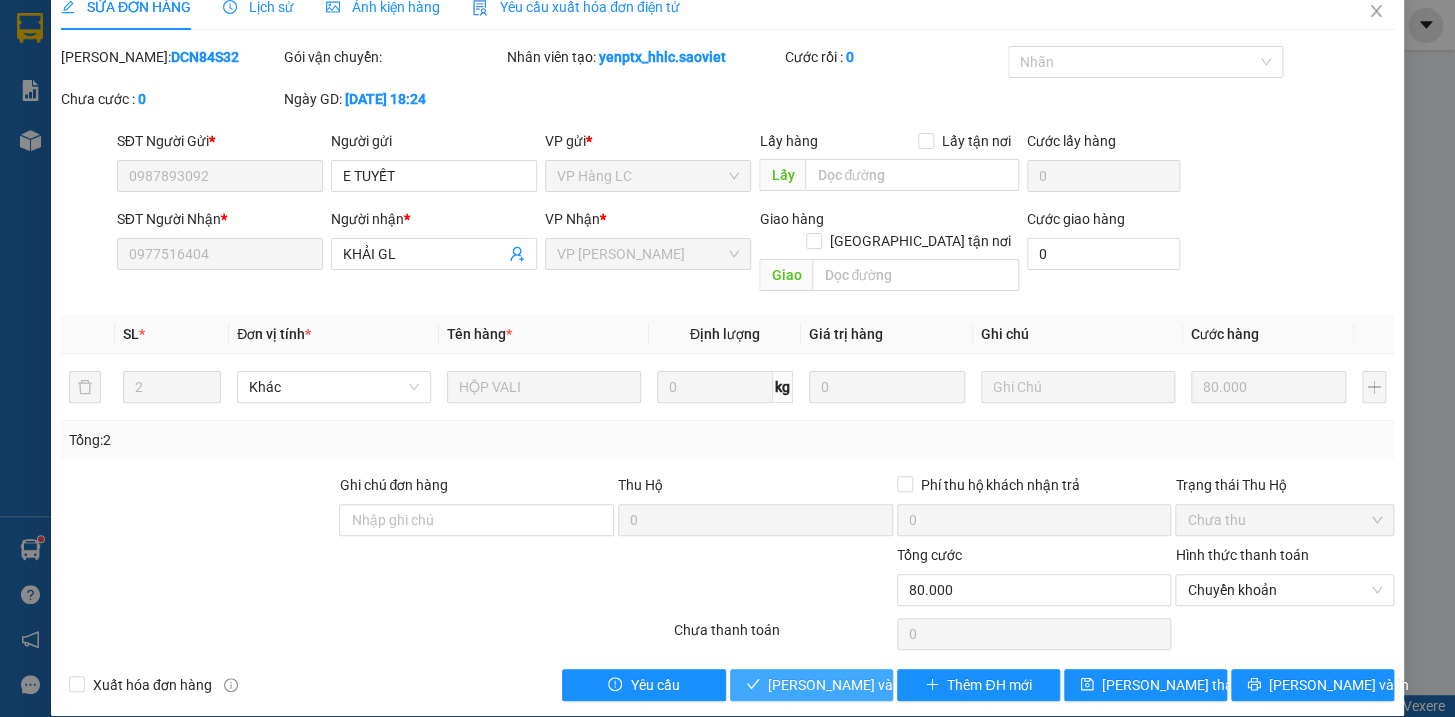 click on "[PERSON_NAME] và Giao hàng" at bounding box center (864, 685) 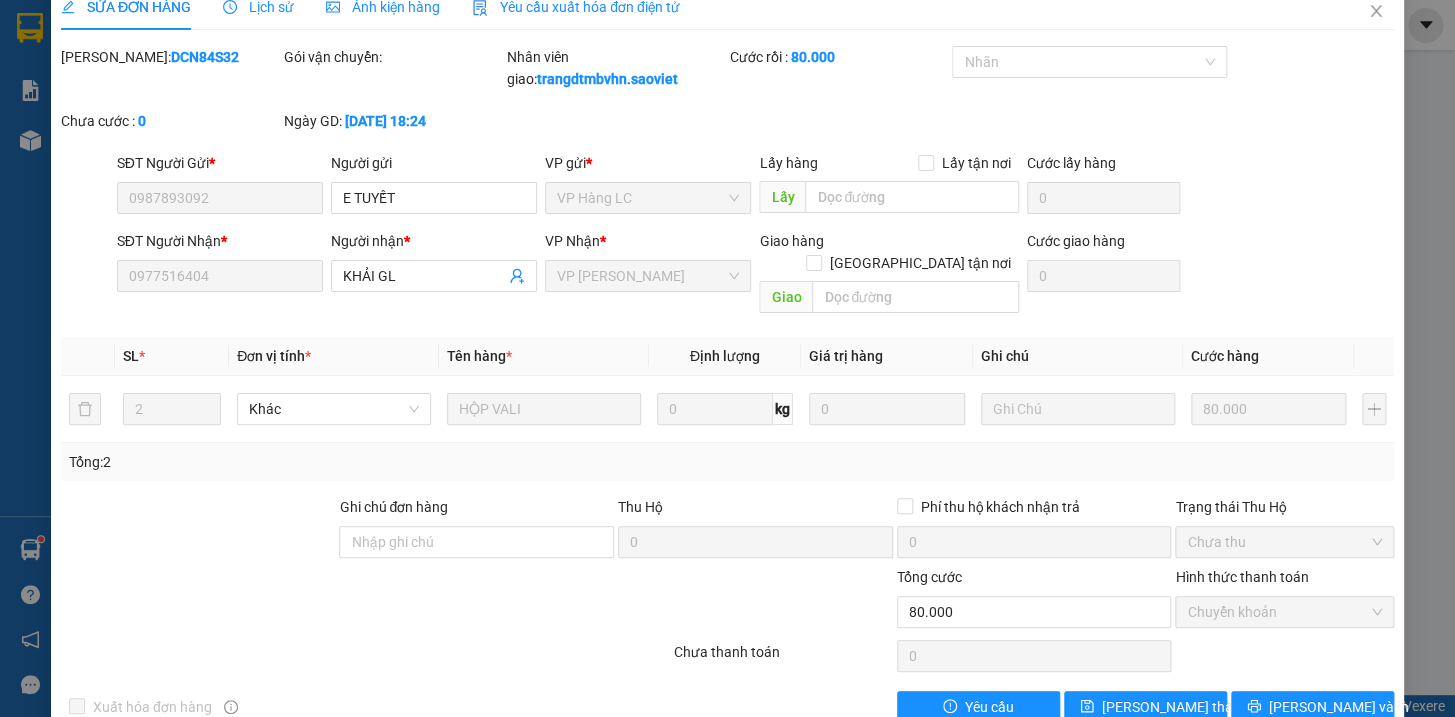 click on "Total Paid Fee 80.000 Total UnPaid Fee 0 Cash Collection Total Fee Mã ĐH:  DCN84S32 Gói vận chuyển:   Nhân viên giao: trangdtmbvhn.saoviet Cước rồi :   80.000   Nhãn Chưa cước :   0 Ngày GD:   [DATE] 18:24 SĐT Người Gửi  * 0987893092 Người gửi E TUYẾT VP gửi  * VP Hàng LC Lấy hàng Lấy tận nơi Lấy Cước lấy hàng 0 SĐT Người Nhận  * 0977516404 Người nhận  * KHẢI GL VP Nhận  * VP [PERSON_NAME] hàng Giao tận nơi Giao Cước giao hàng 0 SL  * Đơn vị tính  * Tên hàng  * Định lượng Giá trị hàng Ghi chú Cước hàng                   2 Khác HỘP VALI 0 kg 0 80.000 Tổng:  2 Ghi chú đơn hàng Thu Hộ 0 Phí thu hộ khách nhận trả 0 Trạng thái Thu Hộ   Chưa thu Tổng cước 80.000 Hình thức thanh toán Chuyển khoản Số tiền thu trước 80.000 Chọn HT Thanh Toán Chưa thanh toán 0 Chọn HT Thanh Toán Xuất hóa đơn hàng Yêu cầu [PERSON_NAME] thay đổi [PERSON_NAME] và In" at bounding box center [727, 384] 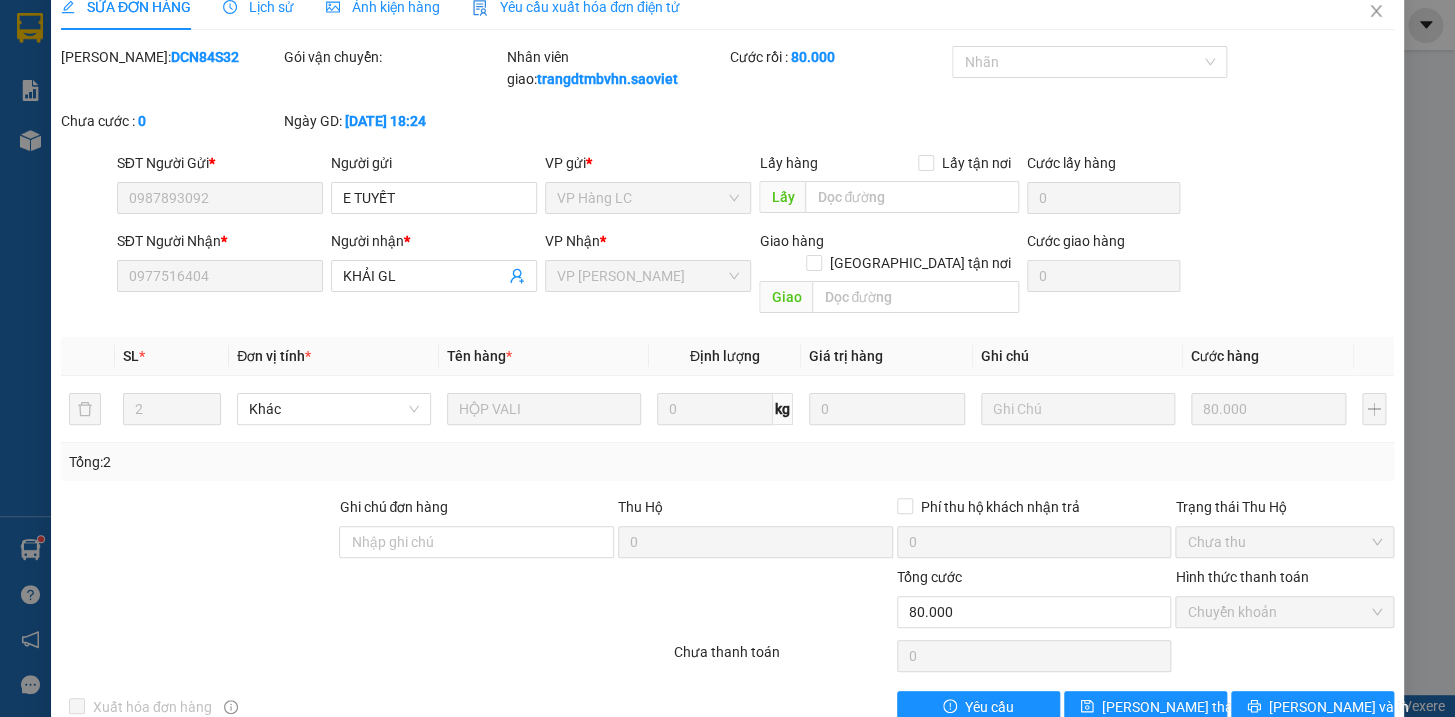 click on "SỬA ĐƠN HÀNG Lịch sử Ảnh kiện hàng Yêu cầu xuất hóa đơn điện tử Total Paid Fee 80.000 Total UnPaid Fee 0 Cash Collection Total Fee Mã ĐH:  DCN84S32 Gói vận chuyển:   Nhân viên giao: trangdtmbvhn.saoviet Cước rồi :   80.000   Nhãn Chưa cước :   0 Ngày GD:   [DATE] 18:24 SĐT Người Gửi  * 0987893092 Người gửi E TUYẾT VP gửi  * VP Hàng LC Lấy hàng Lấy tận nơi Lấy Cước lấy hàng 0 SĐT Người Nhận  * 0977516404 Người nhận  * KHẢI GL VP Nhận  * VP [PERSON_NAME] hàng Giao tận nơi Giao Cước giao hàng 0 SL  * Đơn vị tính  * Tên hàng  * Định lượng Giá trị hàng Ghi chú Cước hàng                   2 Khác HỘP VALI 0 kg 0 80.000 Tổng:  2 Ghi chú đơn hàng Thu Hộ 0 Phí thu hộ khách nhận trả 0 Trạng thái Thu Hộ   Chưa thu Tổng cước 80.000 Hình thức thanh toán Chuyển khoản Số tiền thu trước 80.000 Chọn HT Thanh Toán Chưa thanh toán 0" at bounding box center (727, 358) 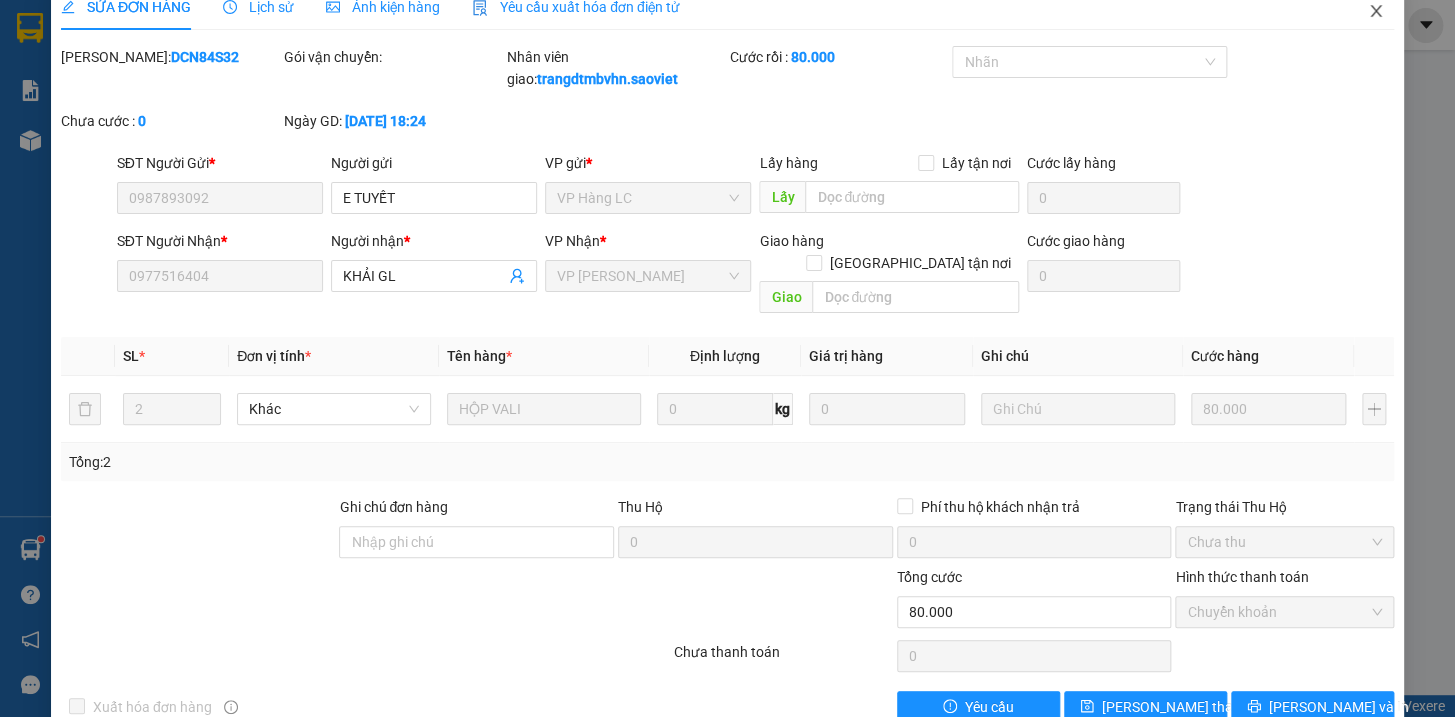 click at bounding box center [1376, 12] 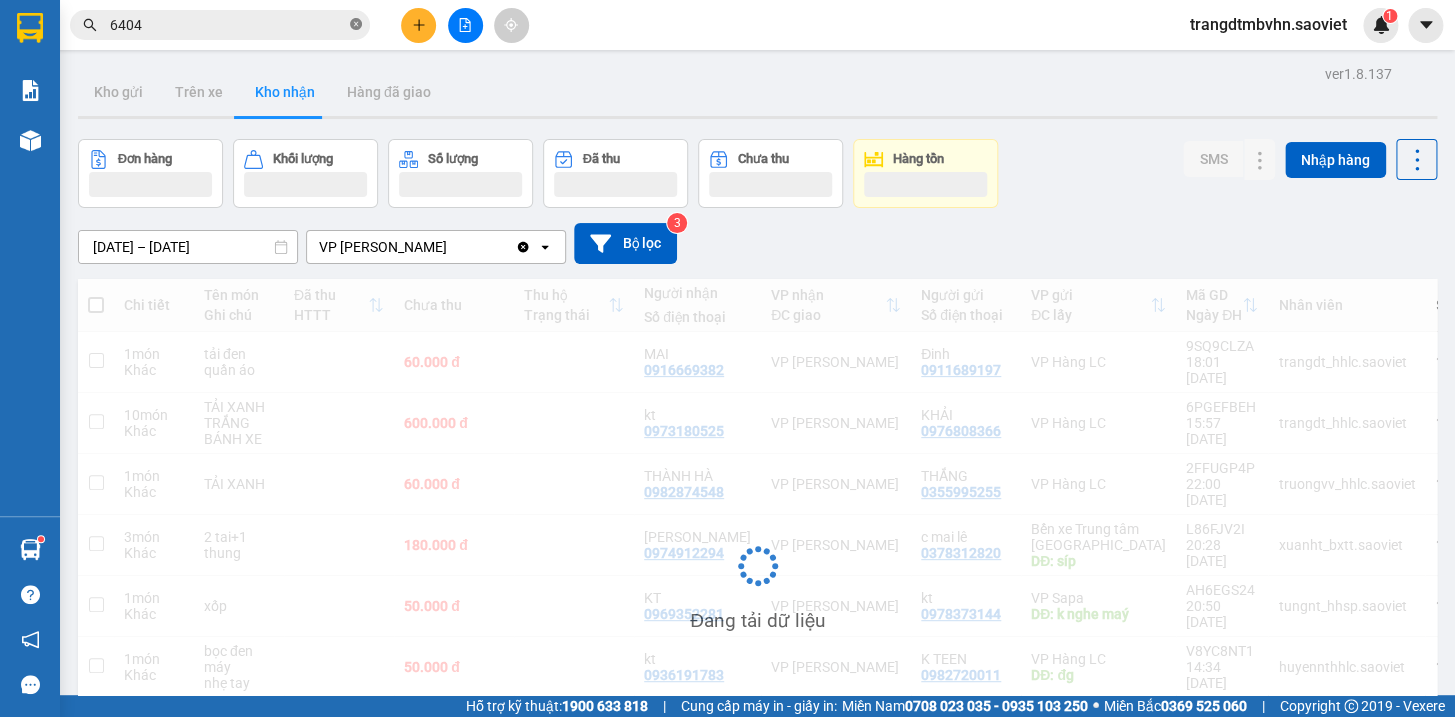 click 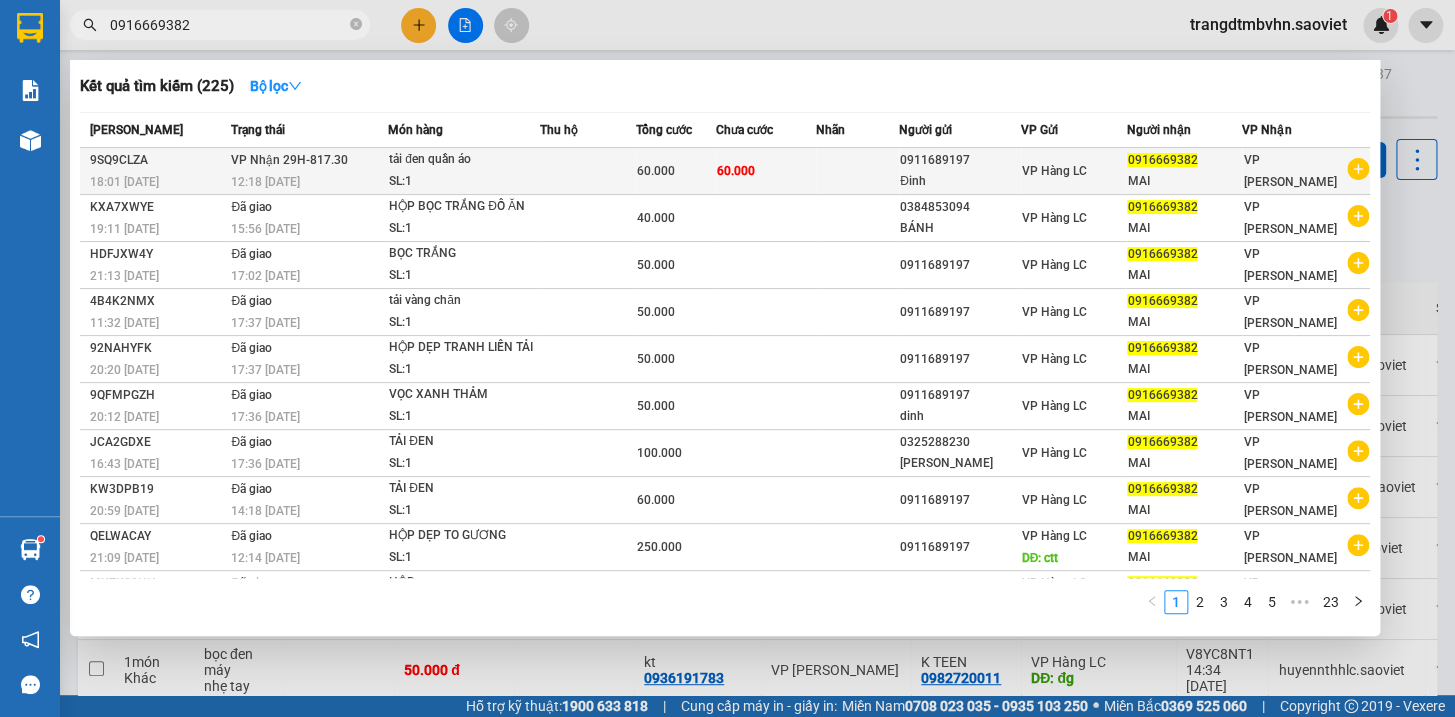 type on "0916669382" 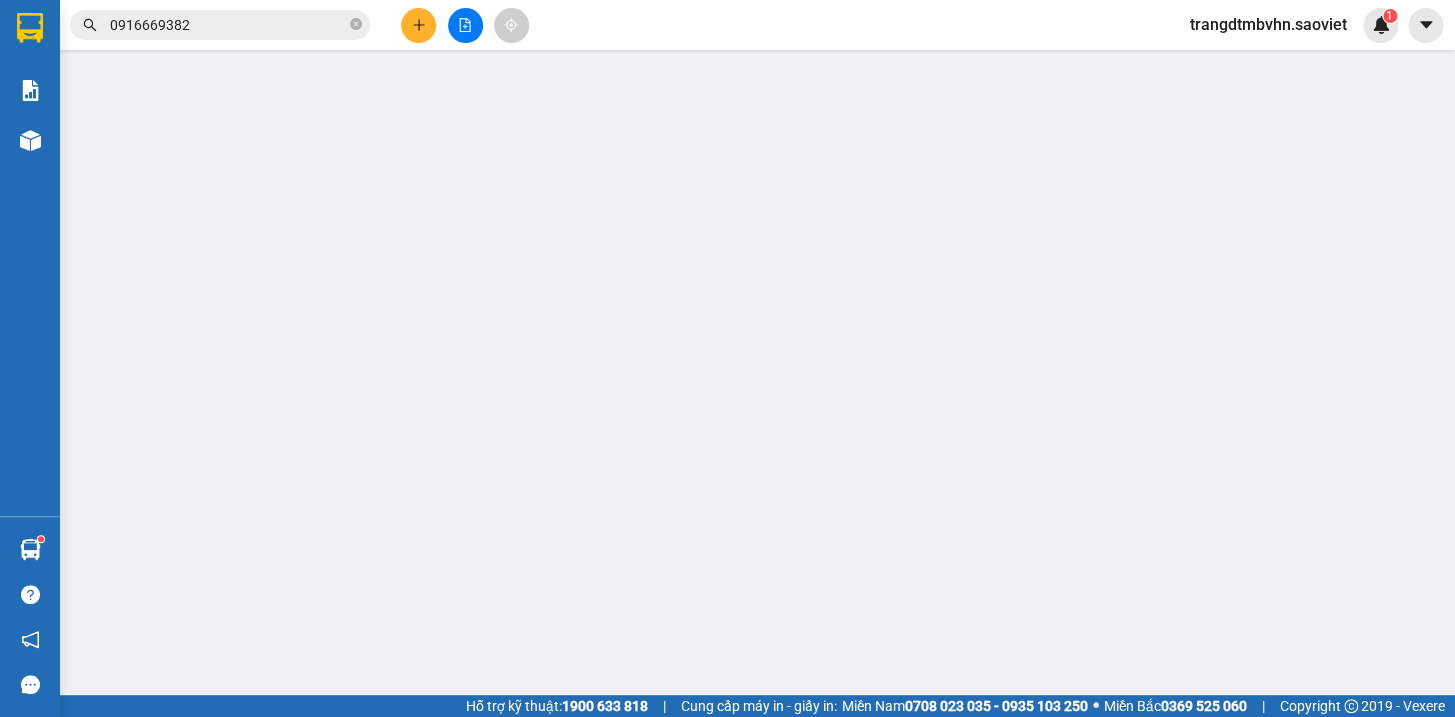 type on "0911689197" 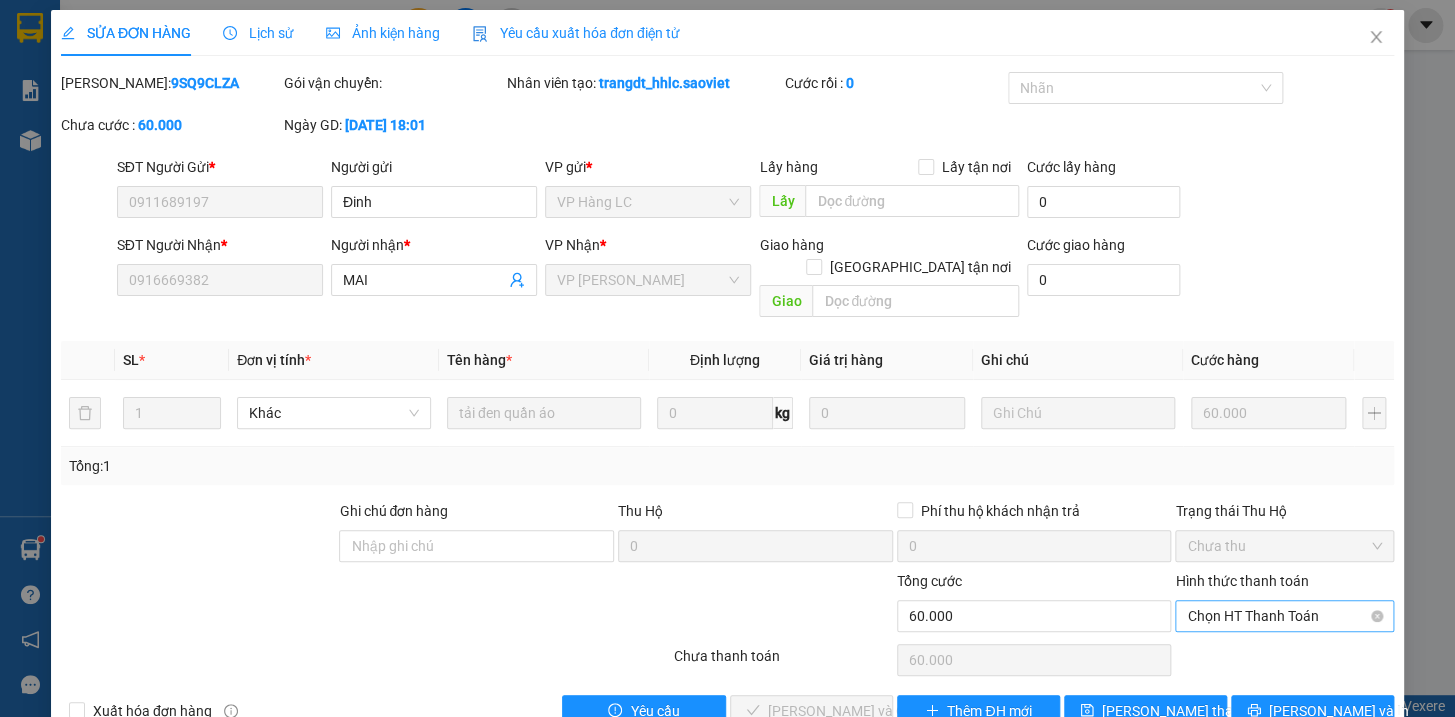 click on "Chọn HT Thanh Toán" at bounding box center [1284, 616] 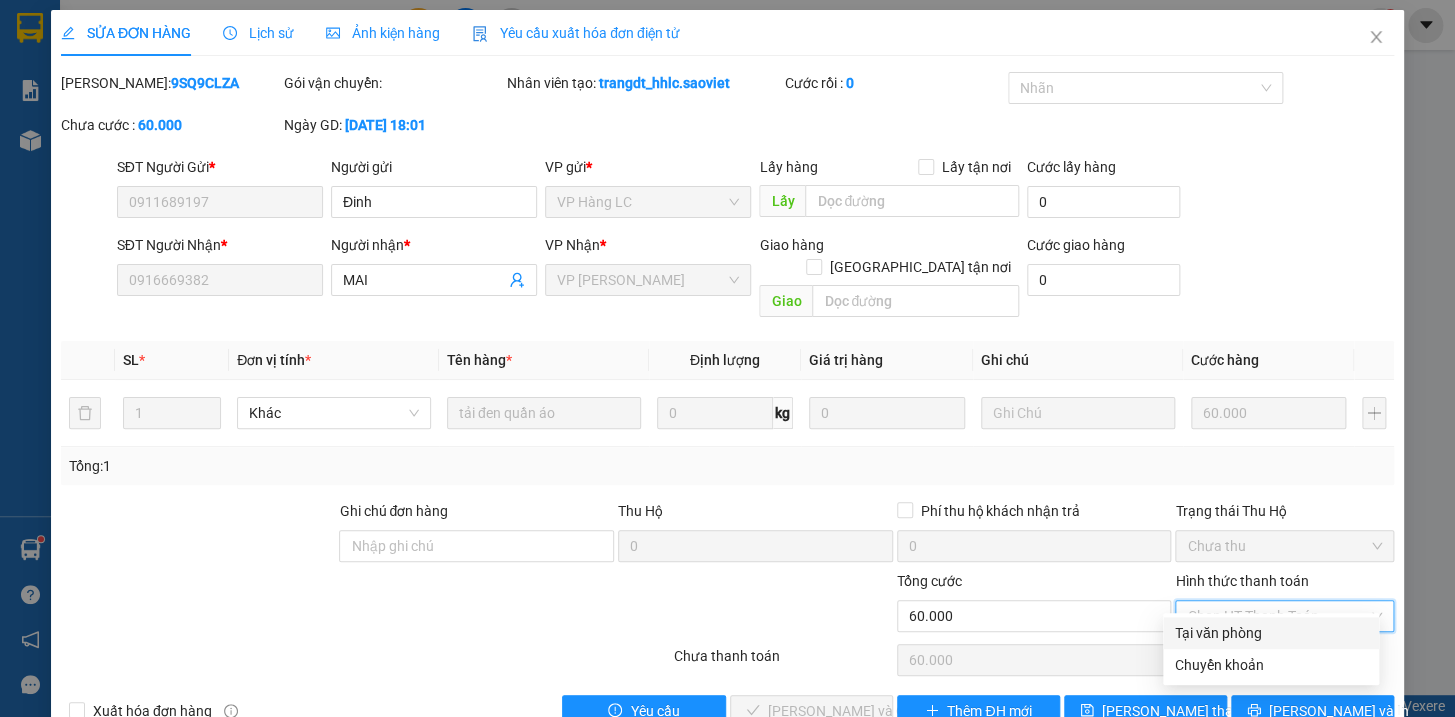 click on "Tại văn phòng" at bounding box center [1271, 633] 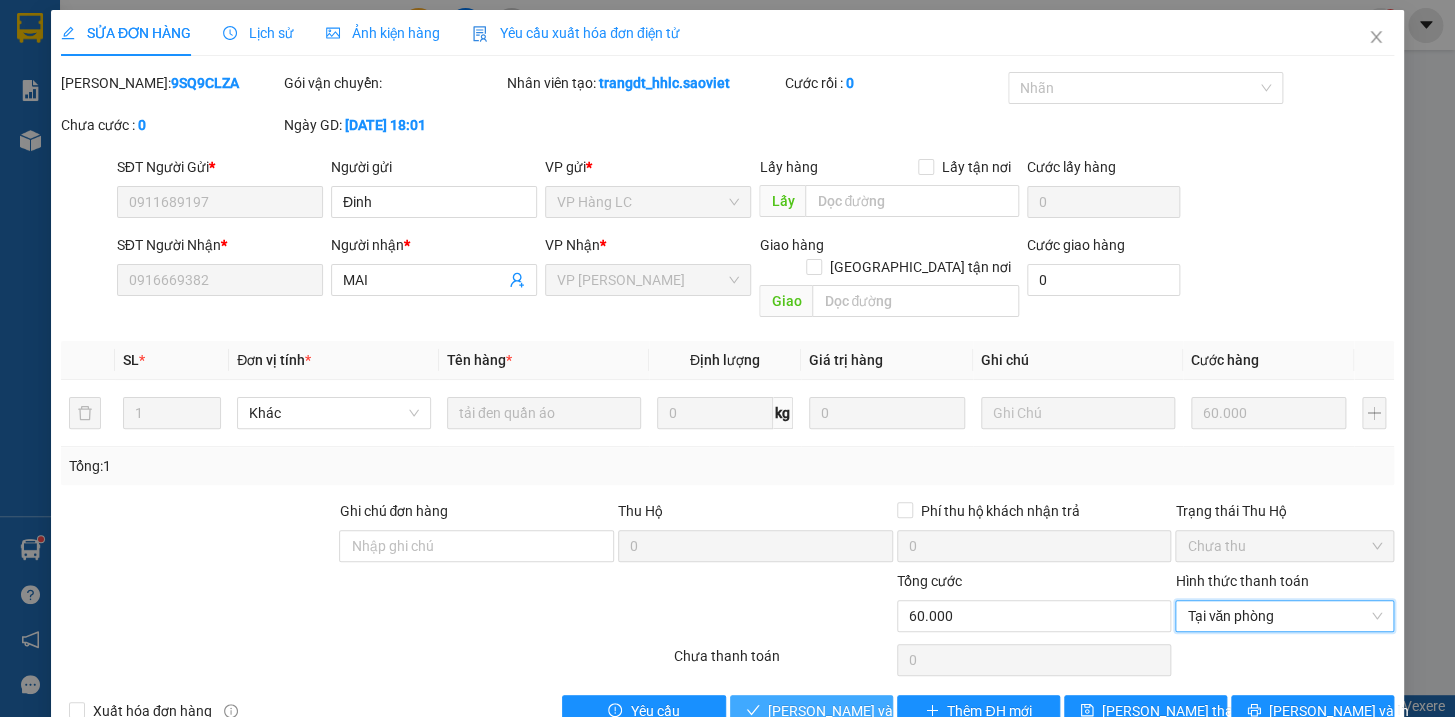 click on "[PERSON_NAME] và Giao hàng" at bounding box center [864, 711] 